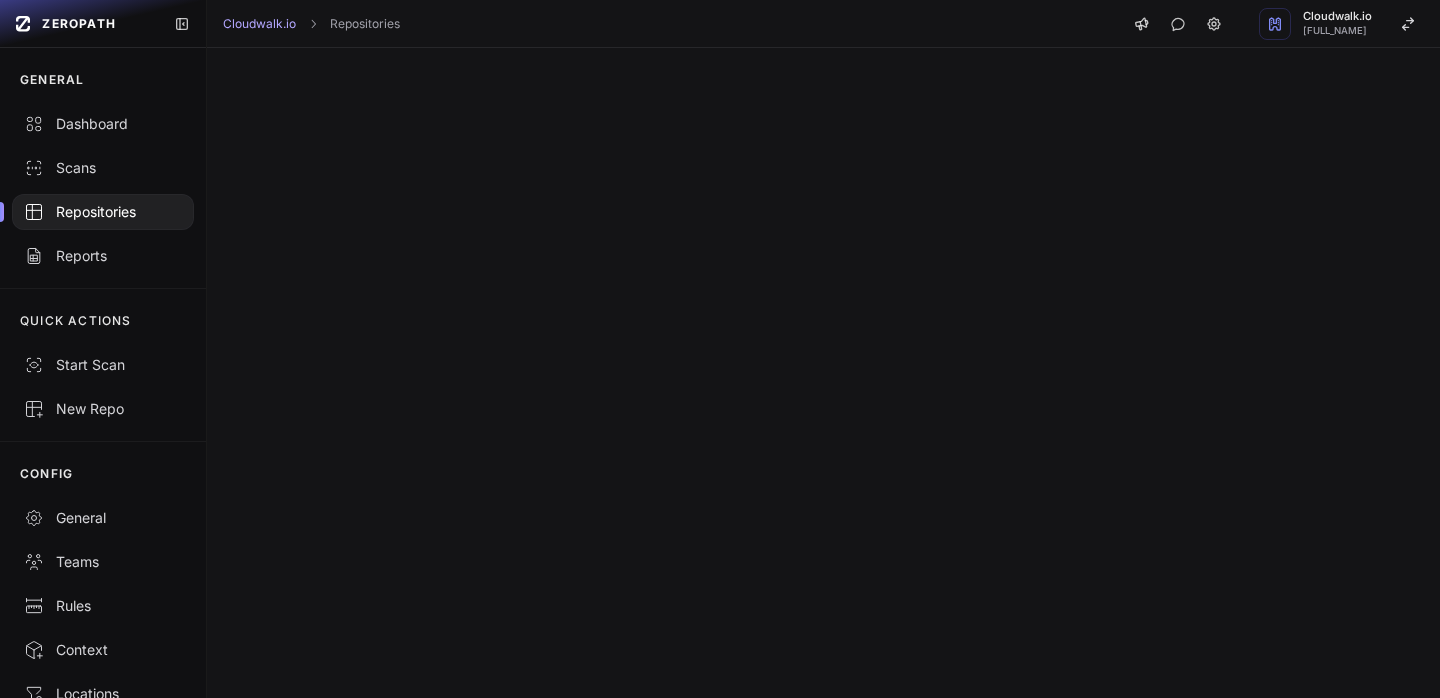 scroll, scrollTop: 0, scrollLeft: 0, axis: both 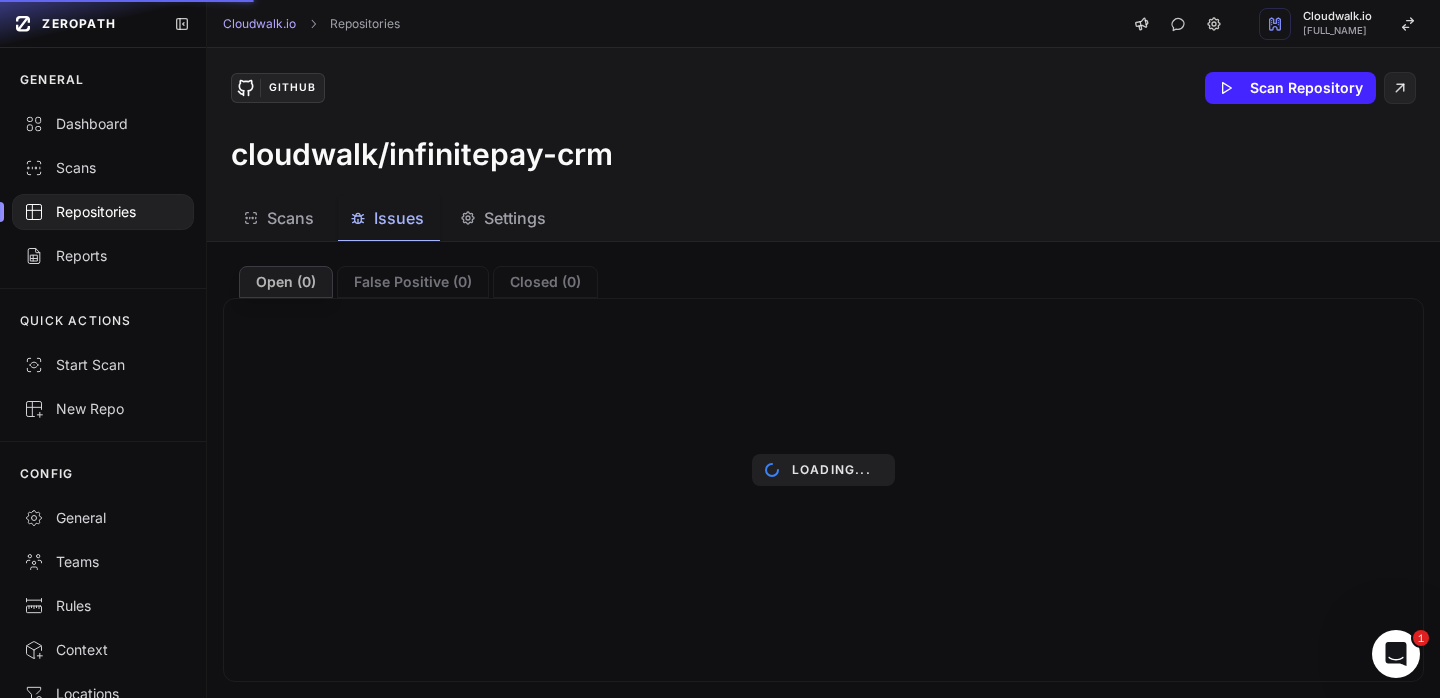 click on "Loading..." at bounding box center [823, 470] 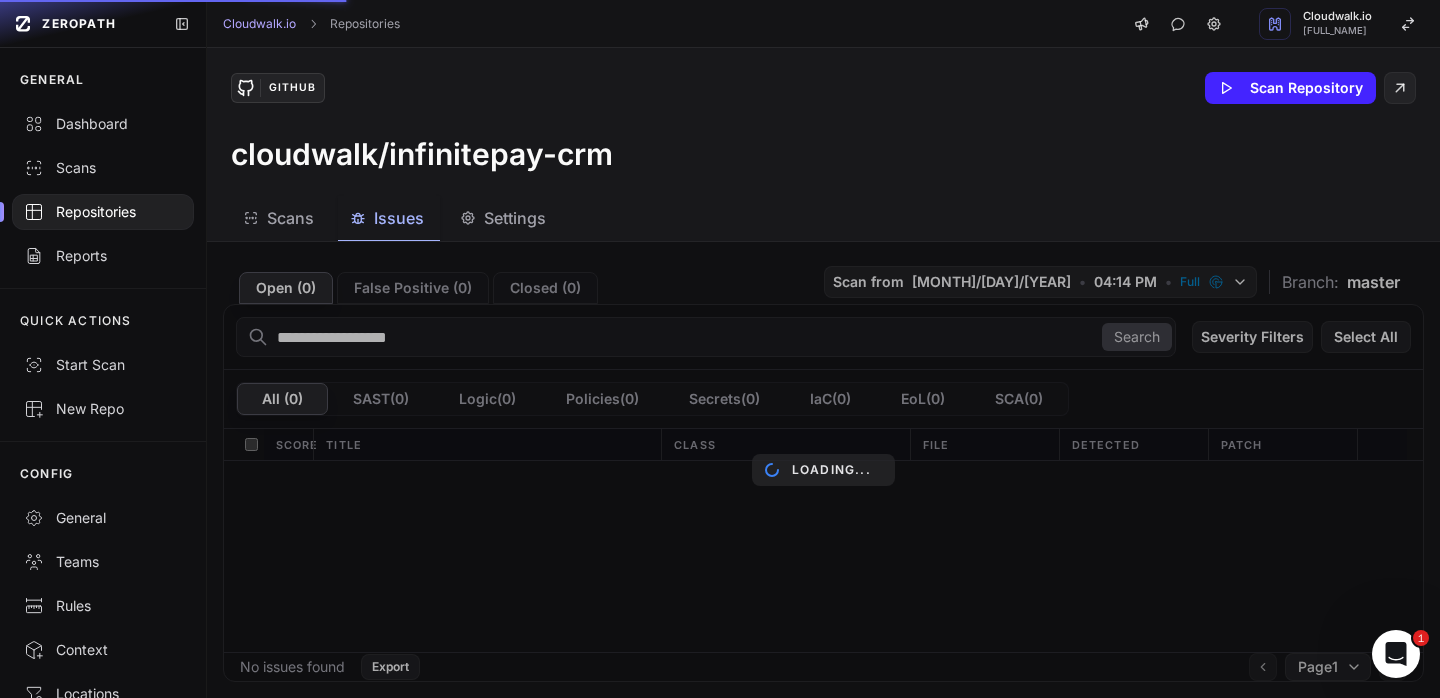 click on "Loading..." at bounding box center (823, 470) 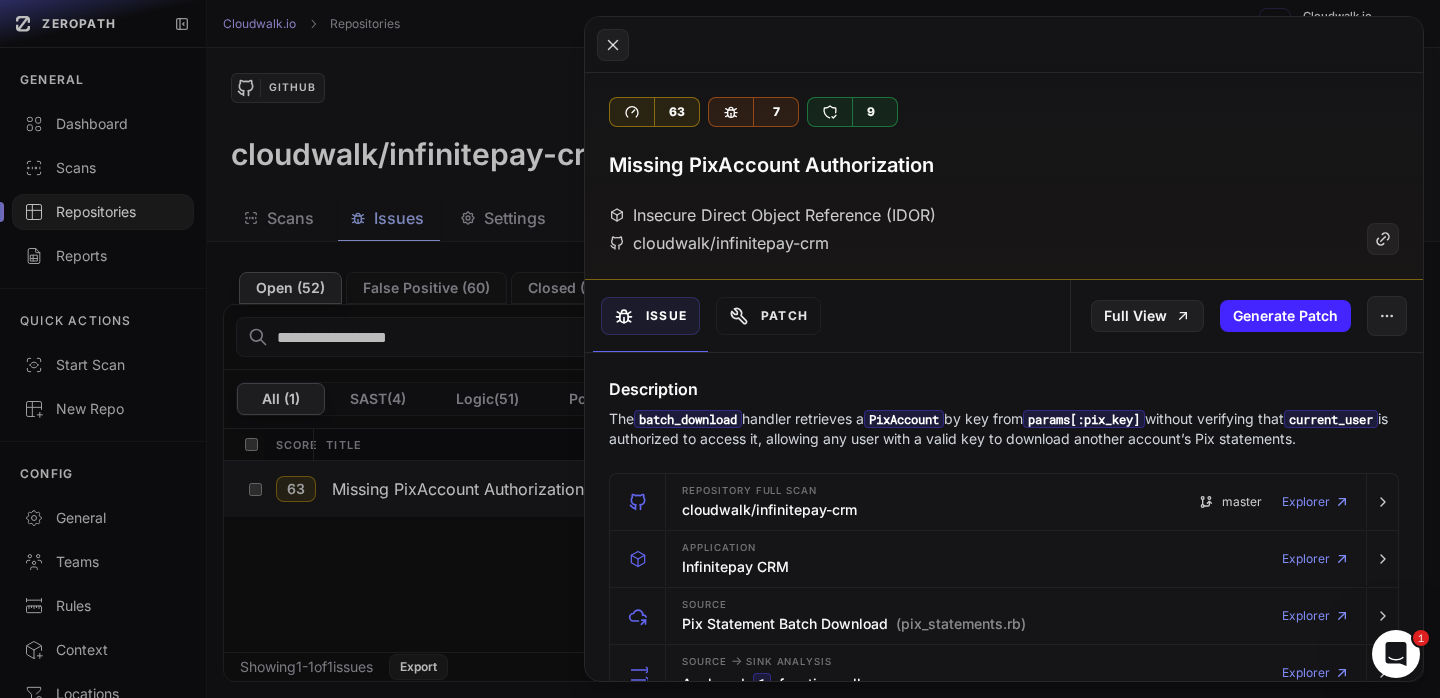 click on "Insecure Direct Object Reference (IDOR)" at bounding box center (772, 215) 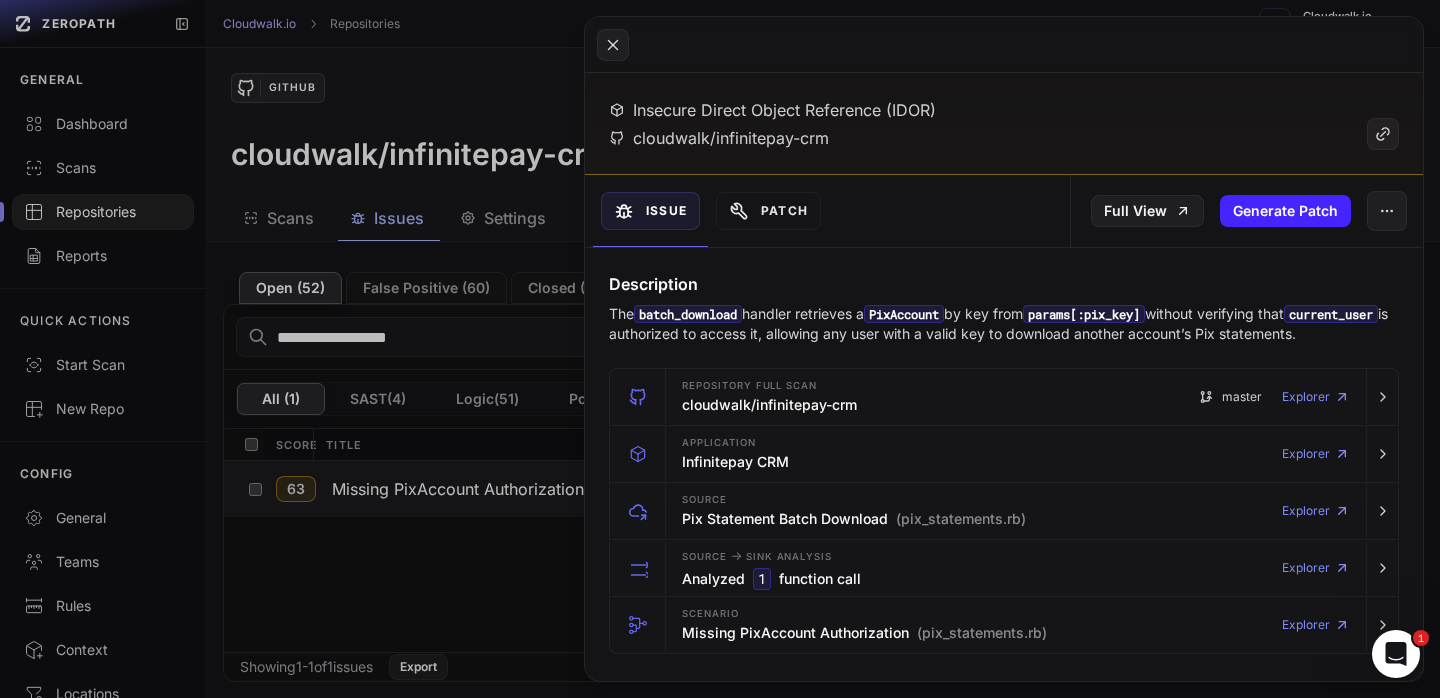 scroll, scrollTop: 115, scrollLeft: 0, axis: vertical 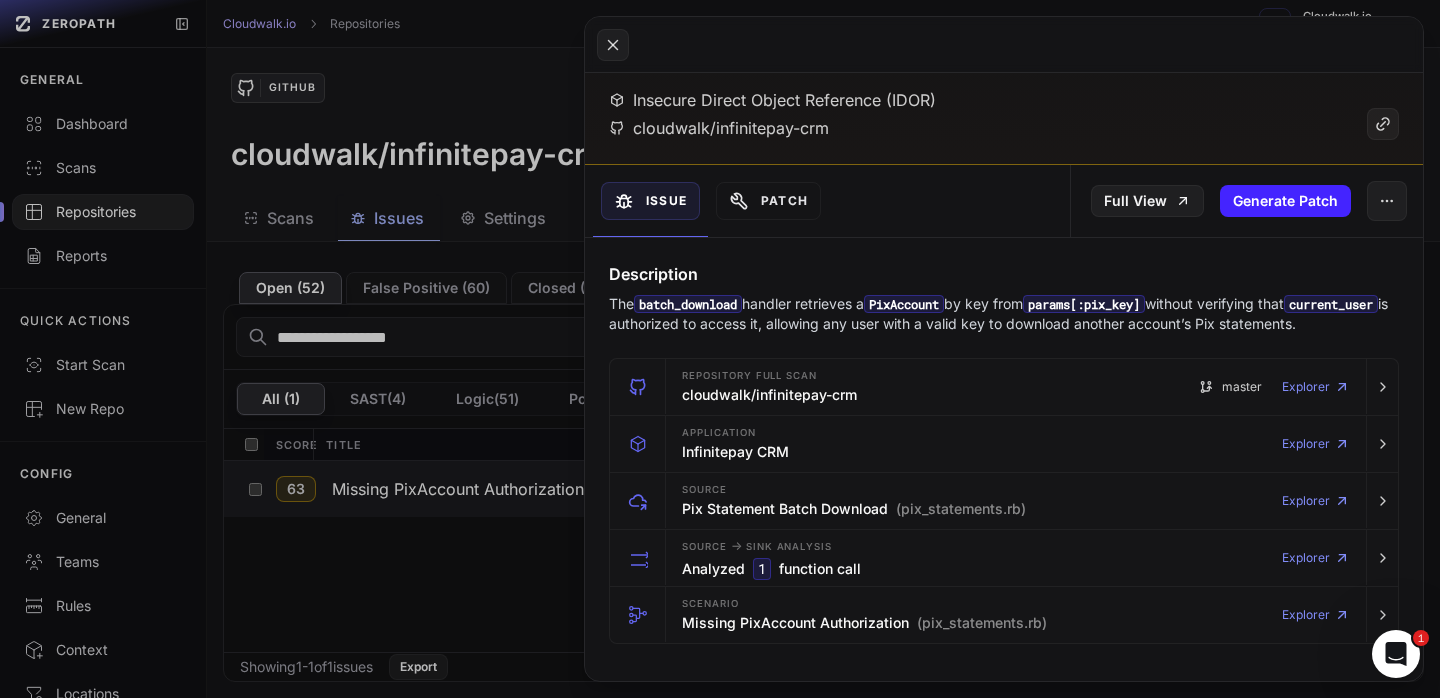 click 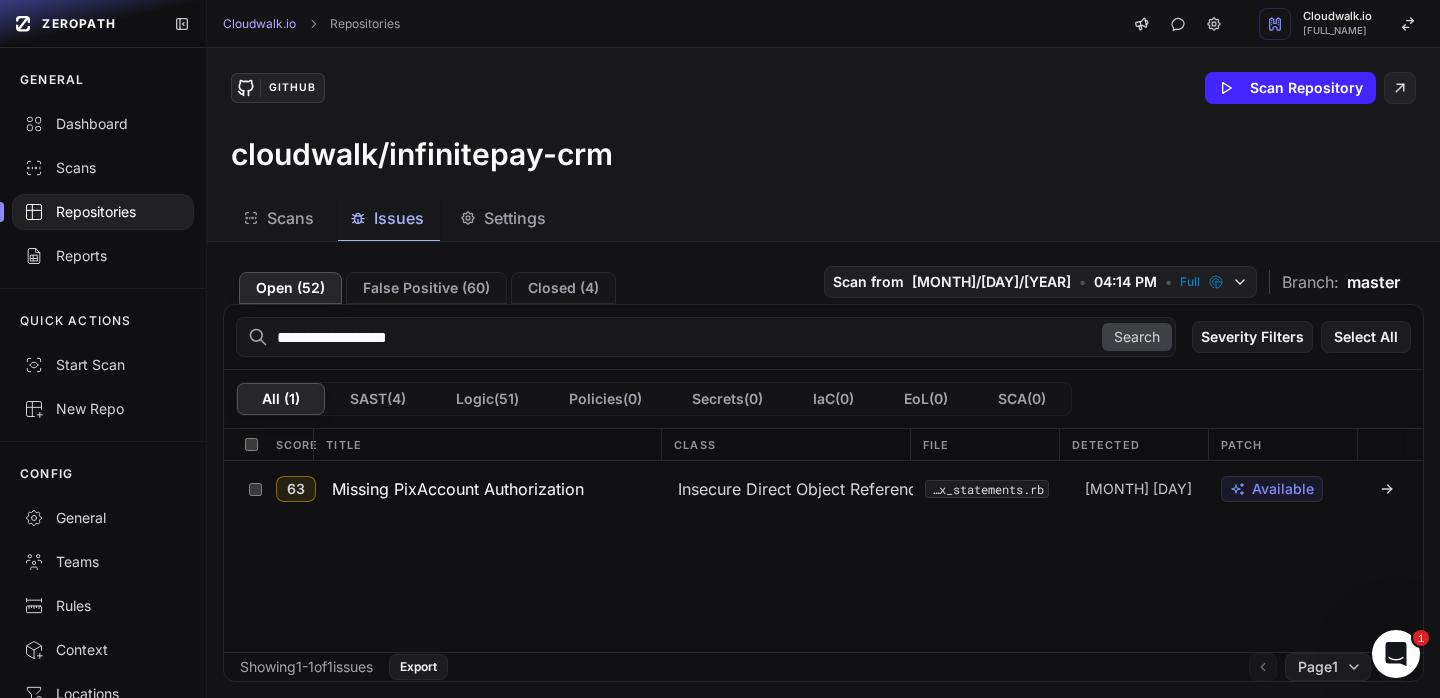 click on "63     Missing PixAccount Authorization   Insecure Direct Object Reference (IDOR)   cloudwalk/infinitepay-crm     app/admin/pix_statements.rb     [MONTH] [DAY] [TIME]     Available" at bounding box center [823, 556] 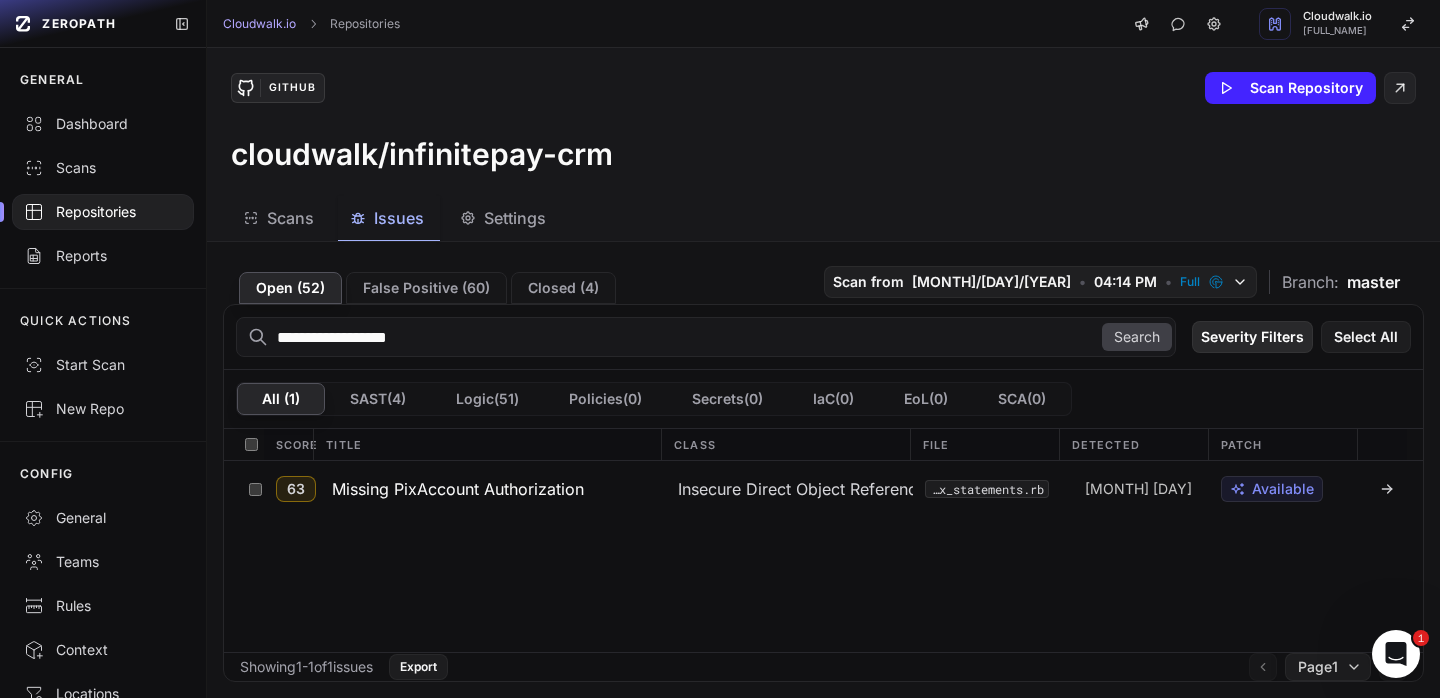 click on "Severity Filters" at bounding box center [1252, 337] 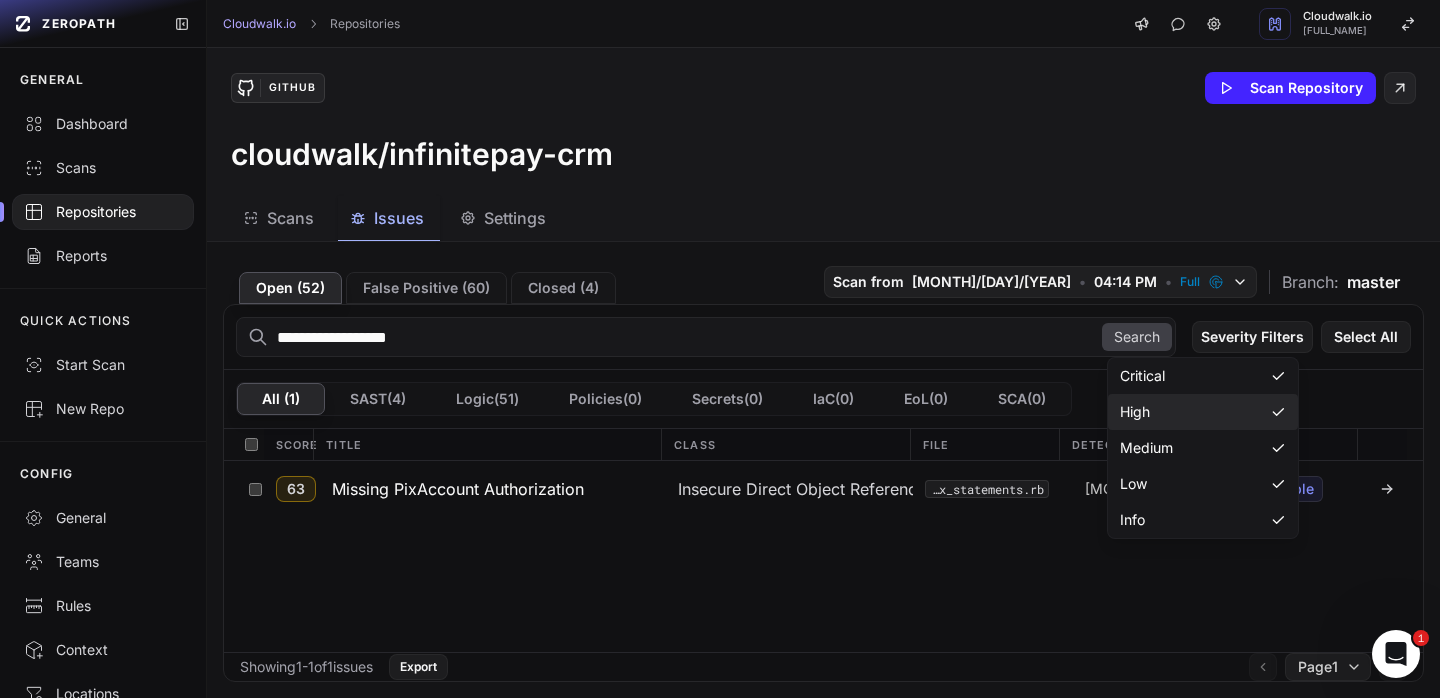 click on "High" 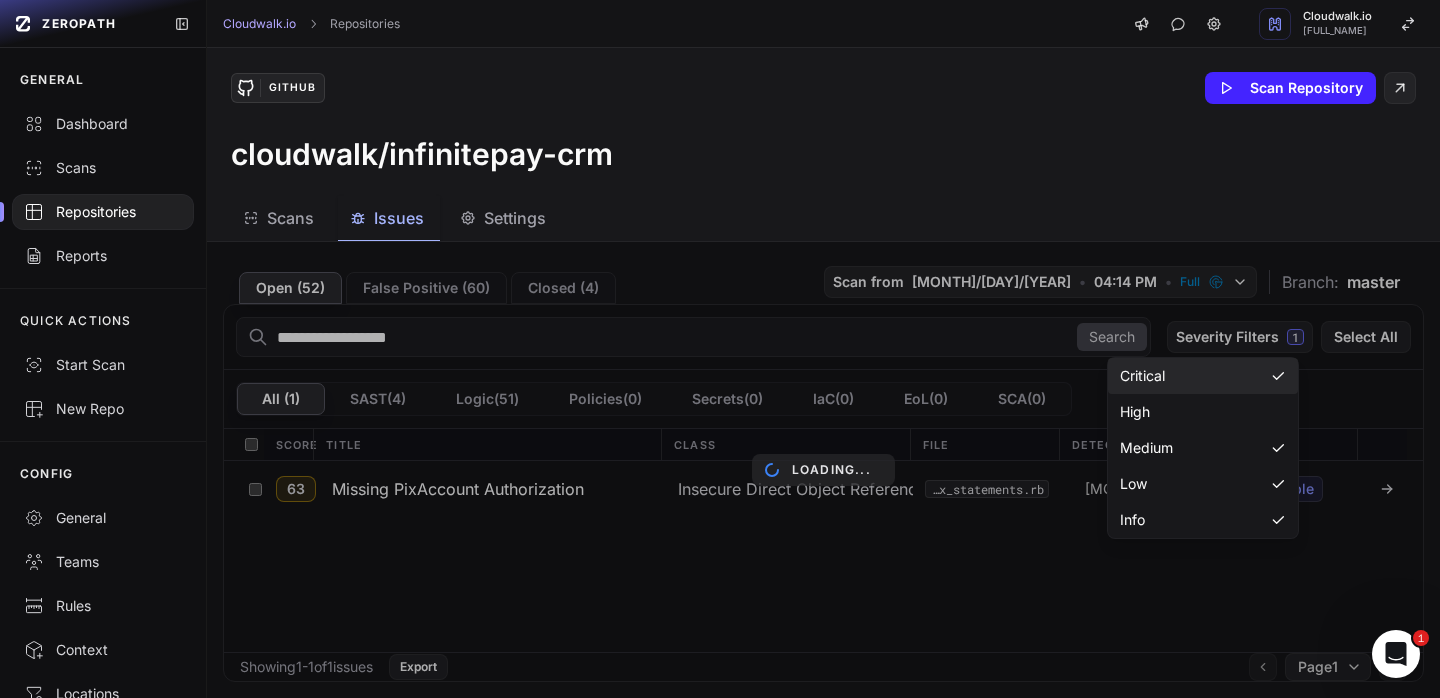 click on "Critical" at bounding box center [1203, 376] 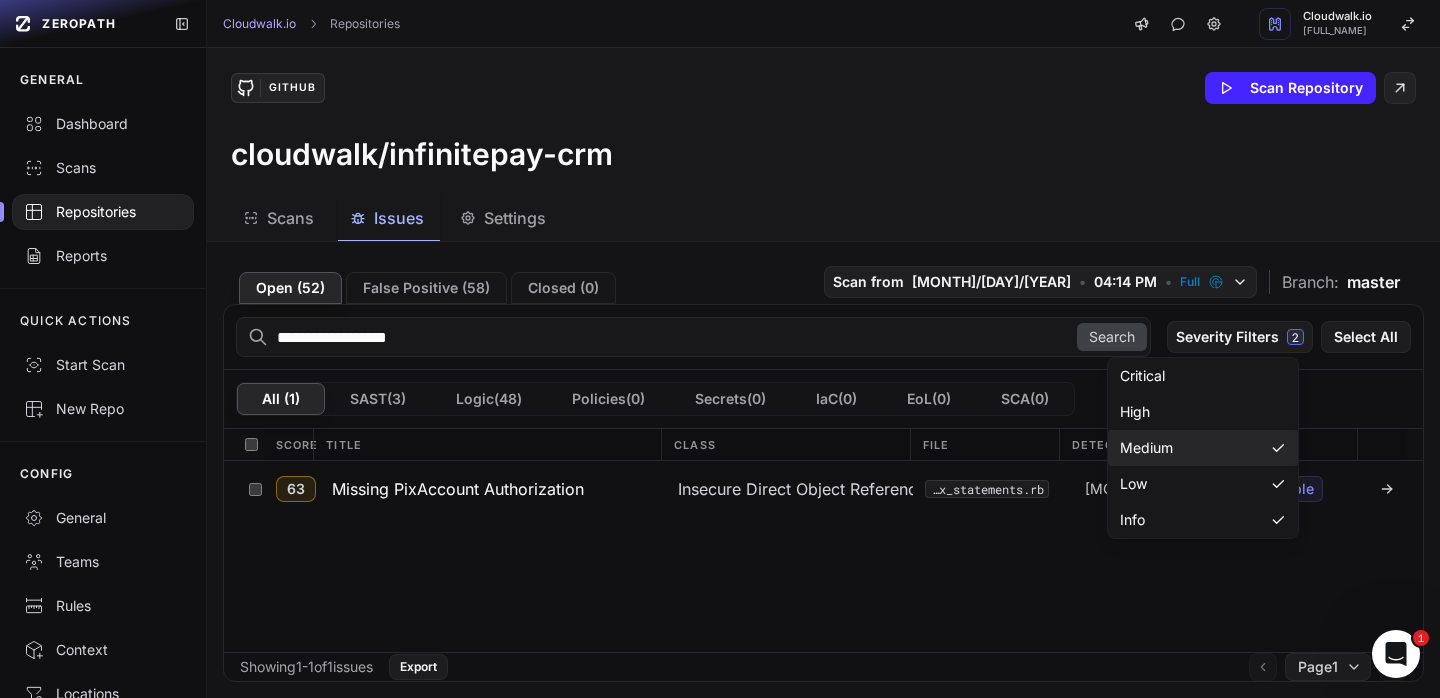 click on "Medium" 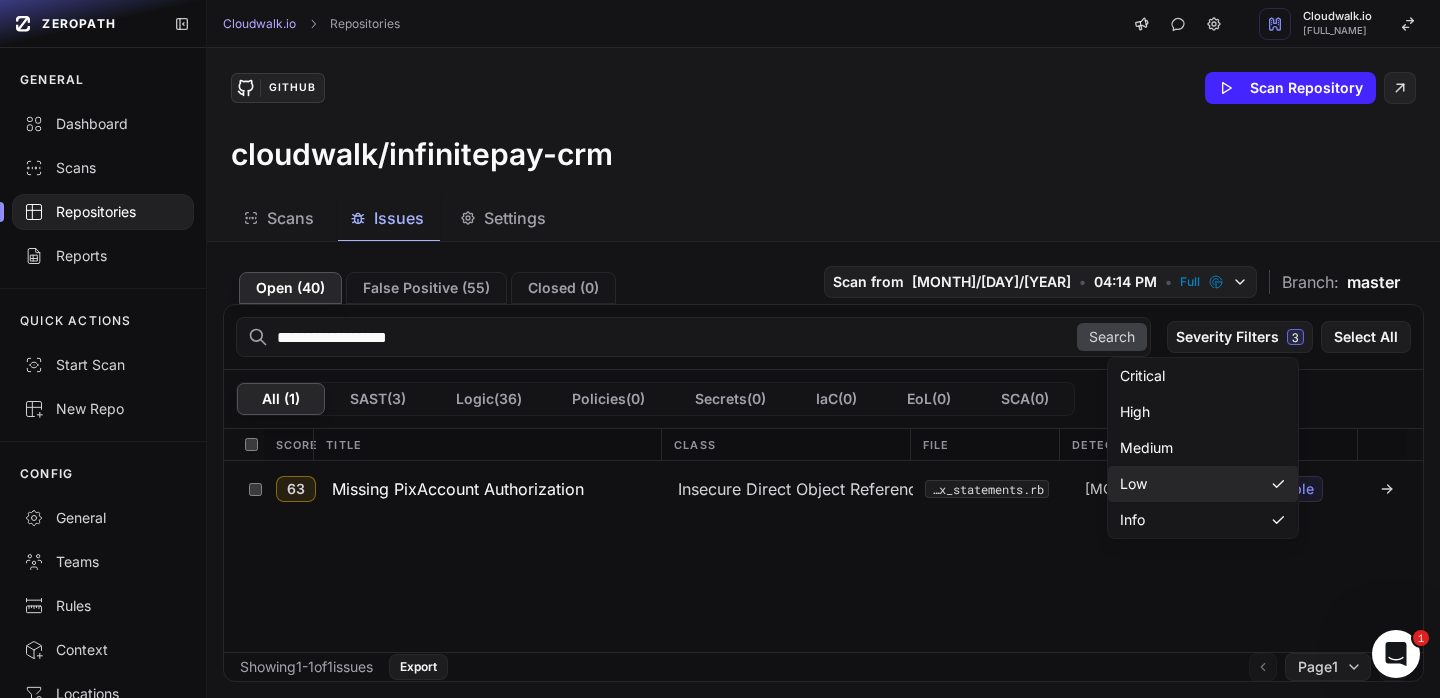 click on "Low" at bounding box center (1133, 484) 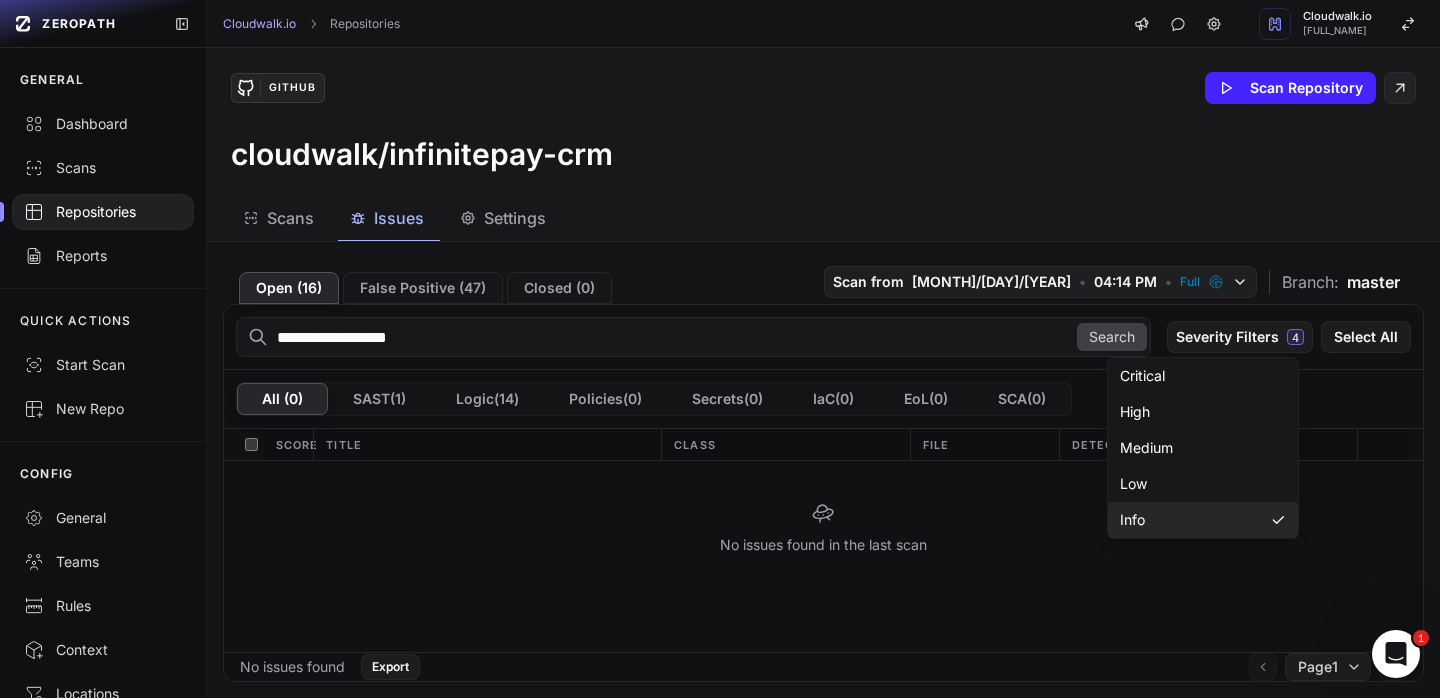 click on "Info" at bounding box center (1132, 520) 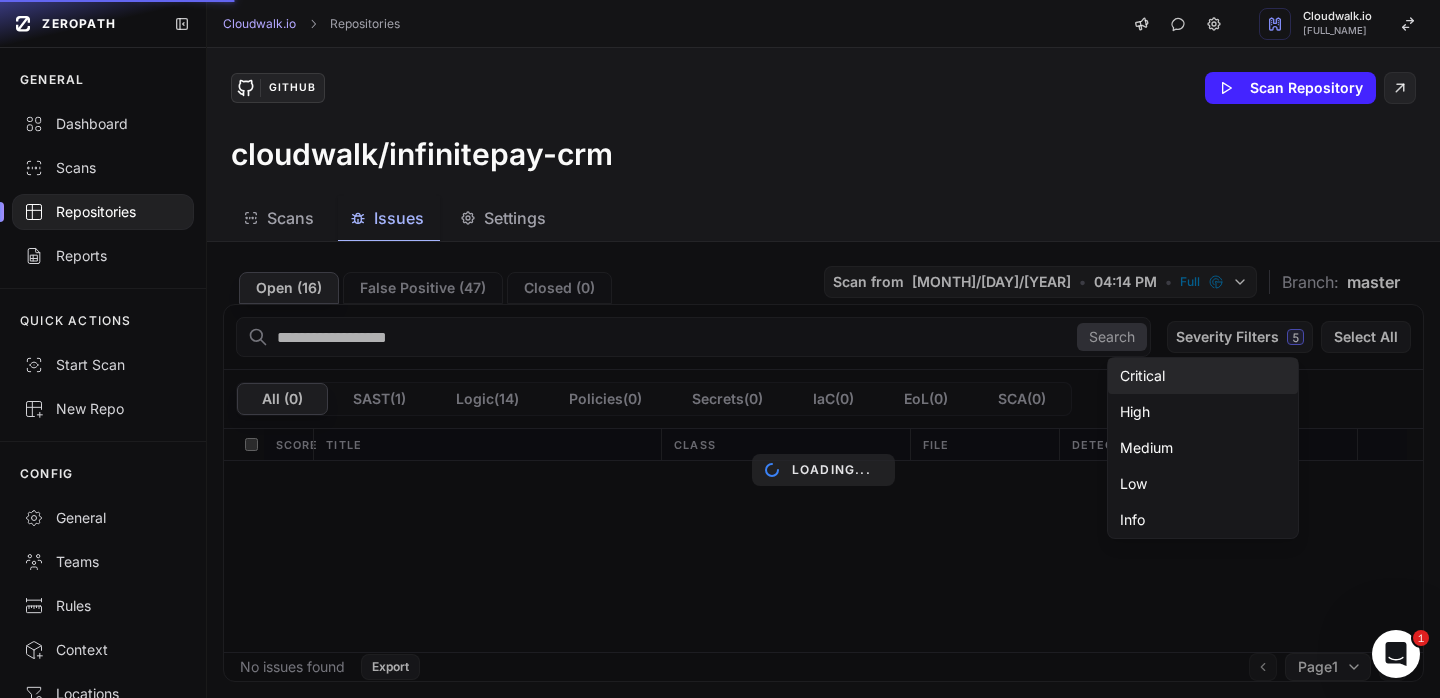 click on "Critical" at bounding box center (1203, 376) 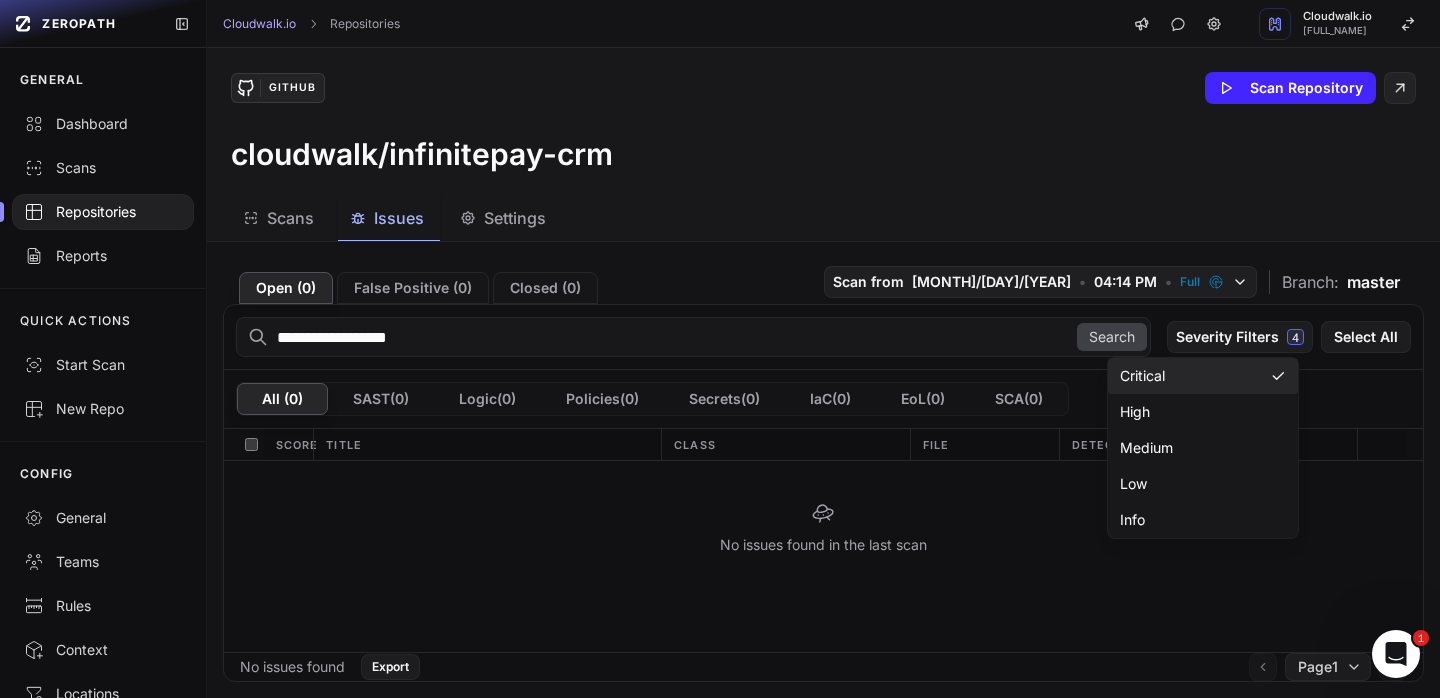 click on "Critical" at bounding box center [1203, 376] 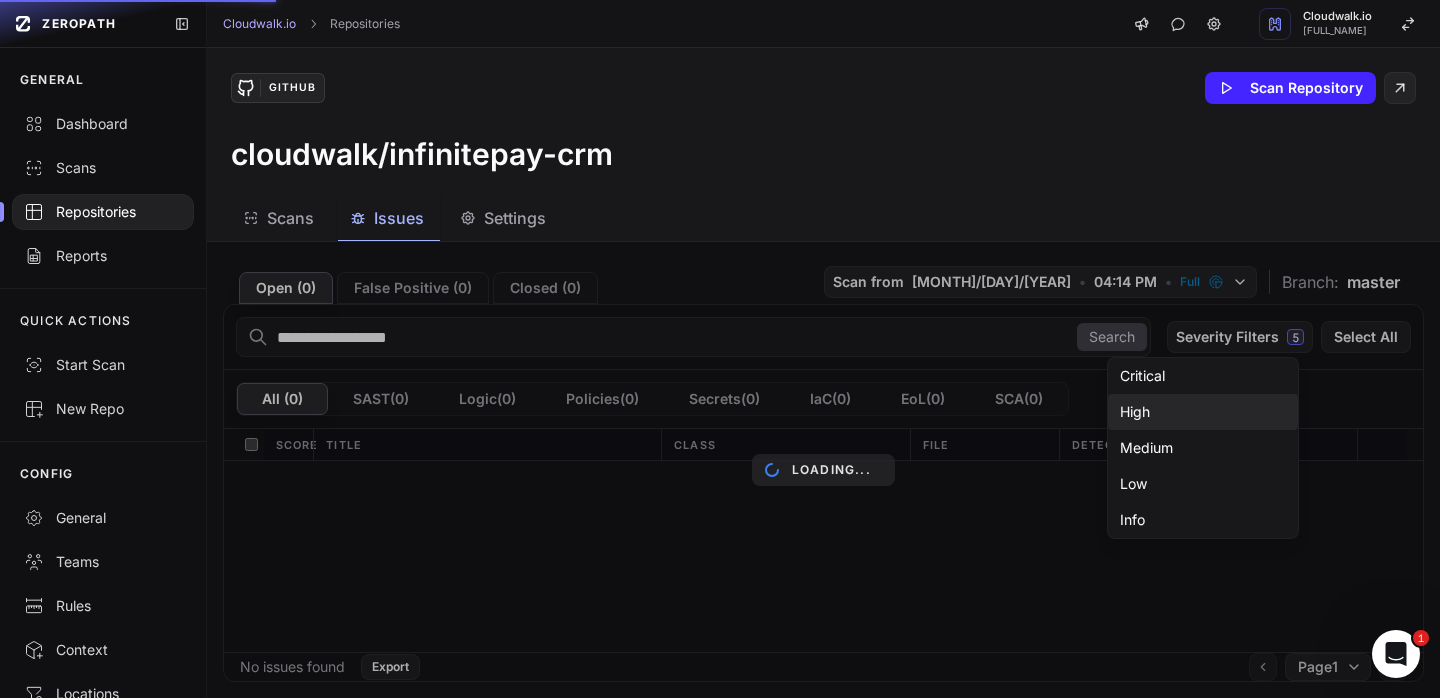 click on "High" 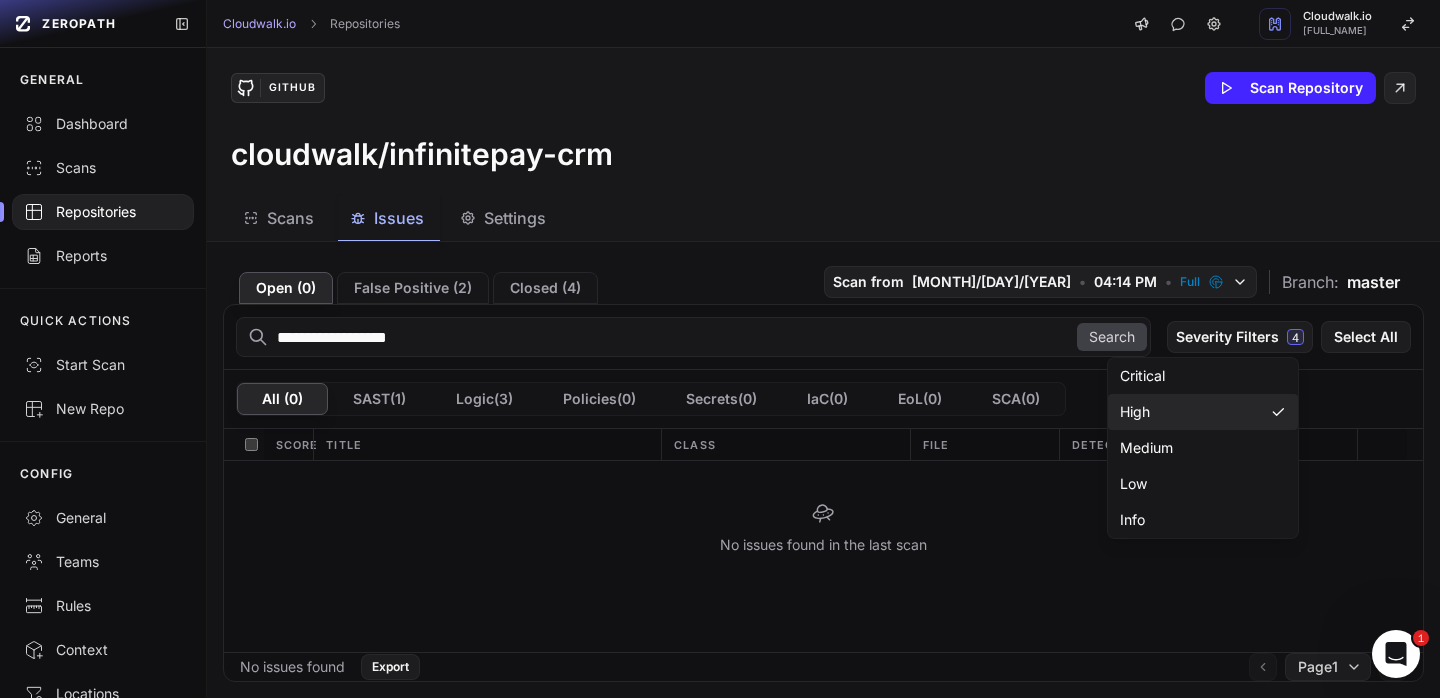 click on "High" 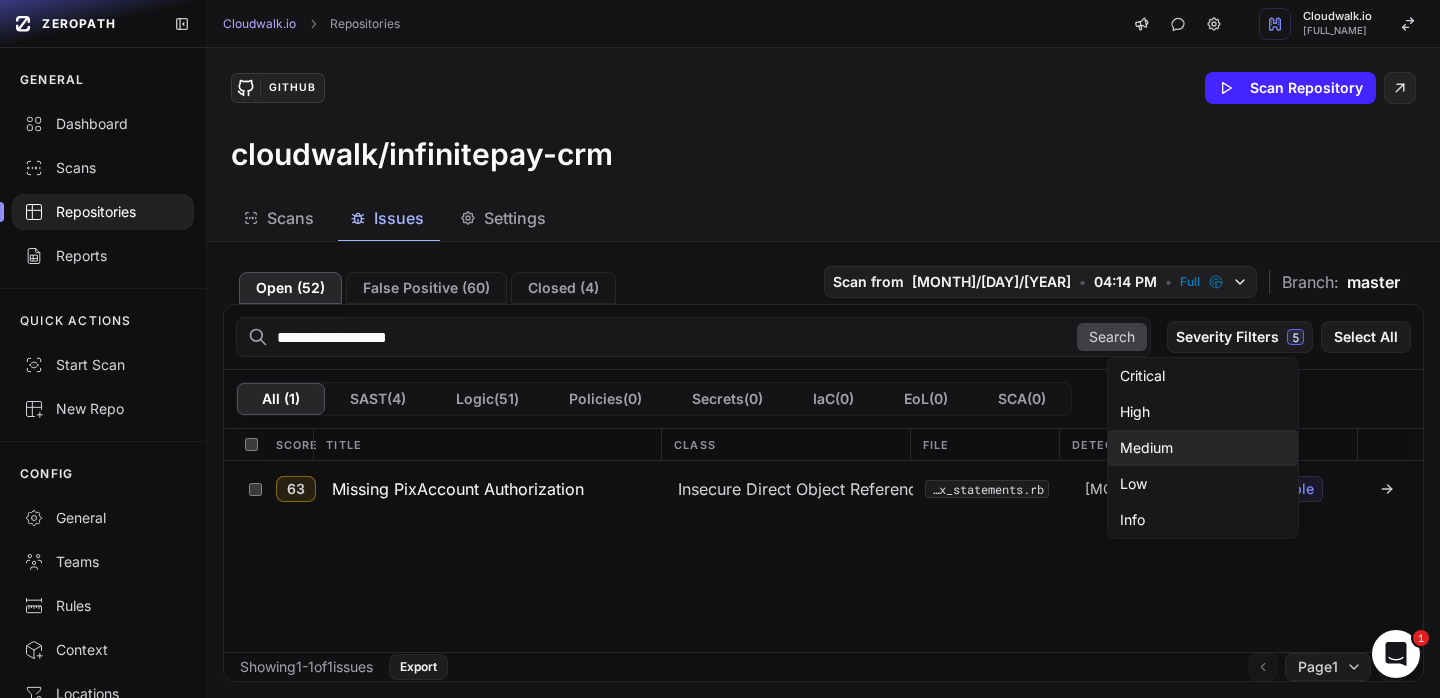 click on "Medium" at bounding box center [1146, 448] 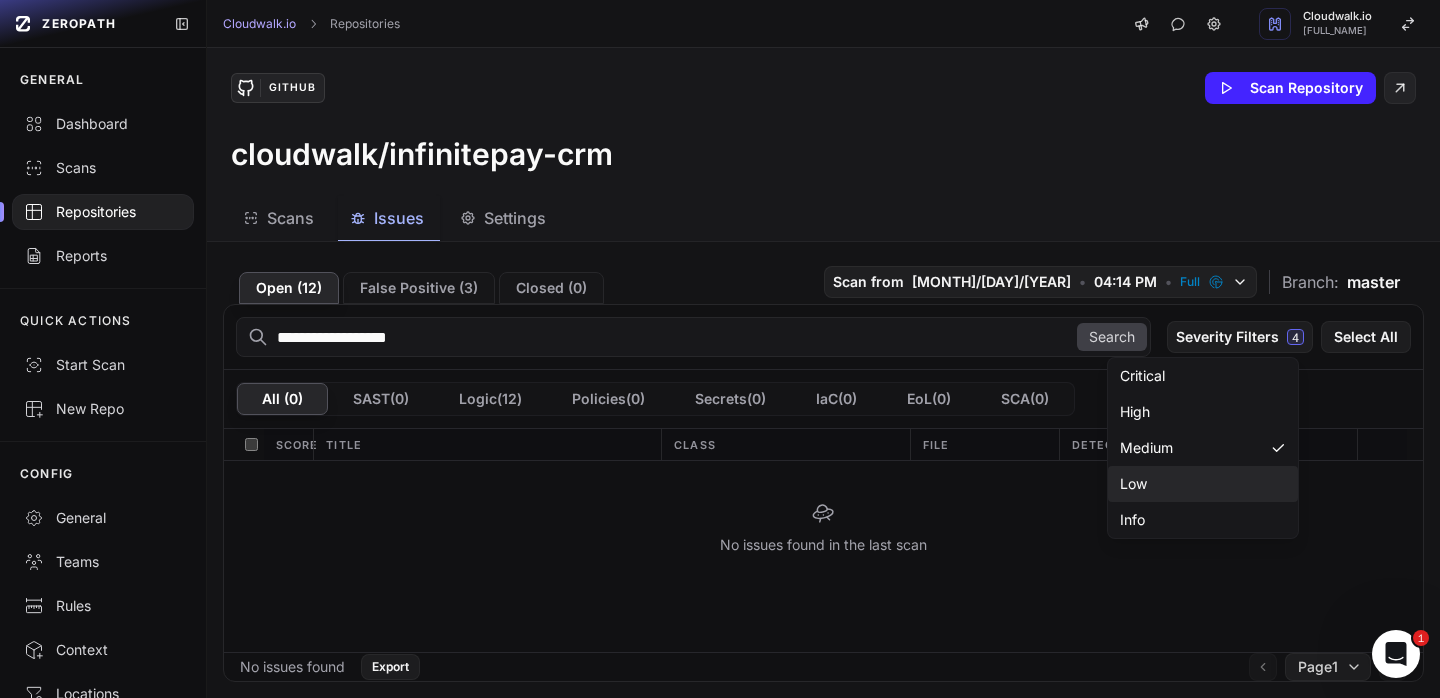 click on "Low" 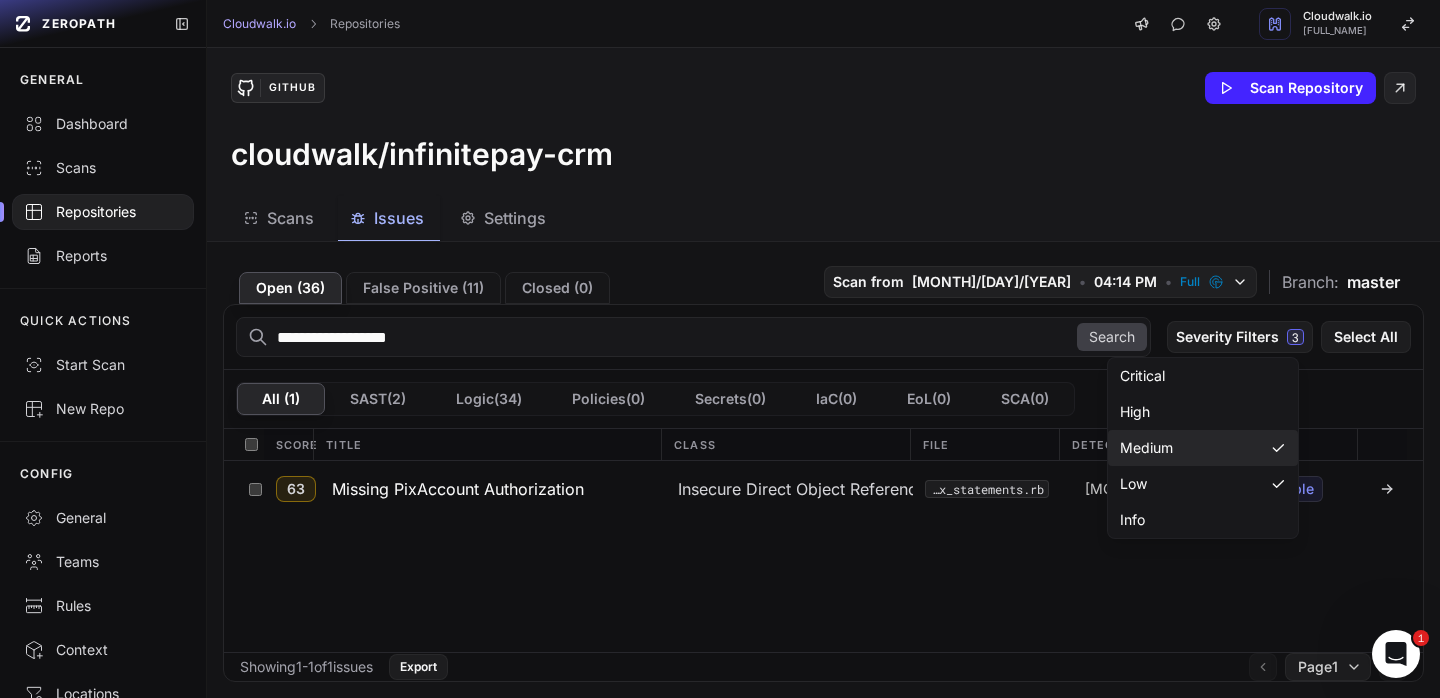 click on "Medium" at bounding box center [1146, 448] 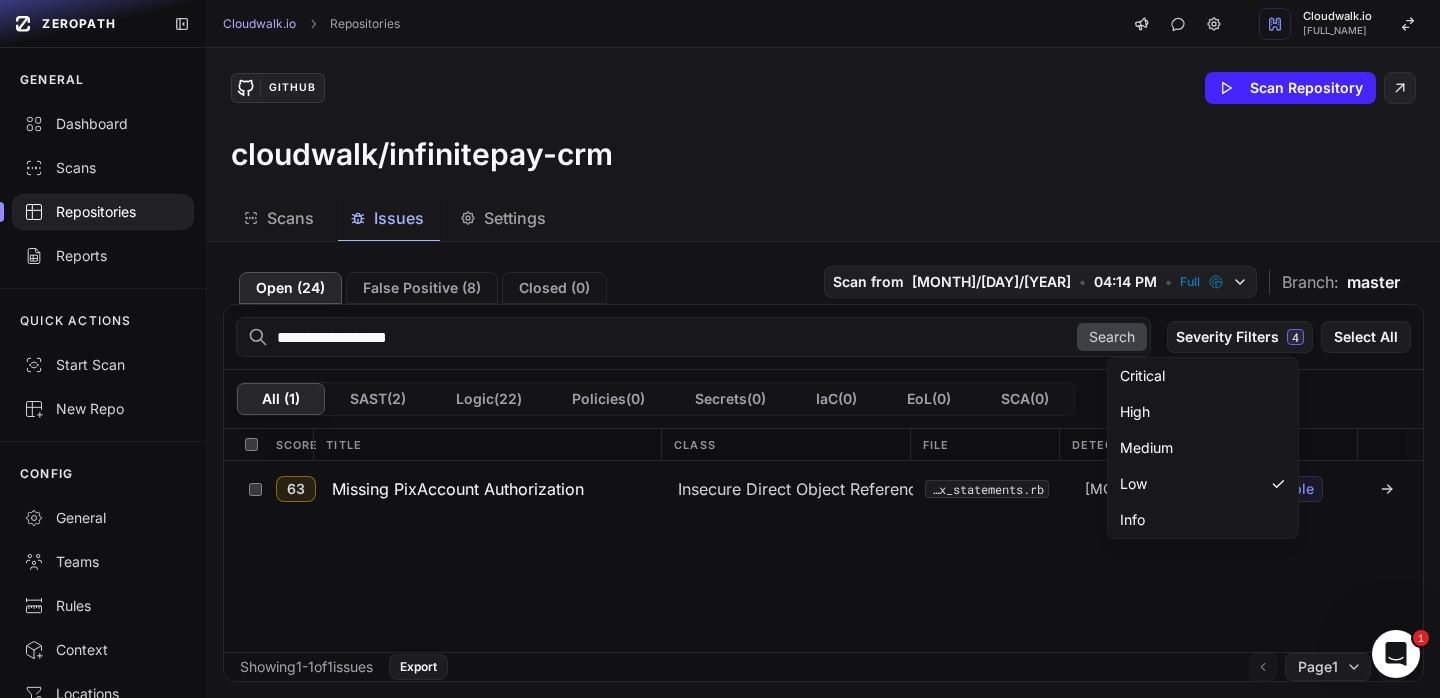 click on "Missing PixAccount Authorization" at bounding box center (458, 489) 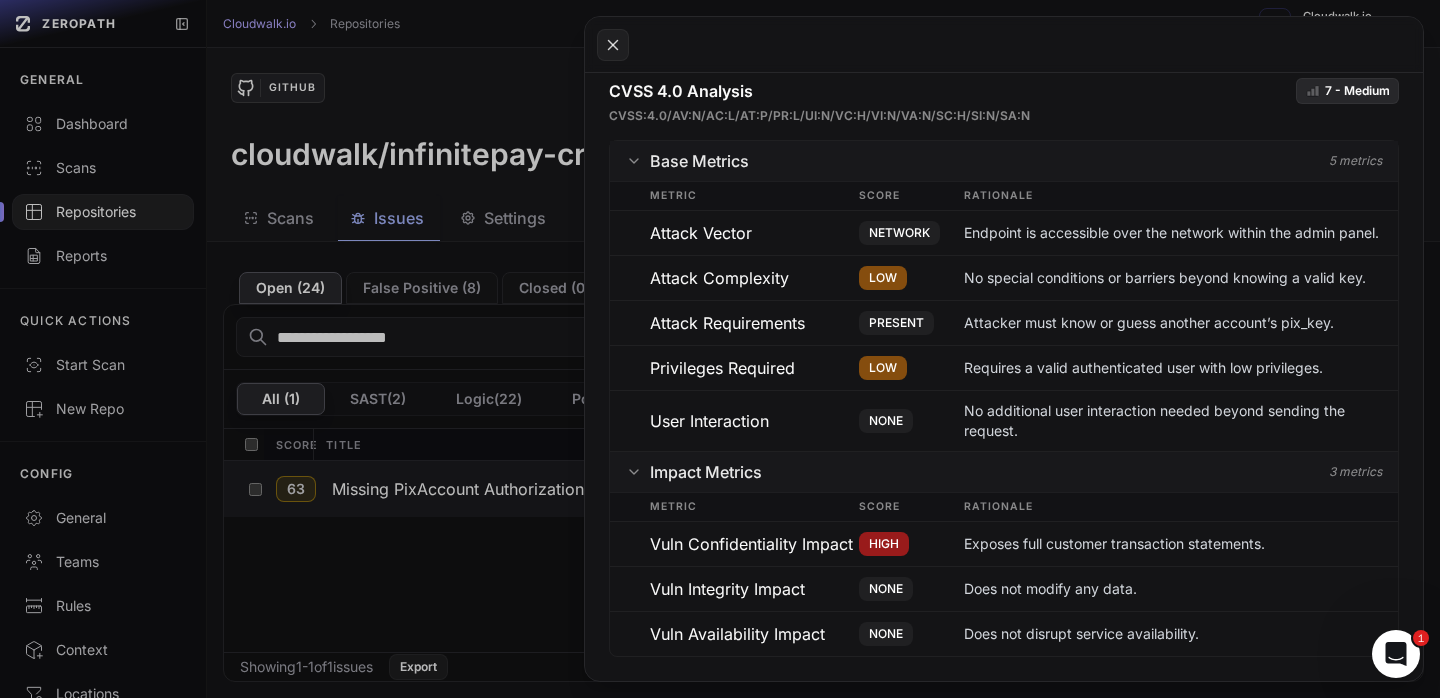 scroll, scrollTop: 1387, scrollLeft: 0, axis: vertical 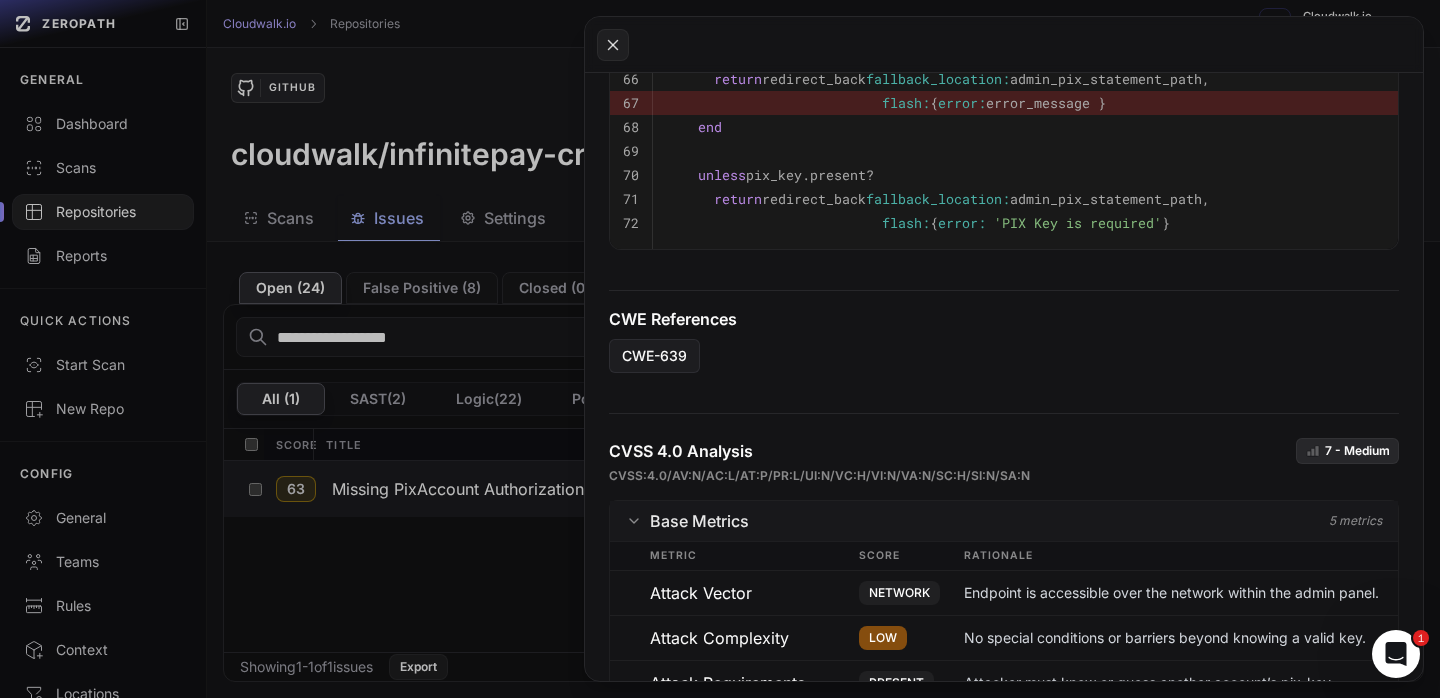 click on "Description   The  batch_download  handler retrieves a  PixAccount  by key from  params[:pix_key]  without verifying that  current_user  is authorized to access it, allowing any user with a valid key to download another account’s Pix statements.
Repository Full scan   cloudwalk/infinitepay-crm     master   Explorer          Application   Infinitepay CRM   Explorer            Source   Pix Statement Batch Download    (pix_statements.rb)       Explorer          Source    ->   Sink Analysis   Analyzed    1    function call   Explorer            Scenario   Missing PixAccount Authorization   (pix_statements.rb)   Explorer                  Code Segment         pix_statements.rb     67     ruby   View code    61         end_date = params[ :end_date ]     62         type_of = params[ :type_of ]     63
64         valid, error_message = validate_date_params(start_date, end_date)     65          unless  valid     66            return  redirect_back  fallback_location:  admin_pix_statement_path," at bounding box center (1004, 207) 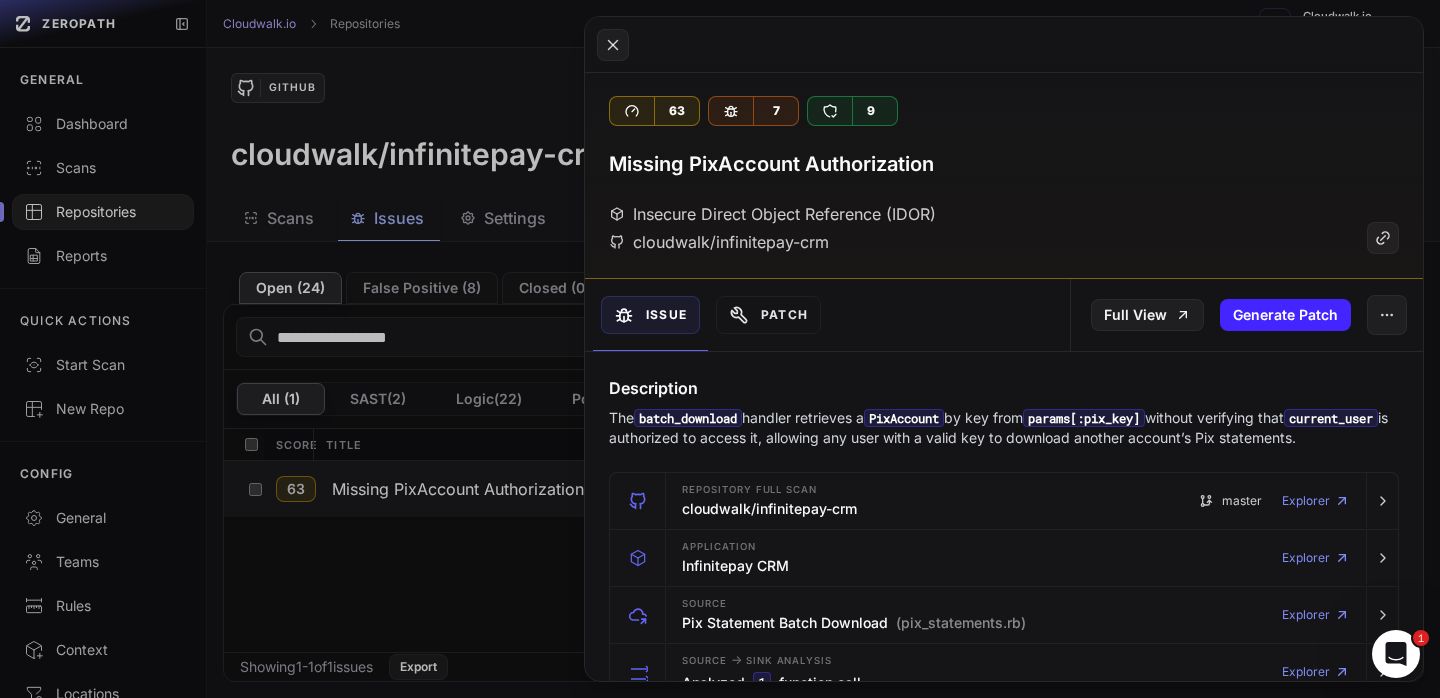 scroll, scrollTop: 0, scrollLeft: 0, axis: both 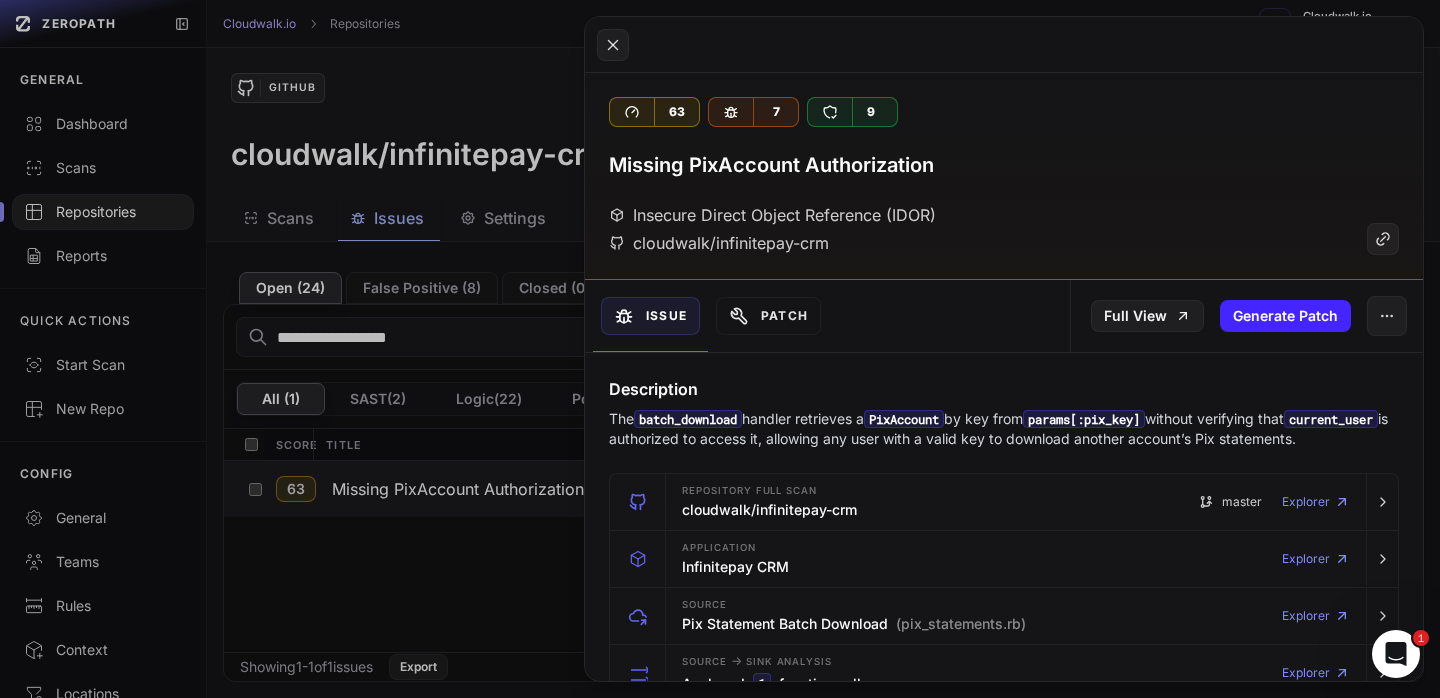 click on "Issue
Patch" at bounding box center (794, 316) 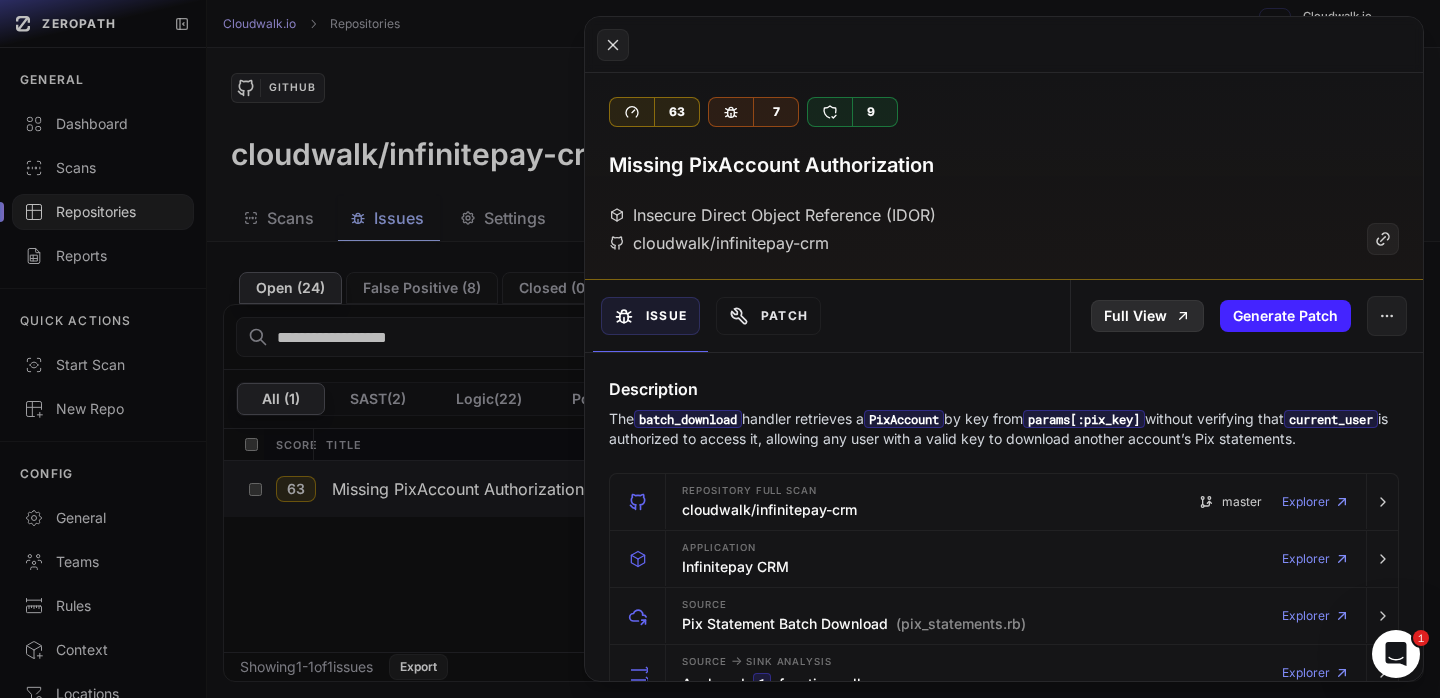 click on "Full View" at bounding box center [1147, 316] 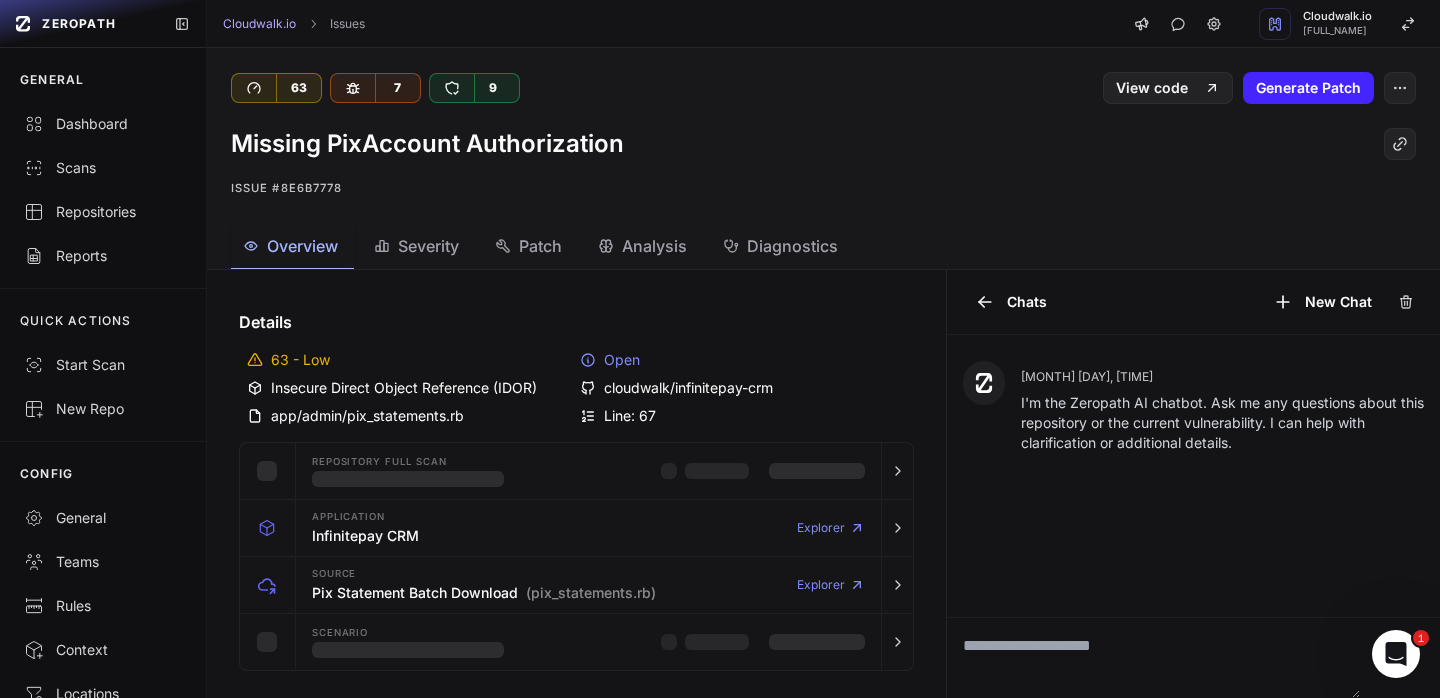 click on "Missing PixAccount Authorization         Issue #[HASH]" at bounding box center [823, 164] 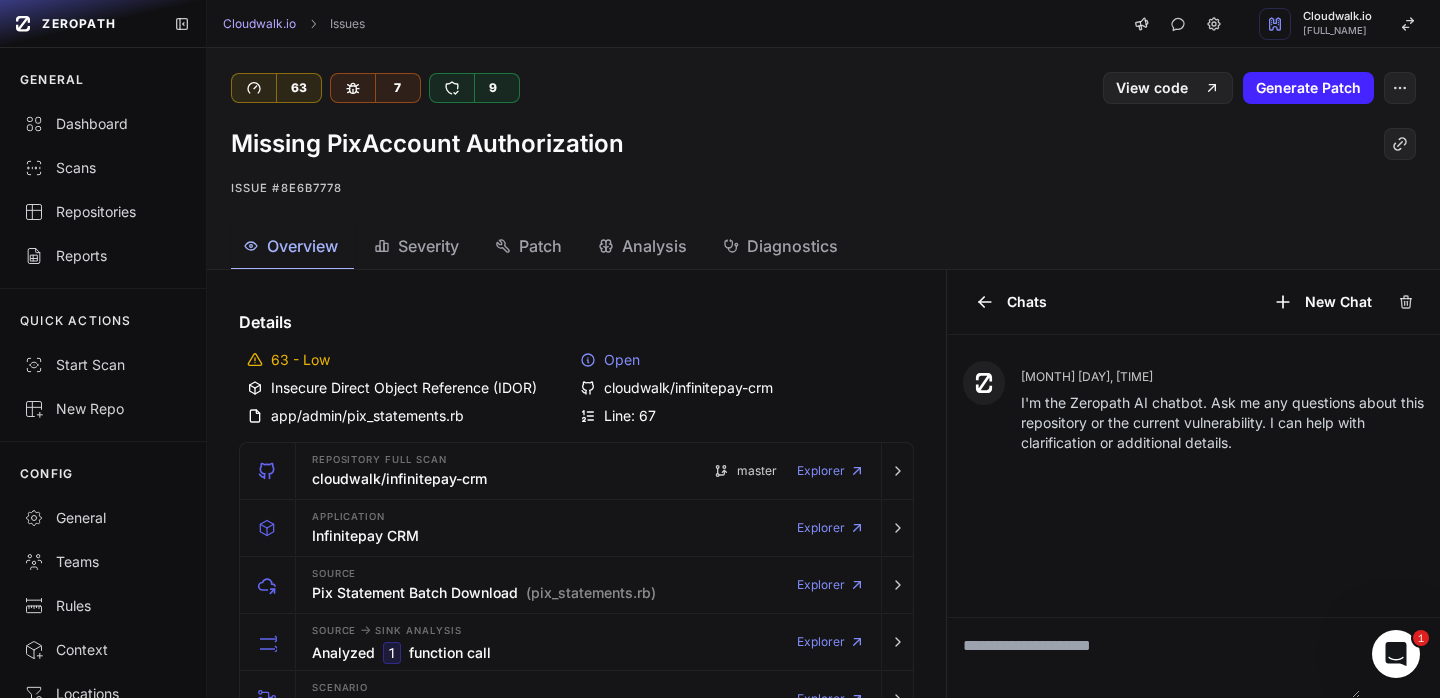 click on "Severity" 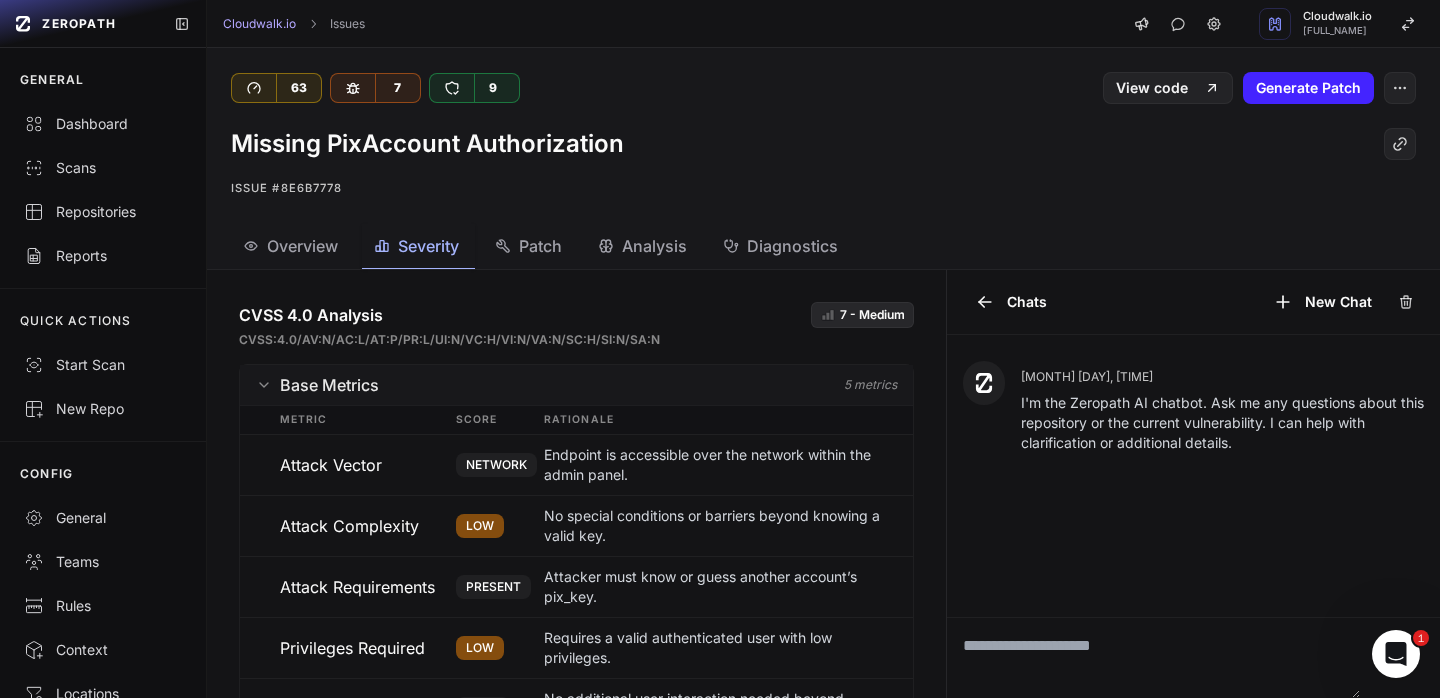 click on "7 - Medium" at bounding box center [872, 315] 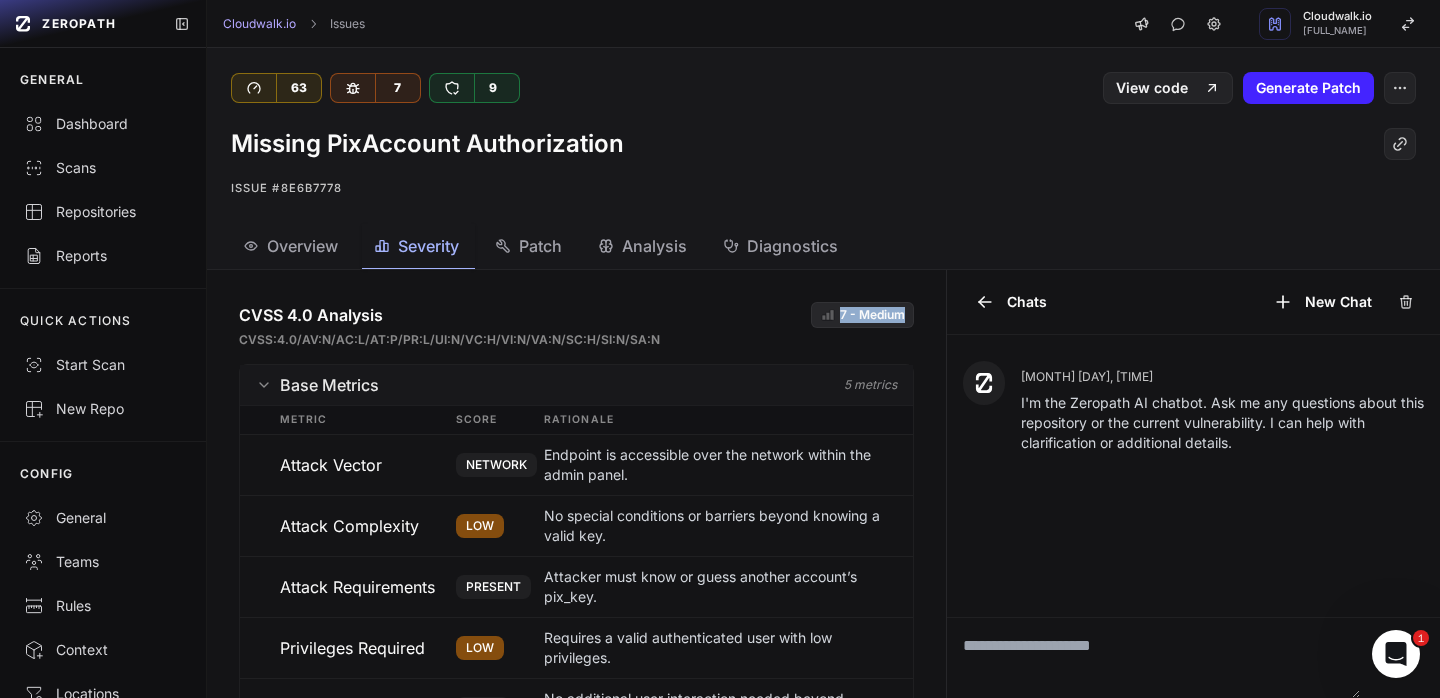 drag, startPoint x: 805, startPoint y: 316, endPoint x: 929, endPoint y: 324, distance: 124.2578 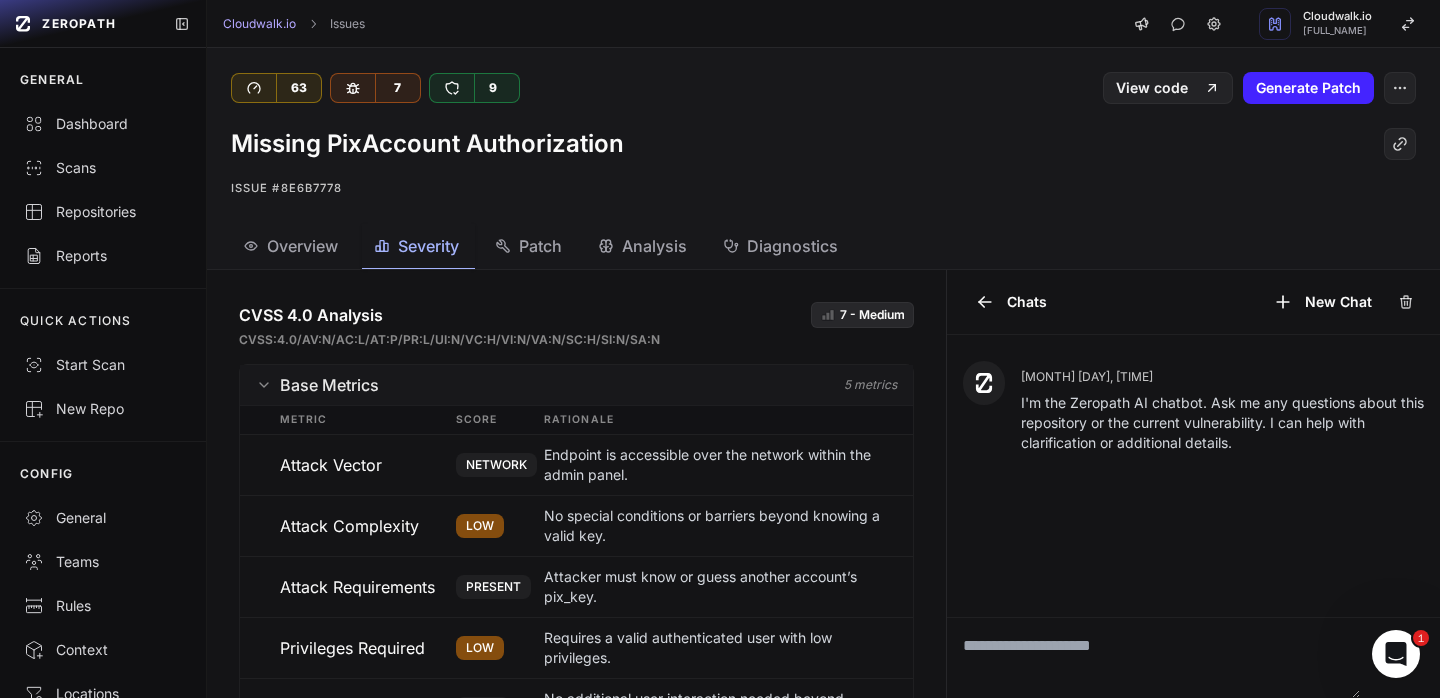 click on "CVSS:4.0/AV:N/AC:L/AT:P/PR:L/UI:N/VC:H/VI:N/VA:N/SC:H/SI:N/SA:N" at bounding box center [576, 340] 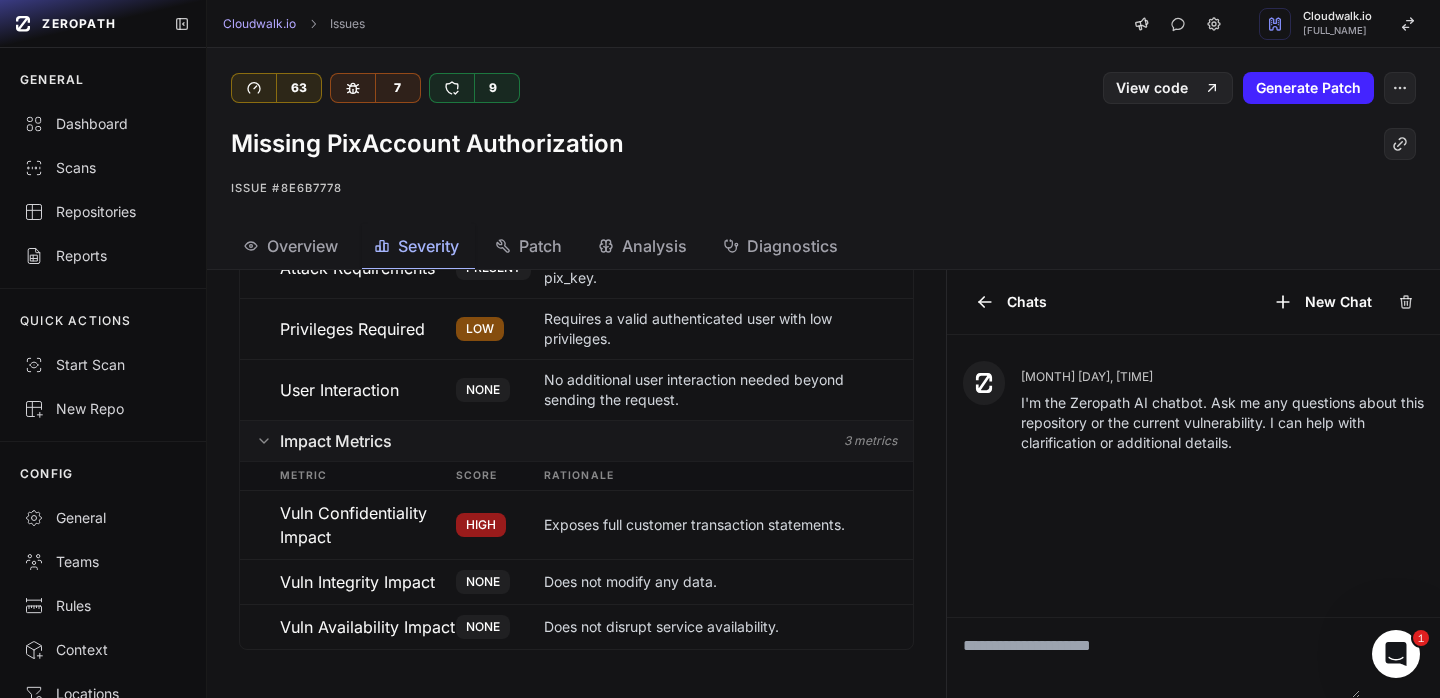 scroll, scrollTop: 0, scrollLeft: 0, axis: both 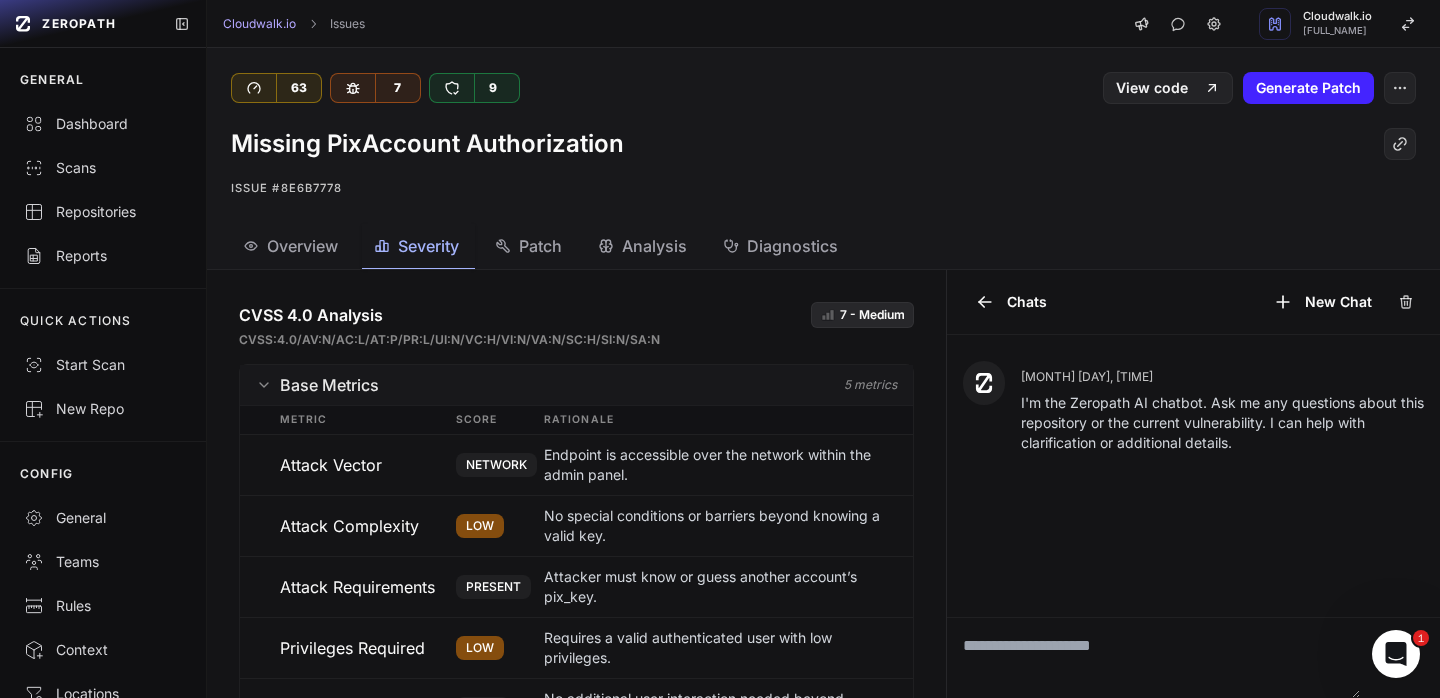 click on "CVSS 4.0 Analysis     7 - Medium   CVSS:4.0/AV:N/AC:L/AT:P/PR:L/UI:N/VC:H/VI:N/VA:N/SC:H/SI:N/SA:N     Base Metrics     5 metrics   Metric   Score   Rationale   Attack Vector   NETWORK   Endpoint is accessible over the network within the admin panel.
Attack Complexity   LOW   No special conditions or barriers beyond knowing a valid key.
Attack Requirements   PRESENT   Attacker must know or guess another account’s pix_key.
Privileges Required   LOW   Requires a valid authenticated user with low privileges.
User Interaction   NONE   No additional user interaction needed beyond sending the request.
Impact Metrics     3 metrics   Metric   Score   Rationale   Vuln Confidentiality Impact   HIGH   Exposes full customer transaction statements.
Vuln Integrity Impact   NONE   Does not modify any data.
Vuln Availability Impact   NONE   Does not disrupt service availability." at bounding box center [576, 635] 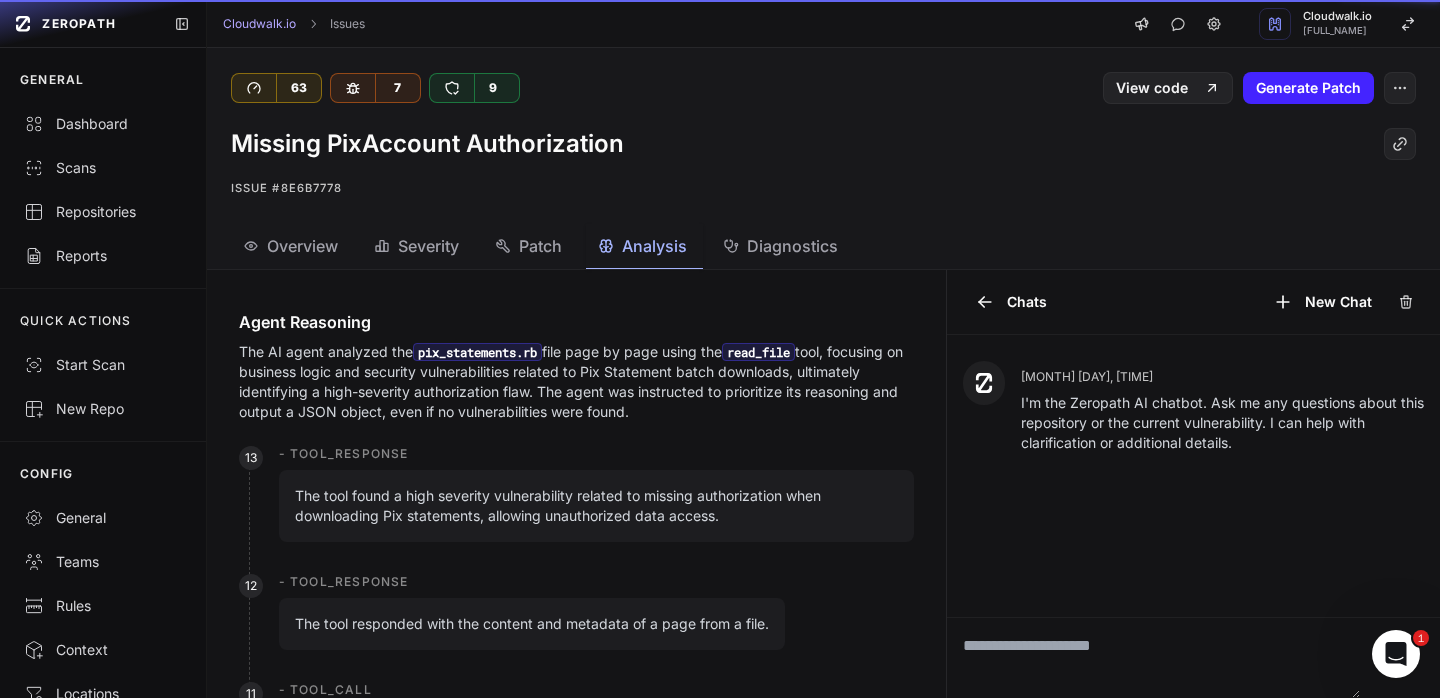 click on "Analysis" at bounding box center [654, 246] 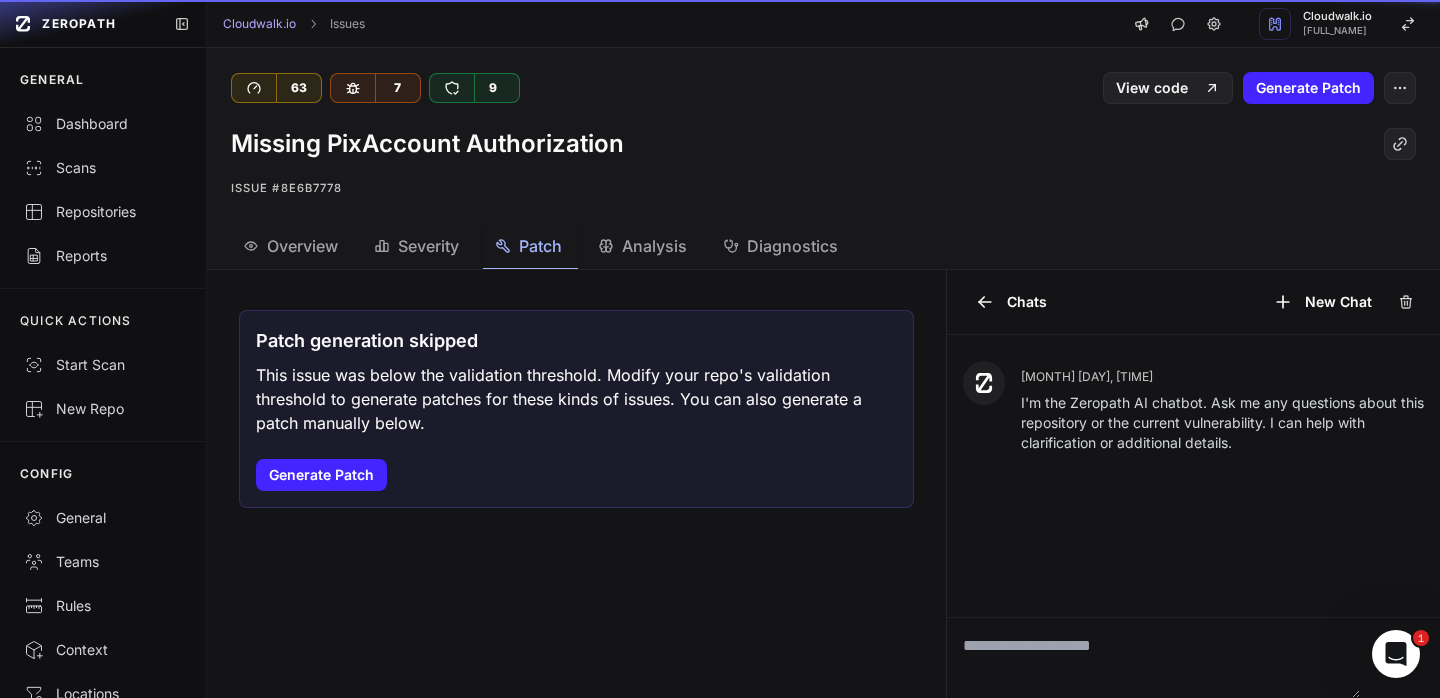 click on "Patch" at bounding box center (540, 246) 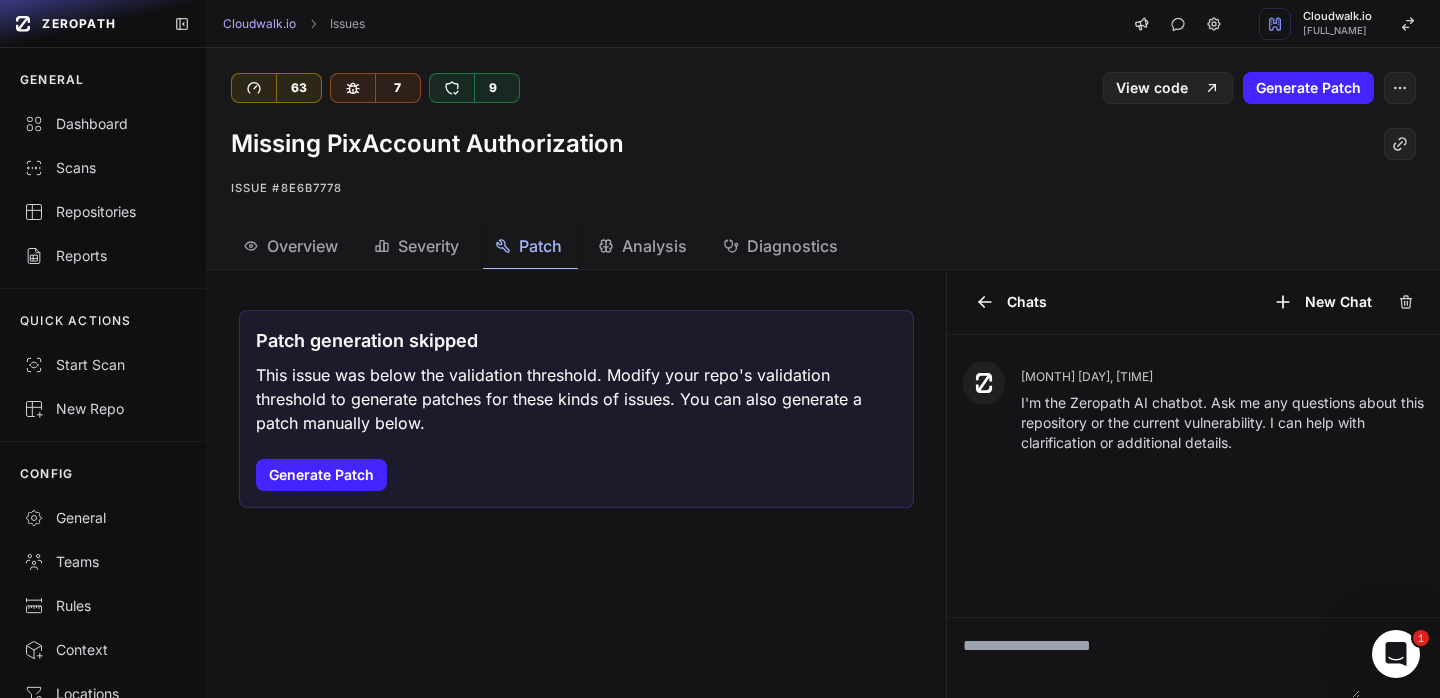 click on "Missing PixAccount Authorization         Issue #[HASH]" at bounding box center [823, 164] 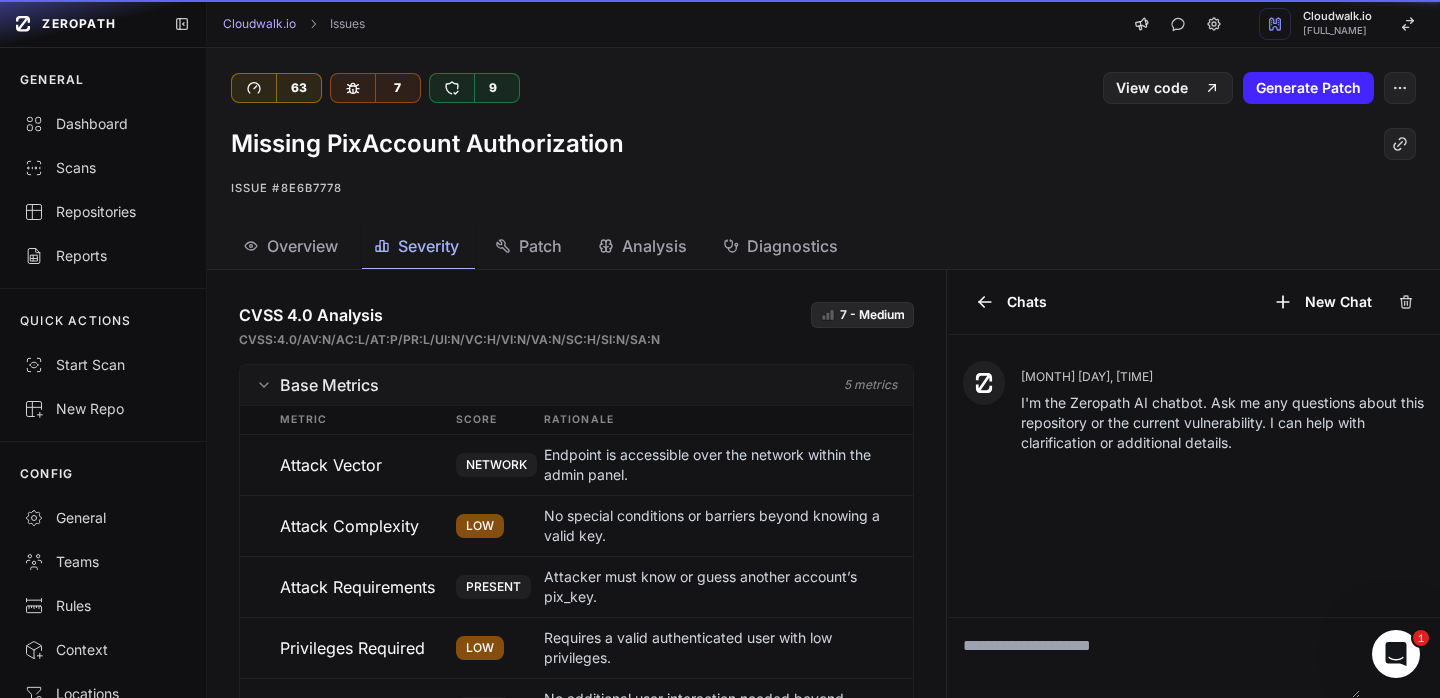 click on "Severity" at bounding box center [428, 246] 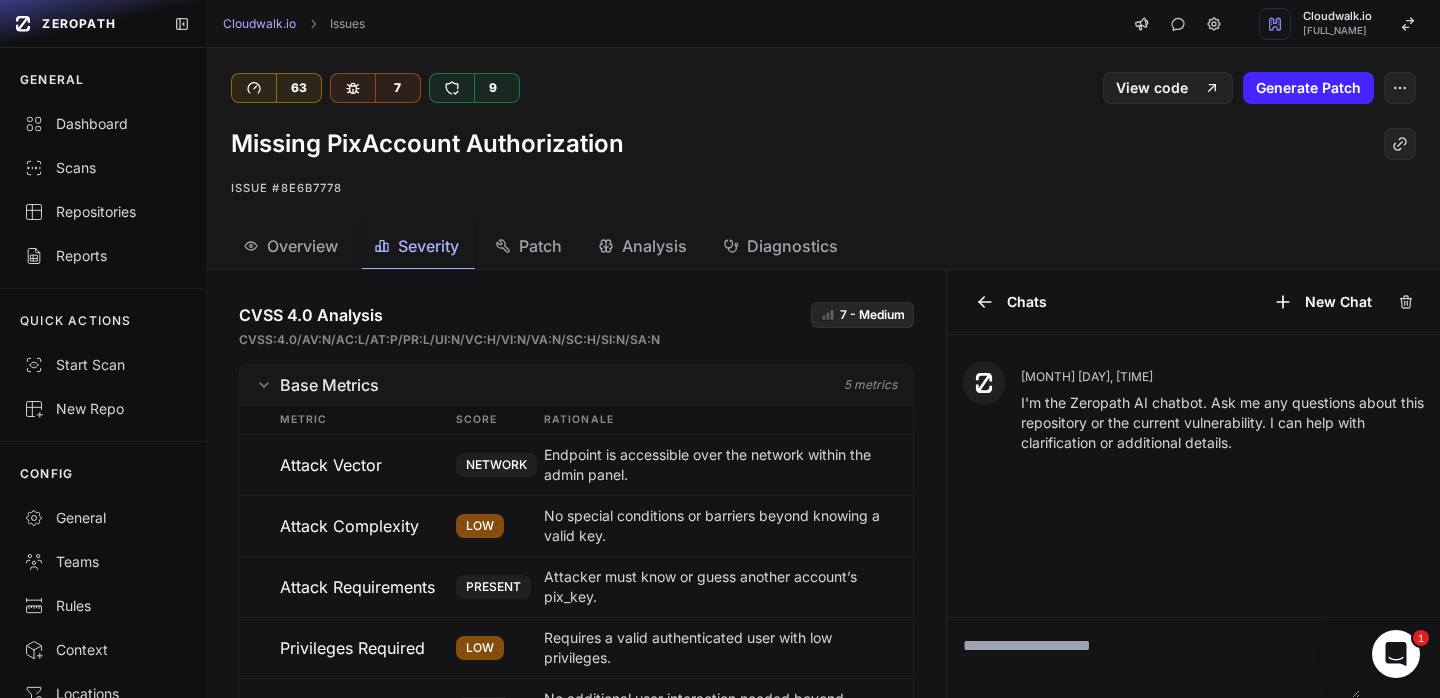click on "Overview" at bounding box center (302, 246) 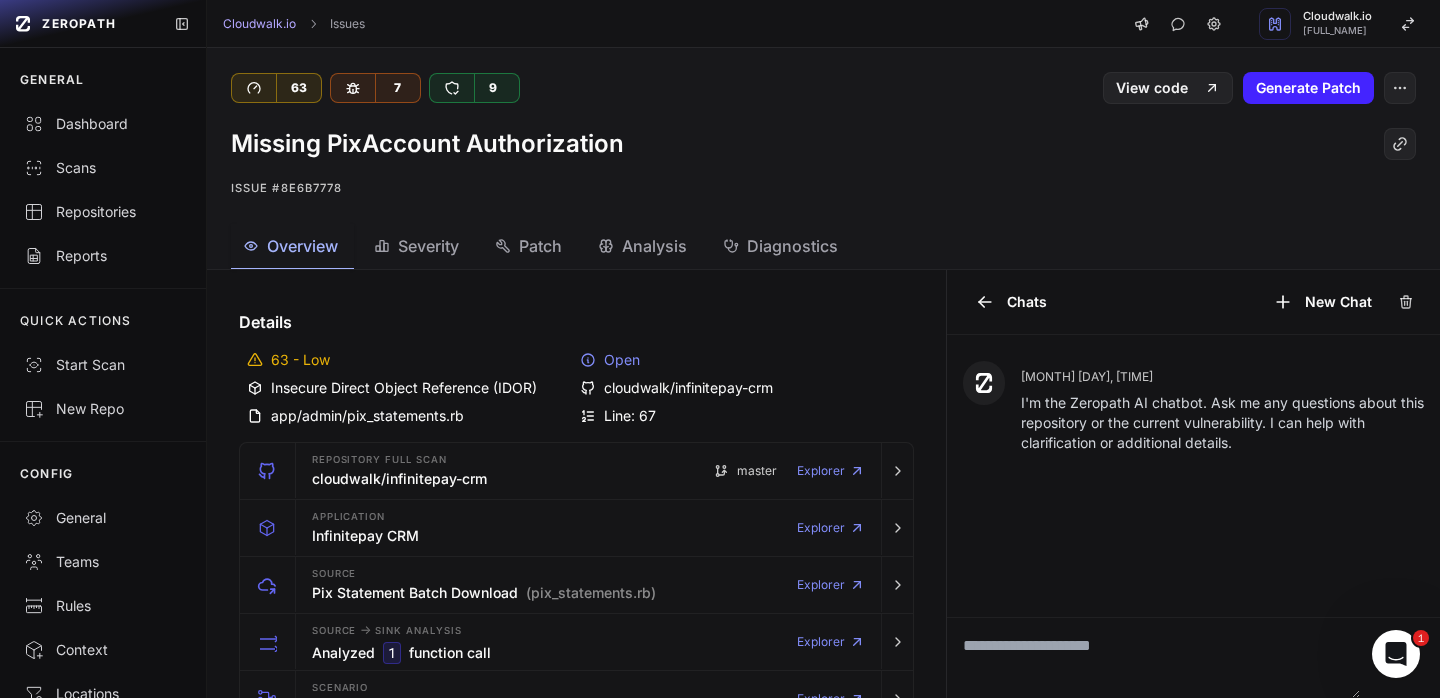 click on "63 - Low" at bounding box center [410, 360] 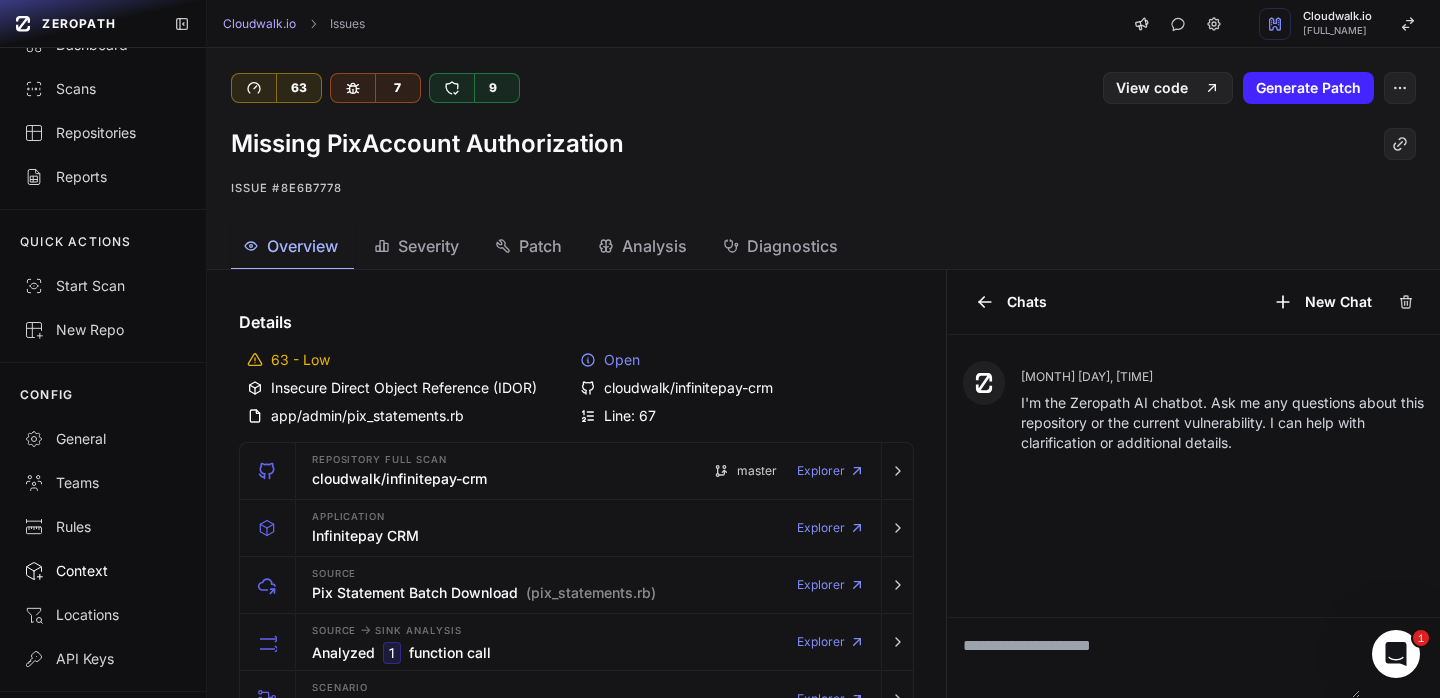scroll, scrollTop: 137, scrollLeft: 0, axis: vertical 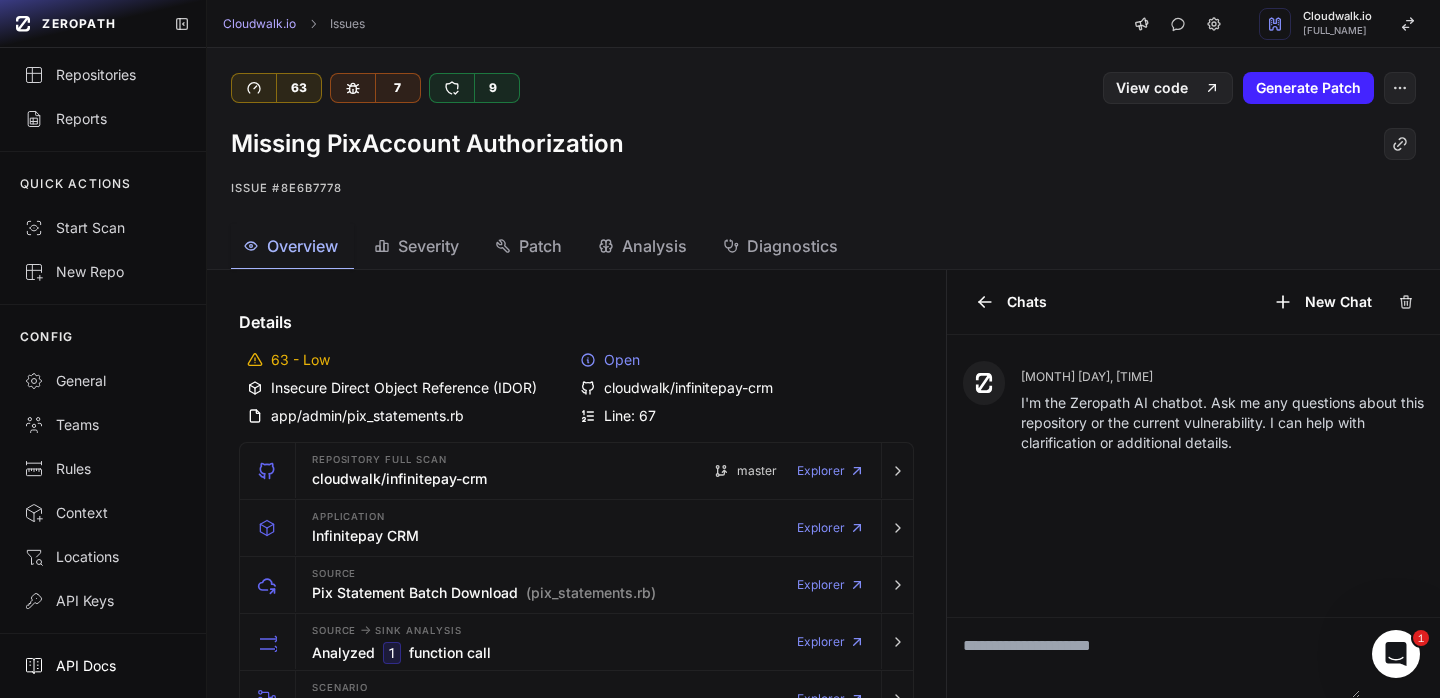 click on "API Docs" at bounding box center [103, 666] 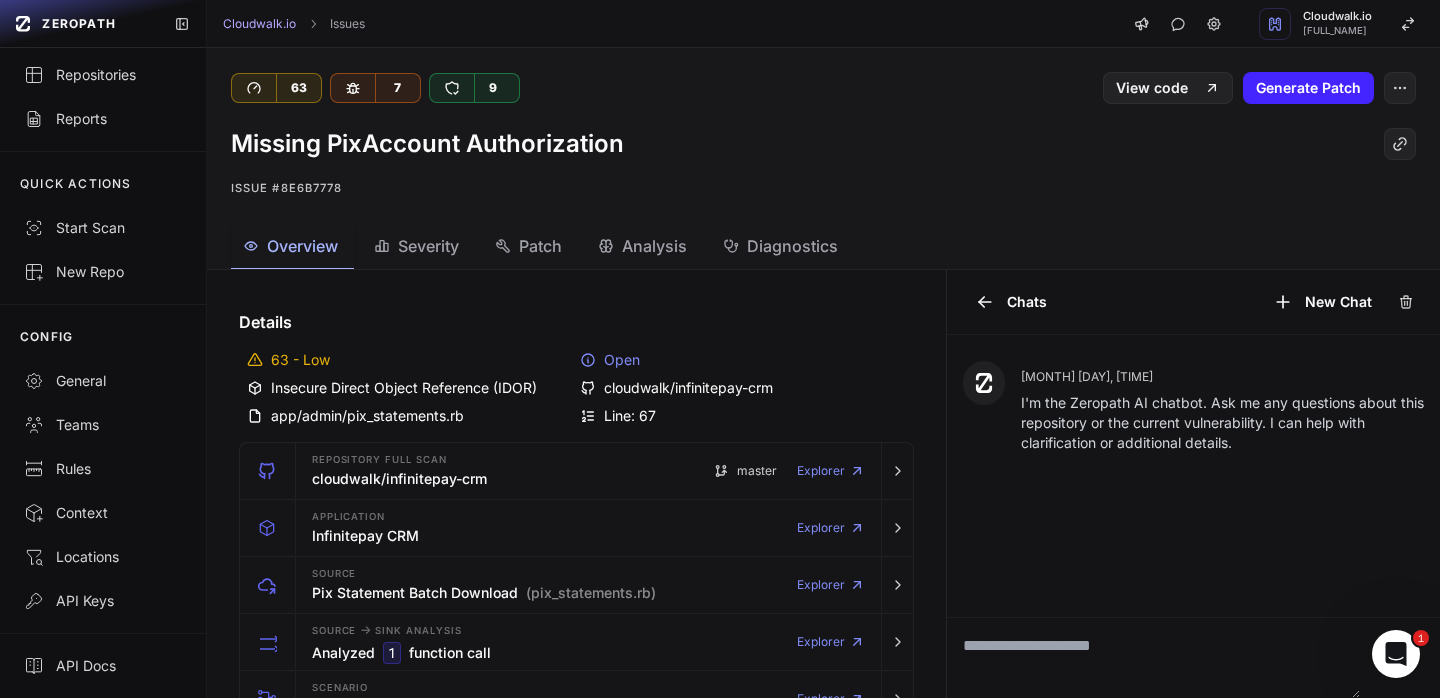 click 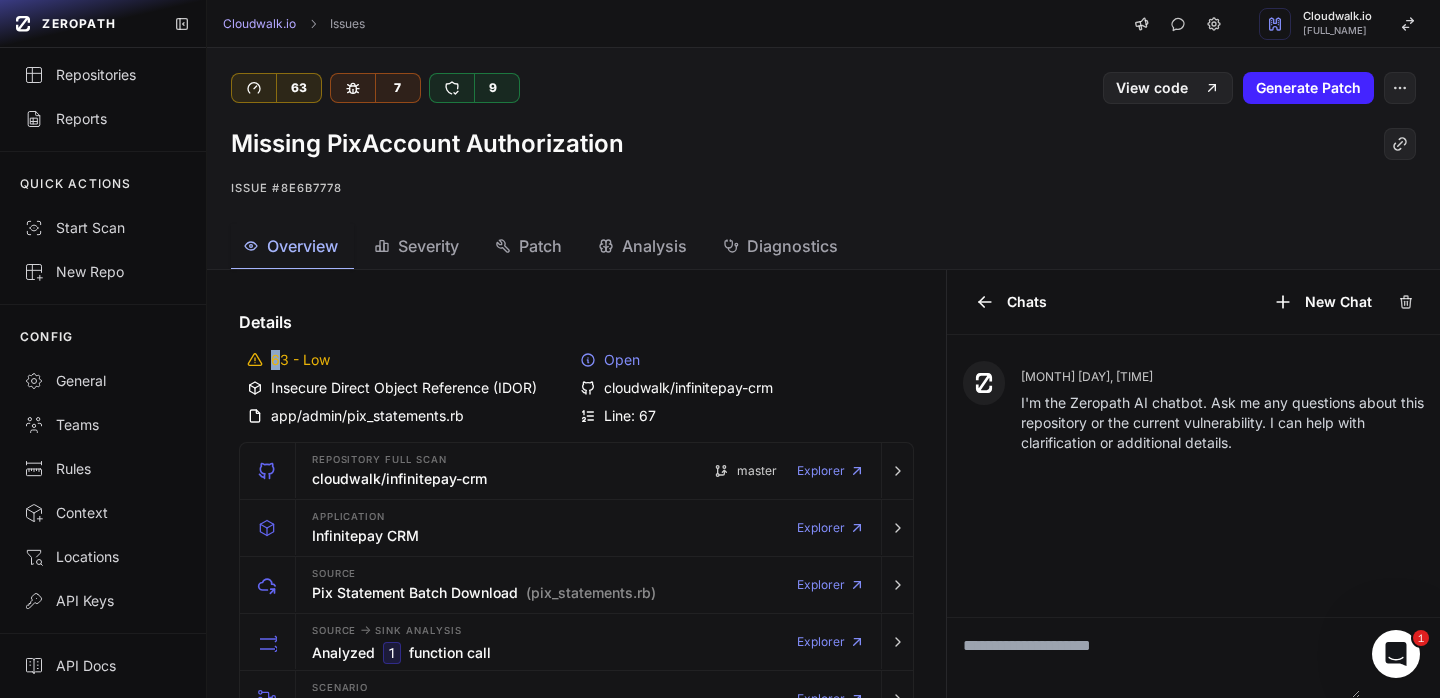 drag, startPoint x: 280, startPoint y: 360, endPoint x: 420, endPoint y: 356, distance: 140.05713 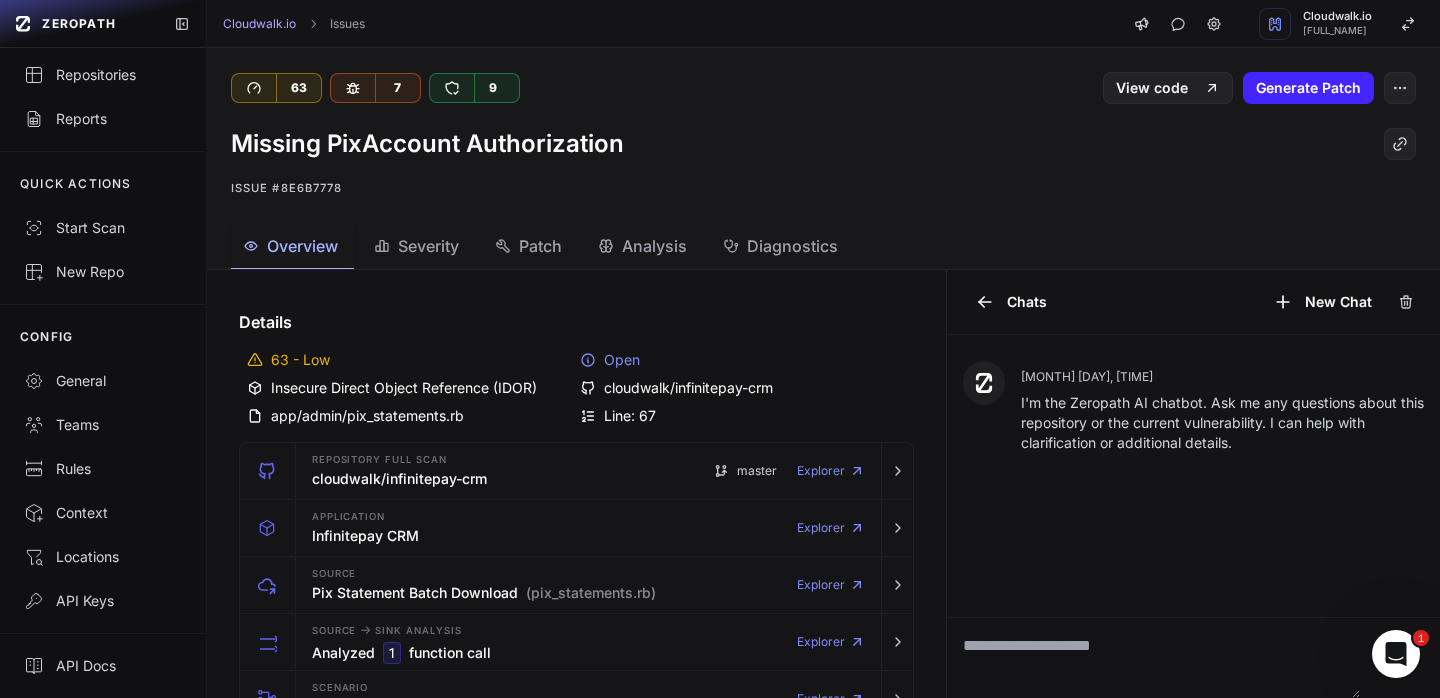 click on "63 - Low" at bounding box center [410, 360] 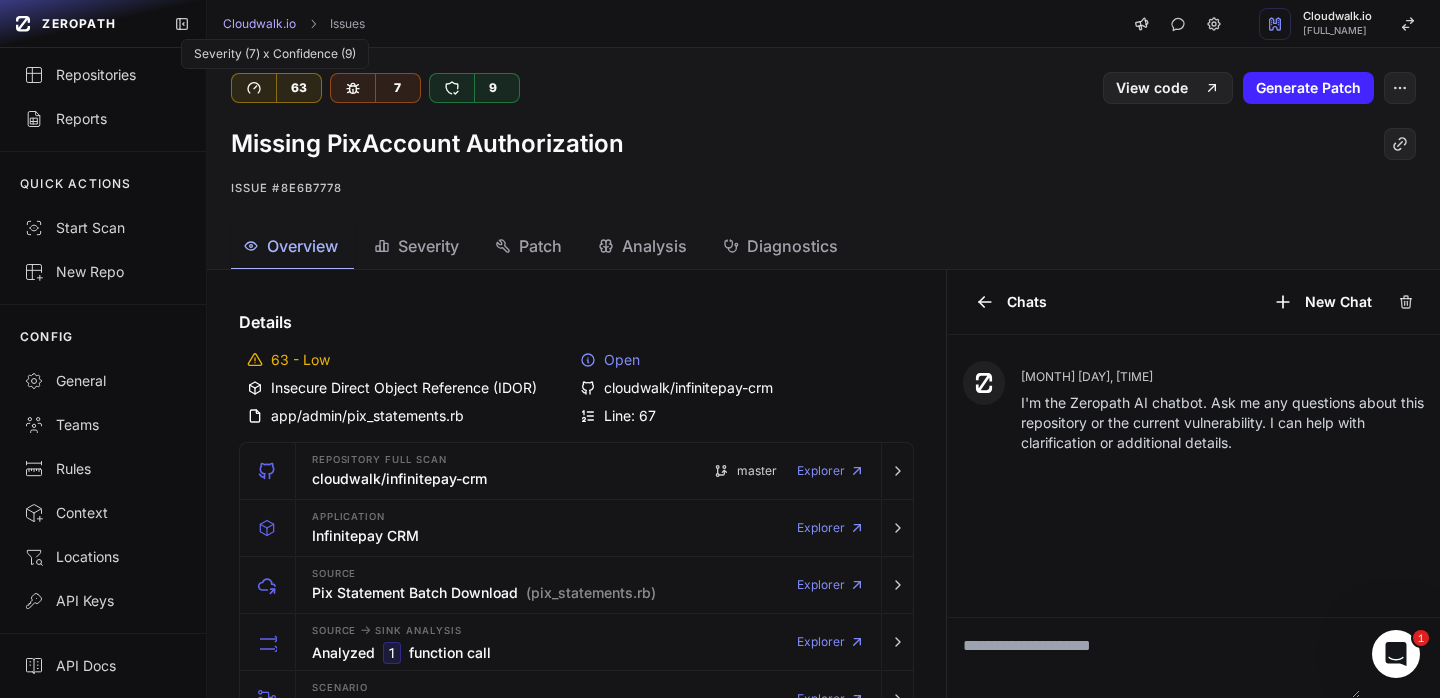 click on "63" at bounding box center [298, 88] 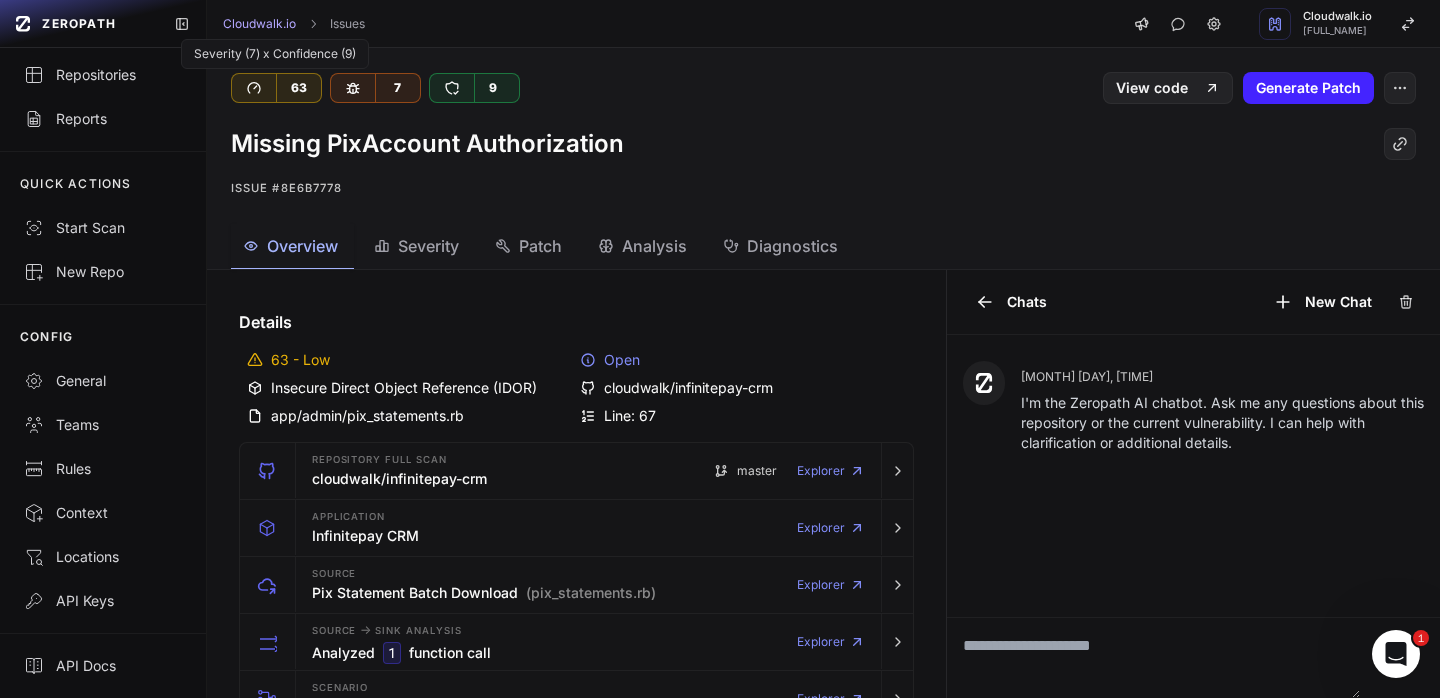 click 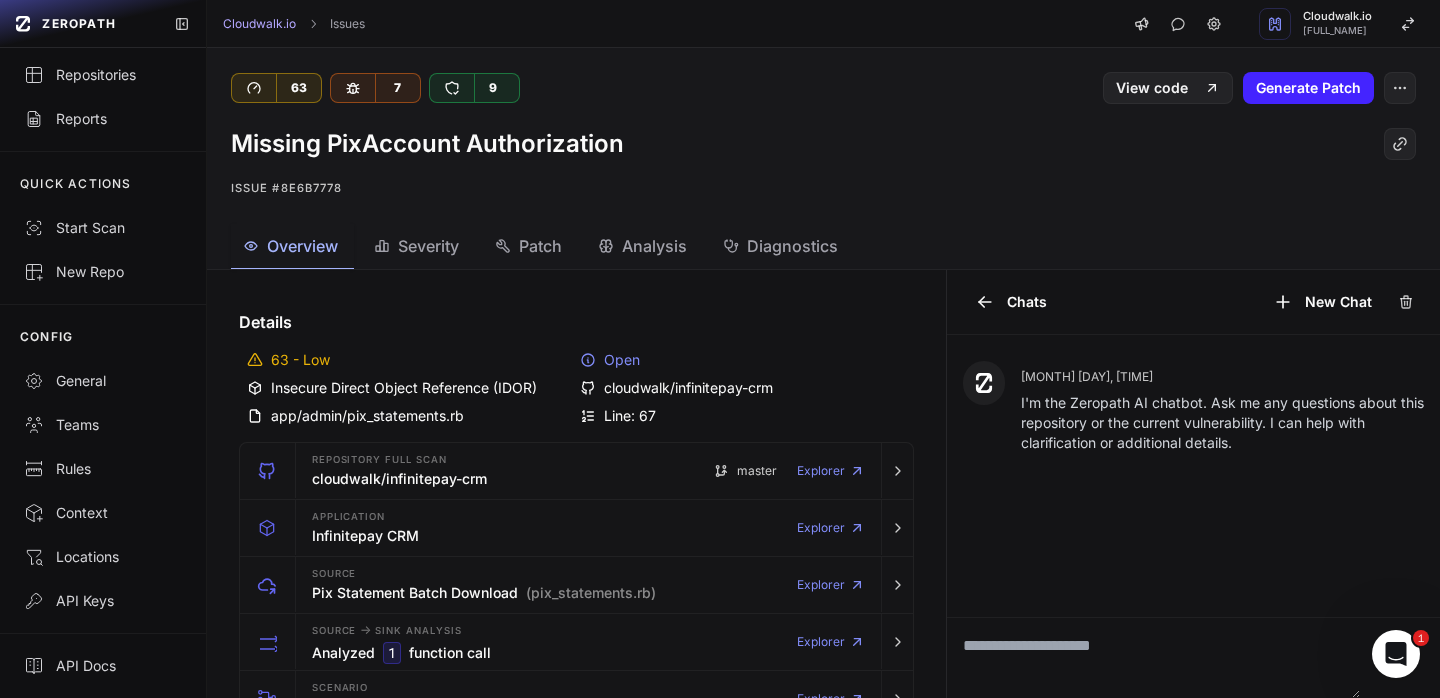click on "Insecure Direct Object Reference (IDOR)" at bounding box center [410, 388] 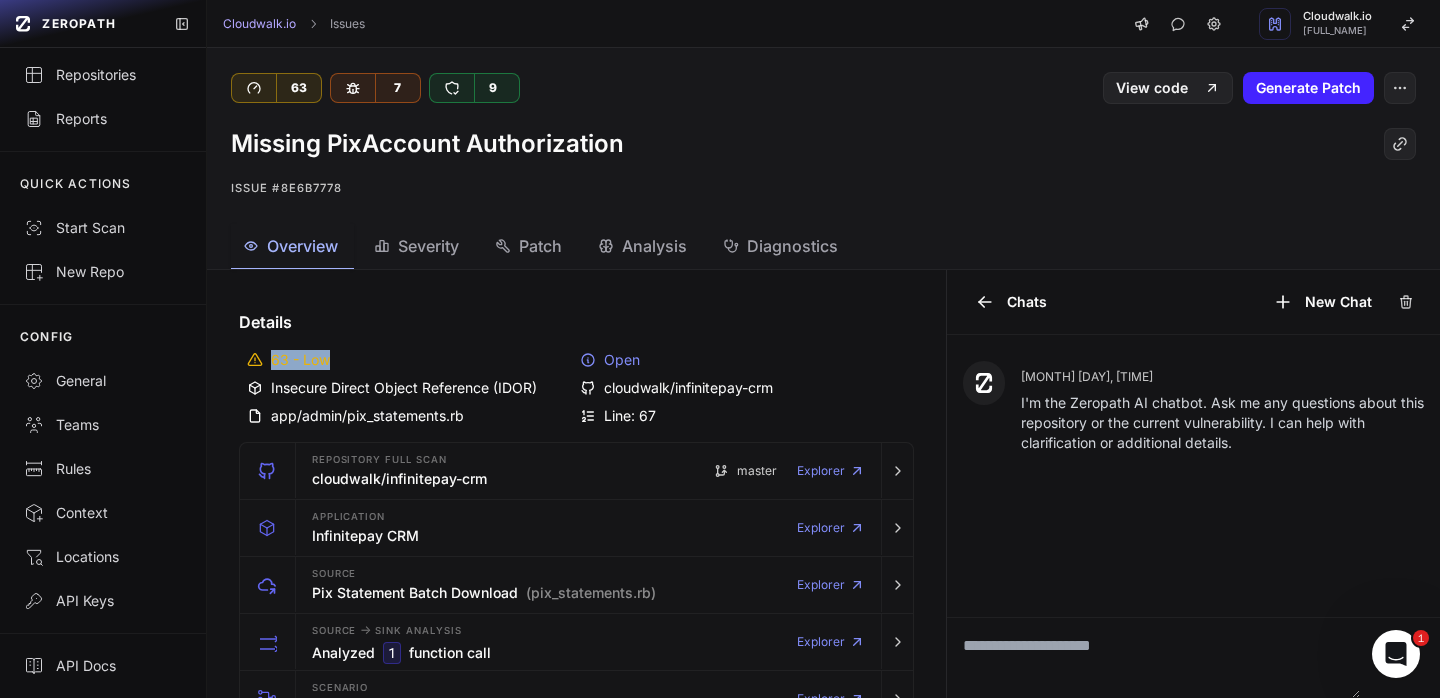 drag, startPoint x: 260, startPoint y: 360, endPoint x: 329, endPoint y: 358, distance: 69.02898 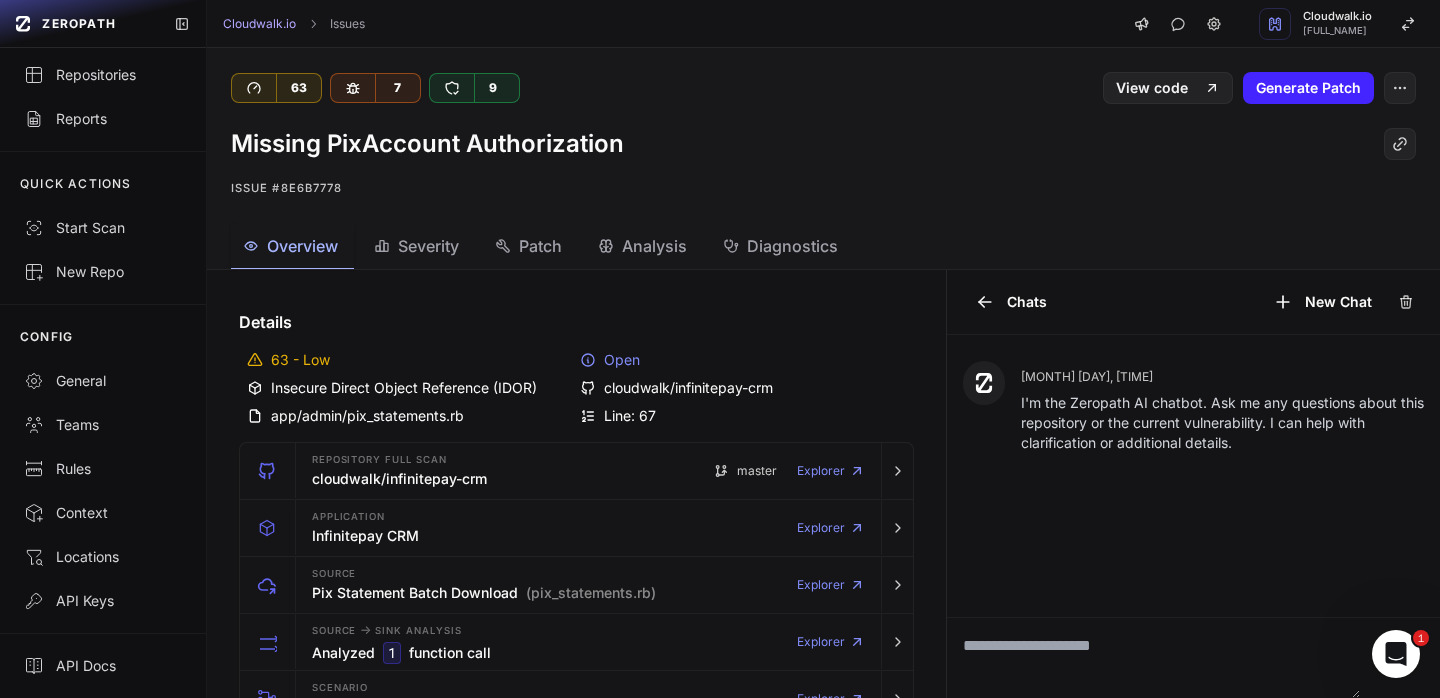 click on "63 - Low" at bounding box center [410, 360] 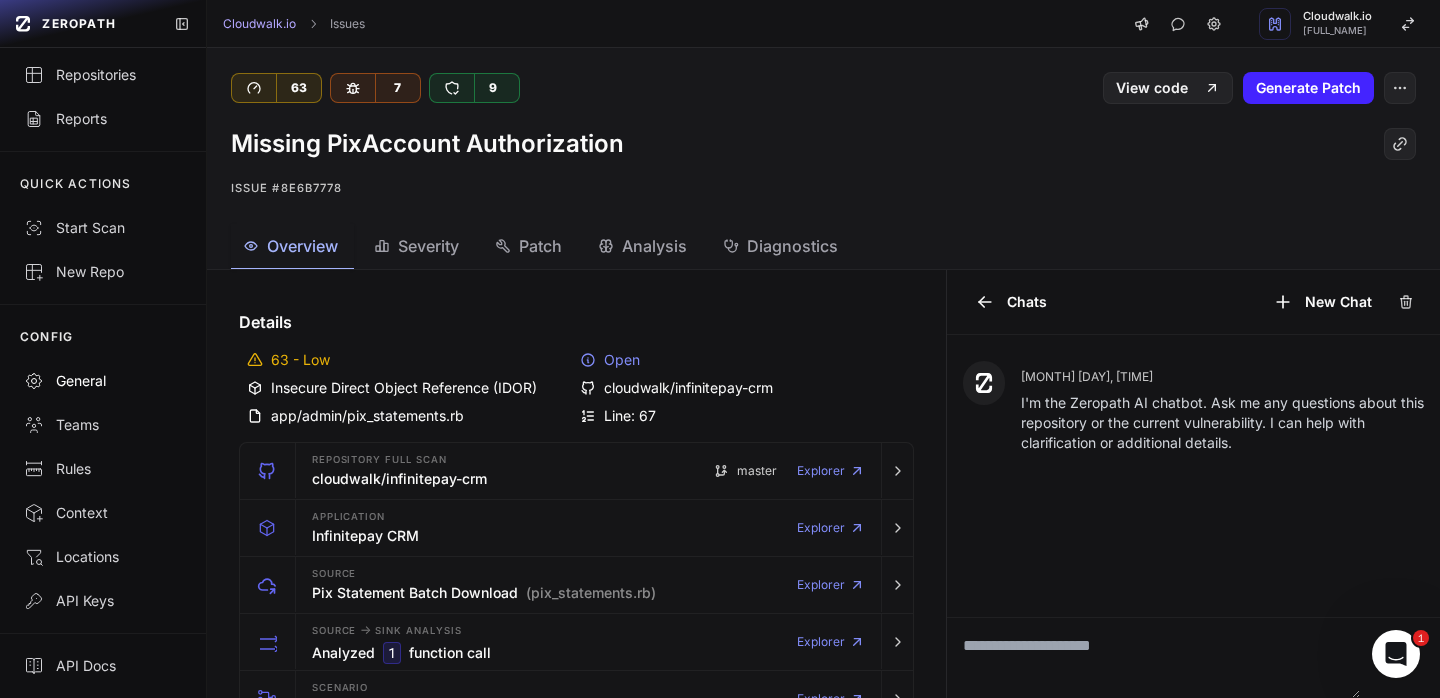 click on "General" at bounding box center [103, 381] 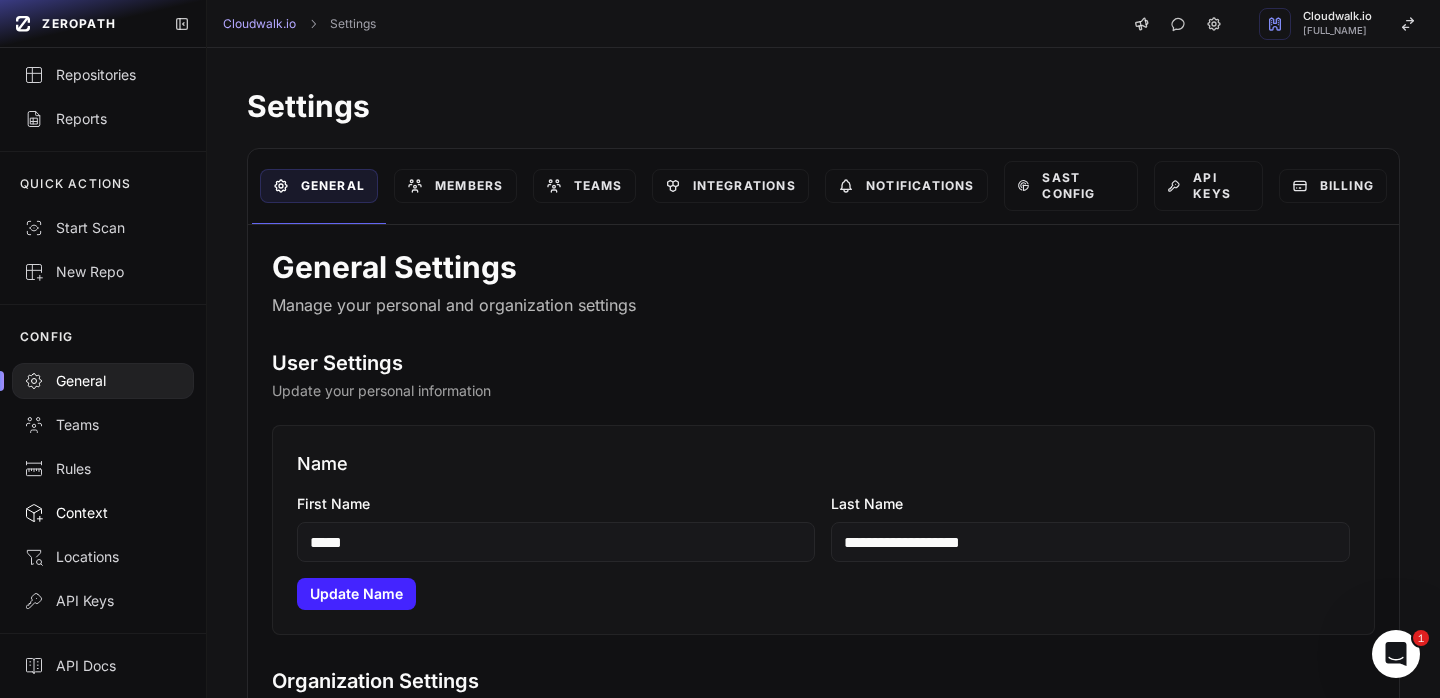 click on "Context" at bounding box center (103, 513) 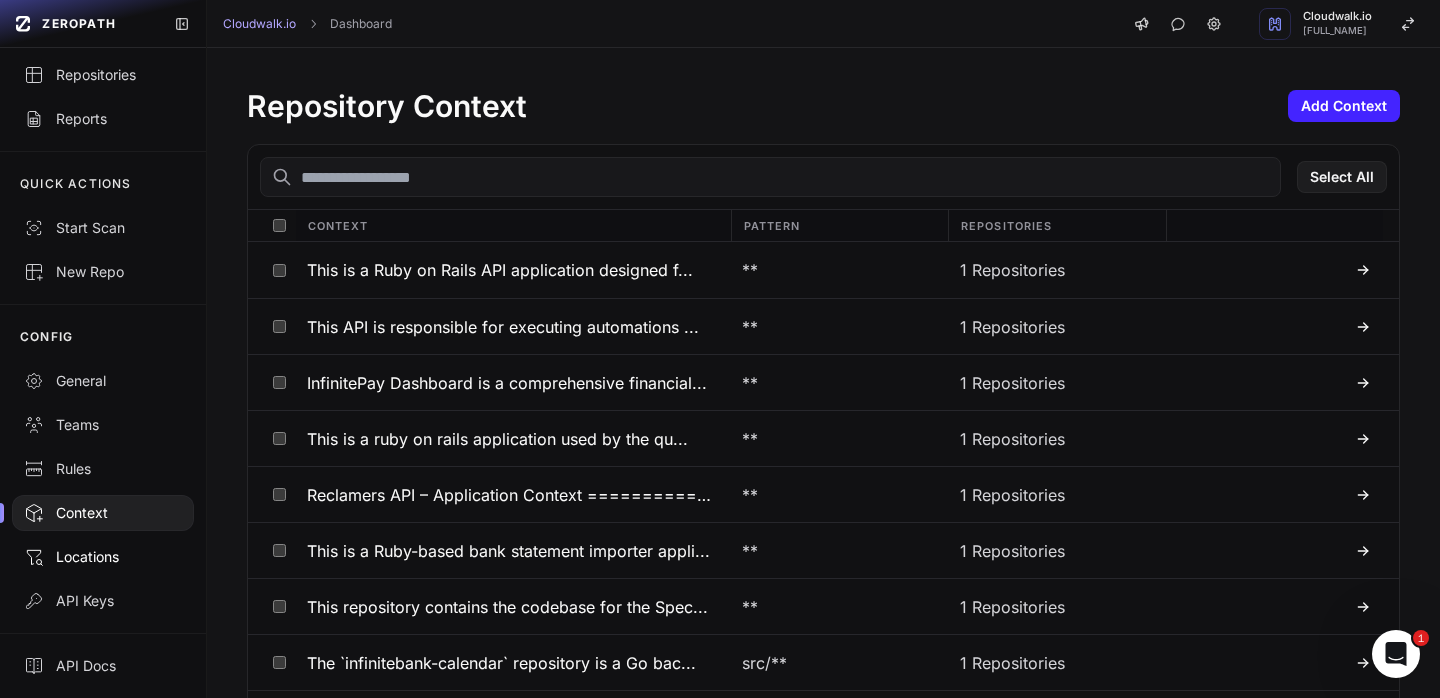 click on "Locations" at bounding box center (103, 557) 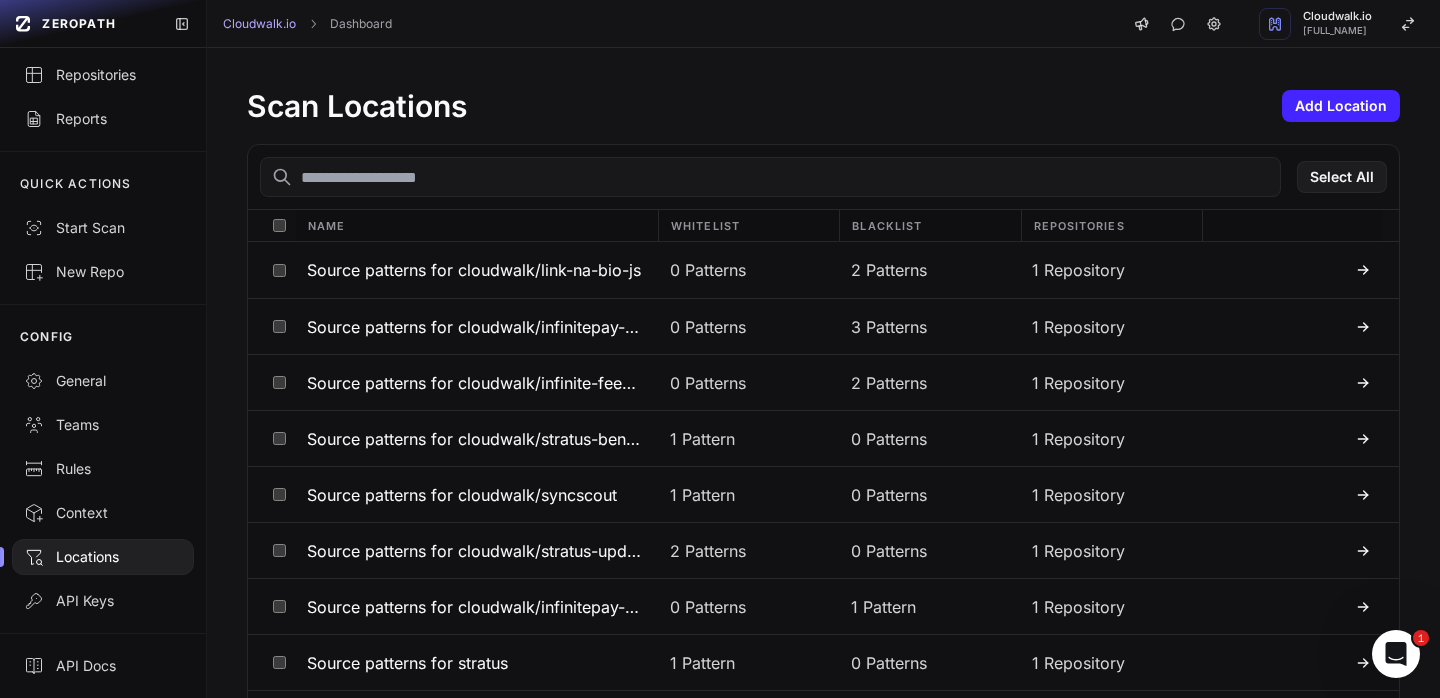 click on "Rules" at bounding box center [103, 469] 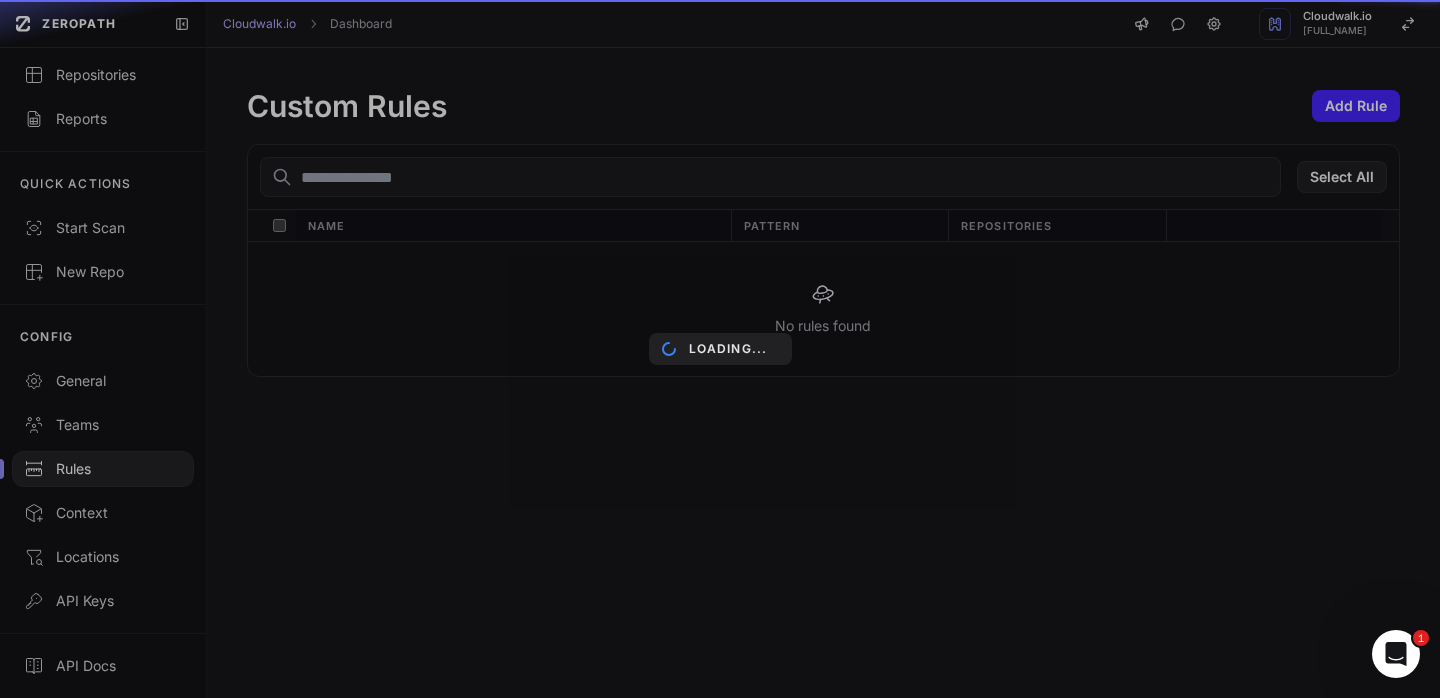 click on "Loading..." at bounding box center [720, 349] 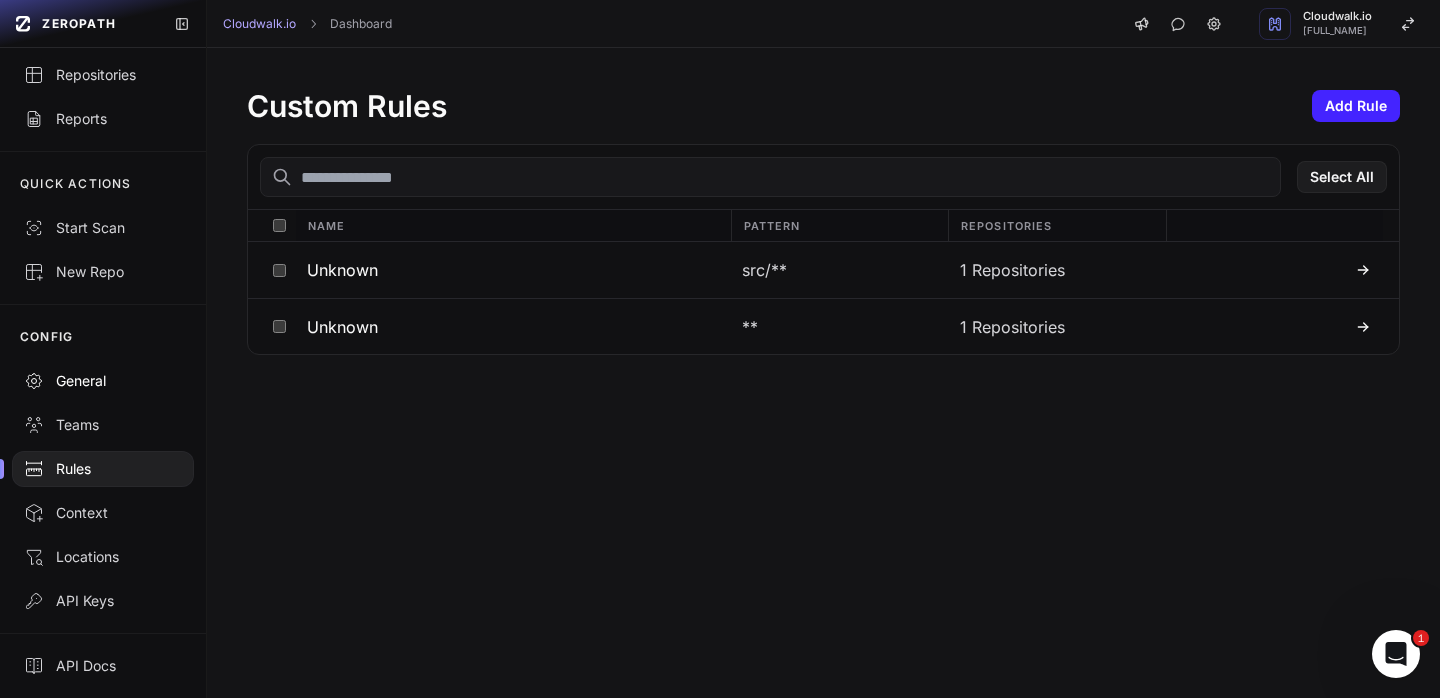 click on "General" at bounding box center (103, 381) 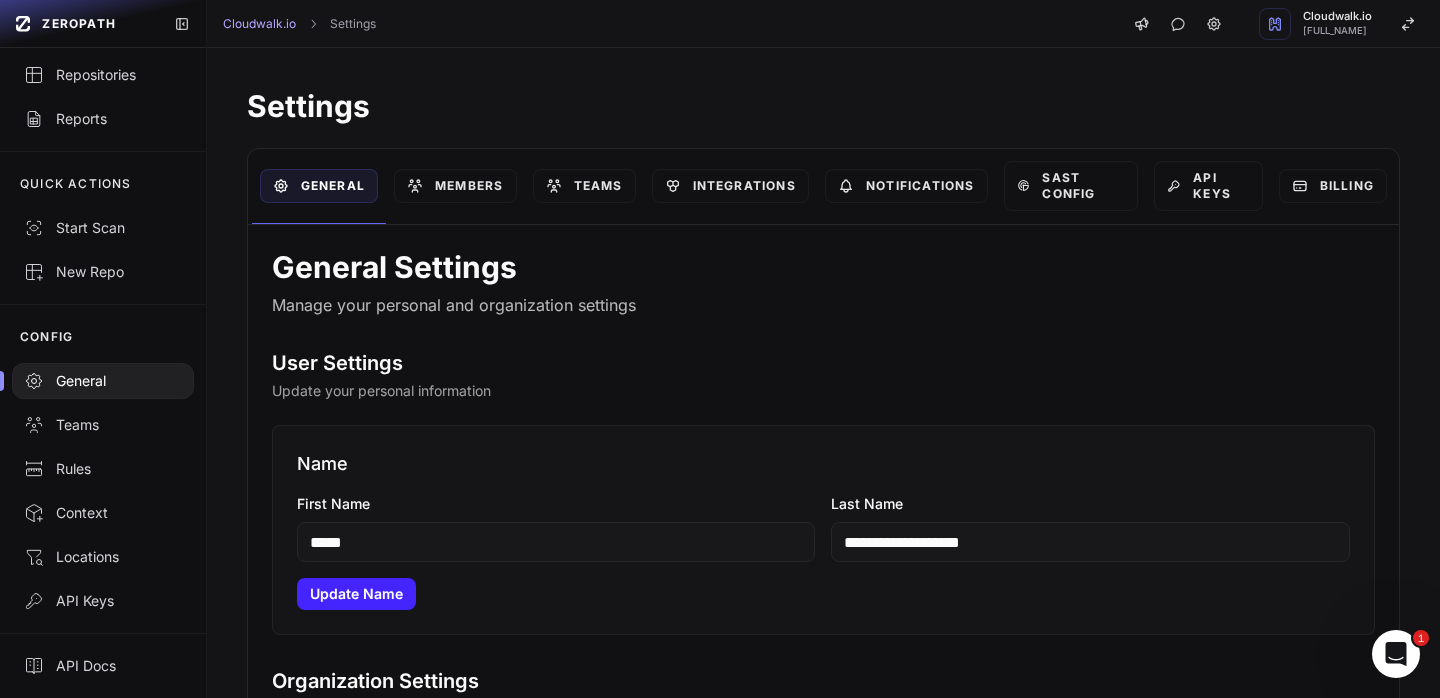 click on "**********" at bounding box center [823, 1154] 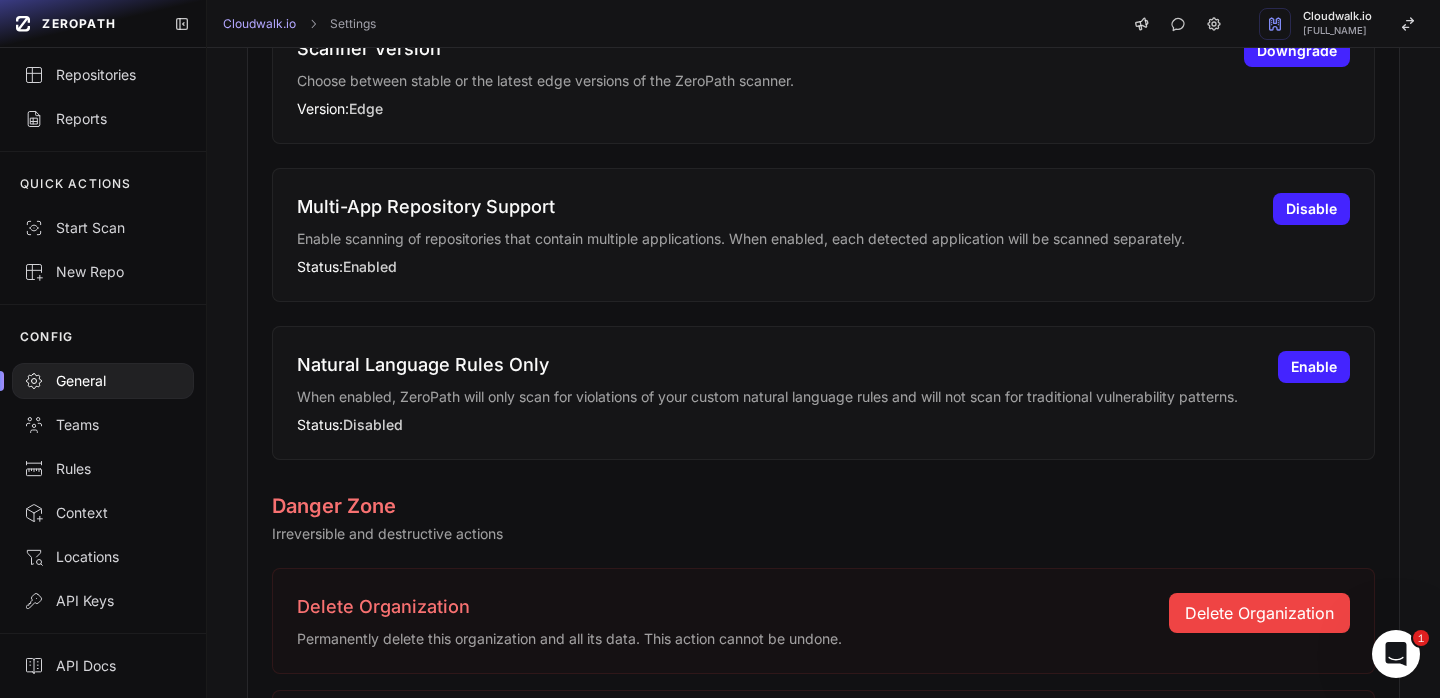 scroll, scrollTop: 1466, scrollLeft: 0, axis: vertical 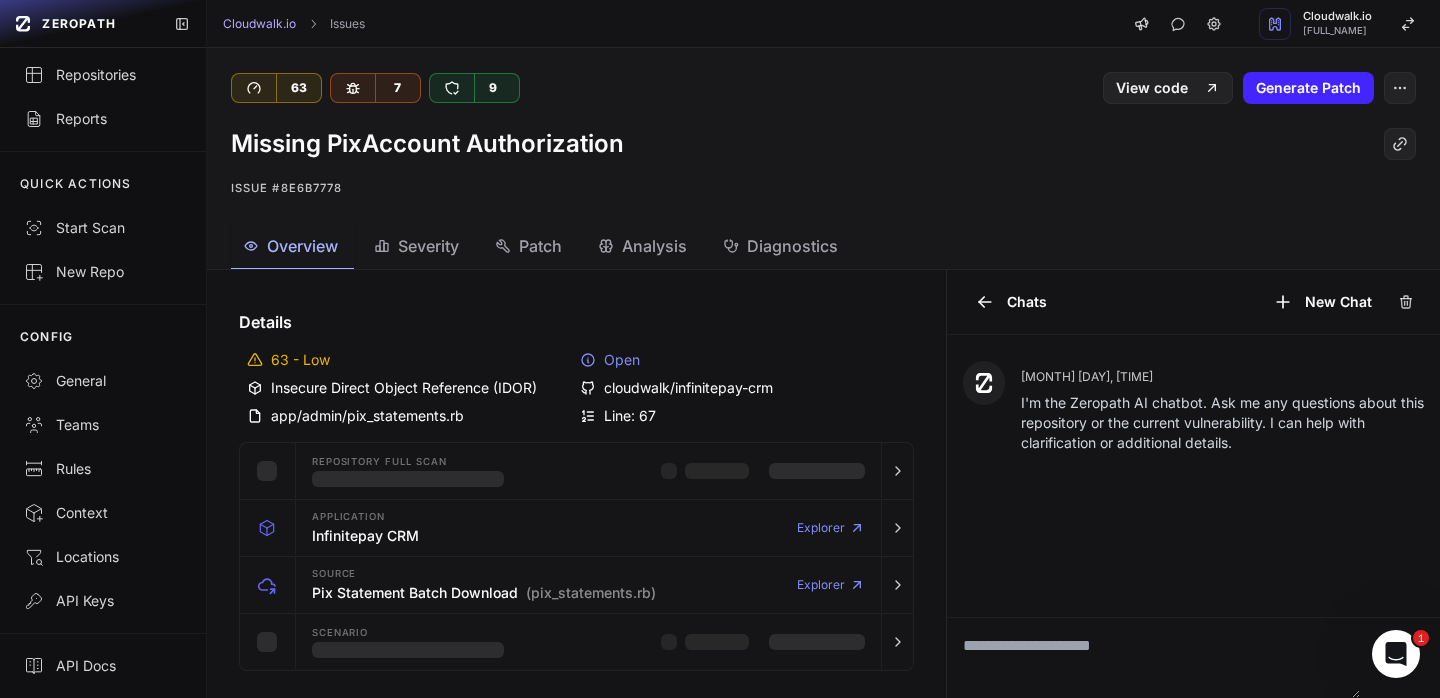 click on "63       7       9       View code
Generate Patch" at bounding box center (823, 76) 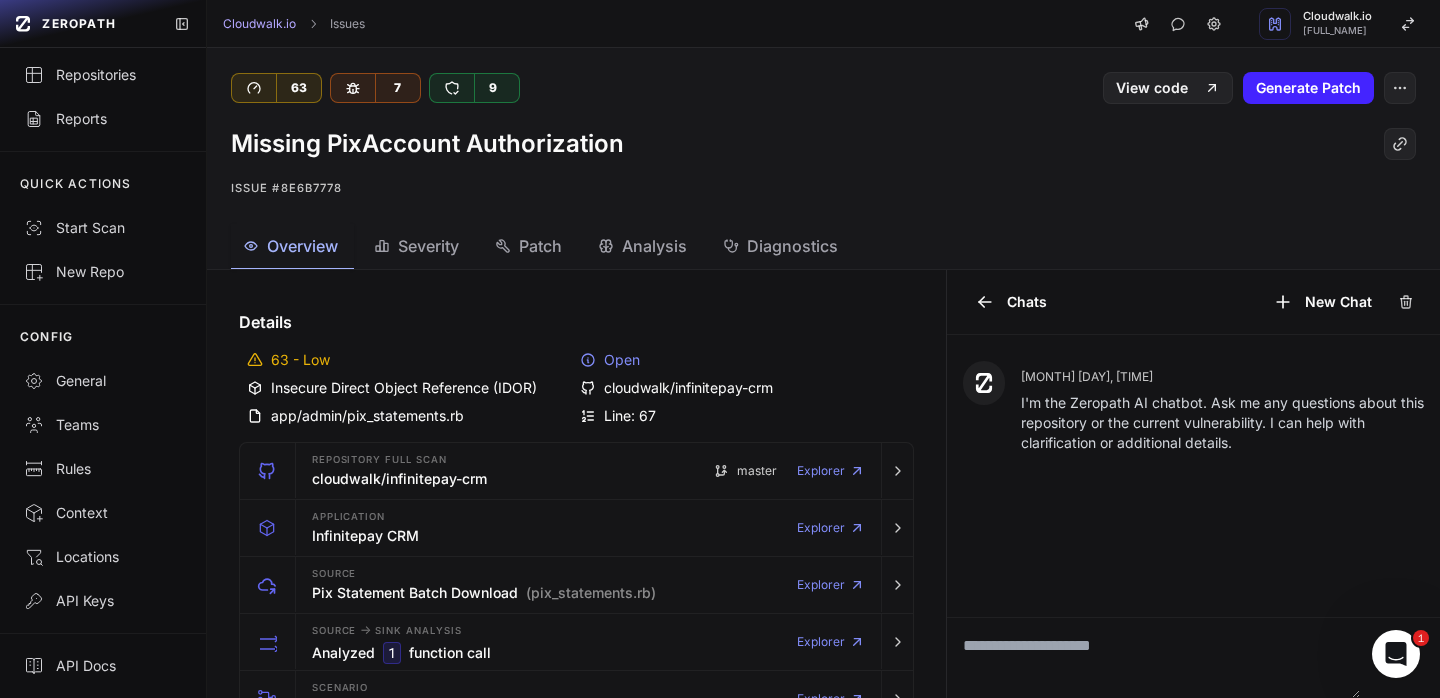 click on "63 - Low" at bounding box center [410, 360] 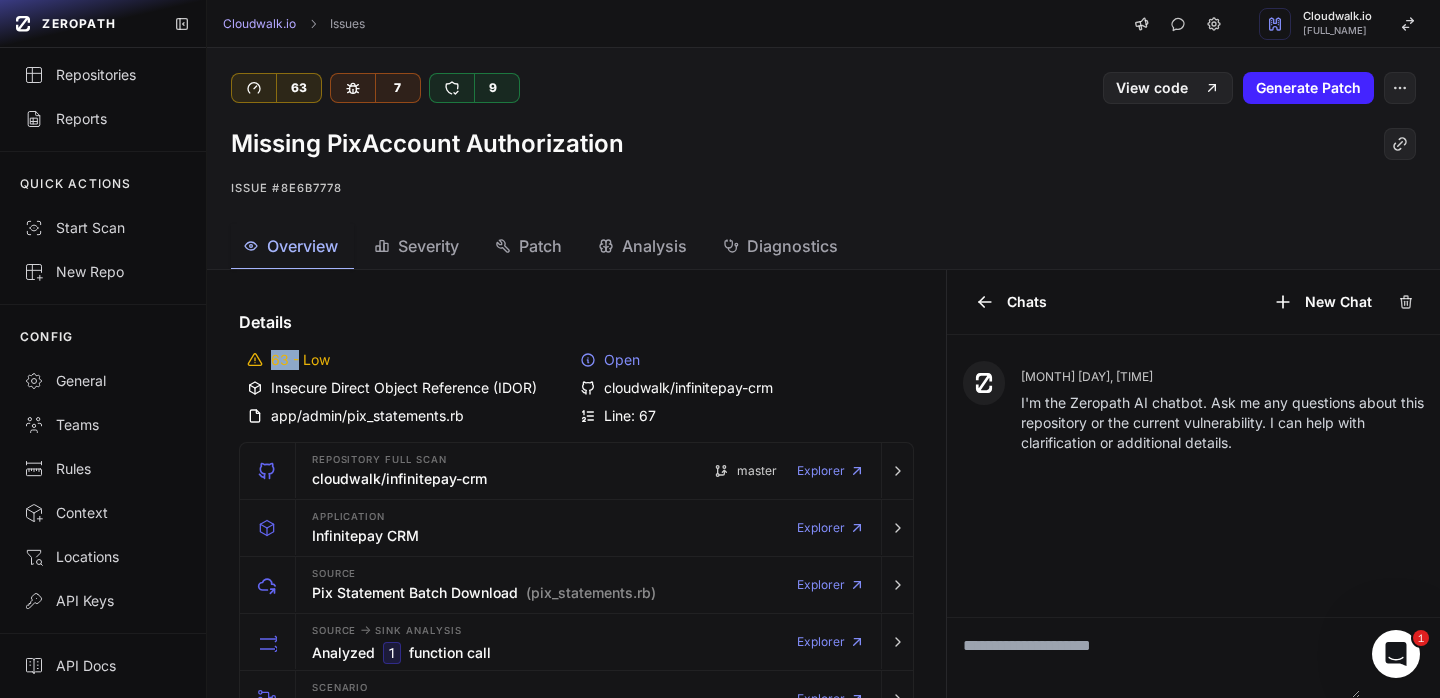 click on "63 - Low" at bounding box center (410, 360) 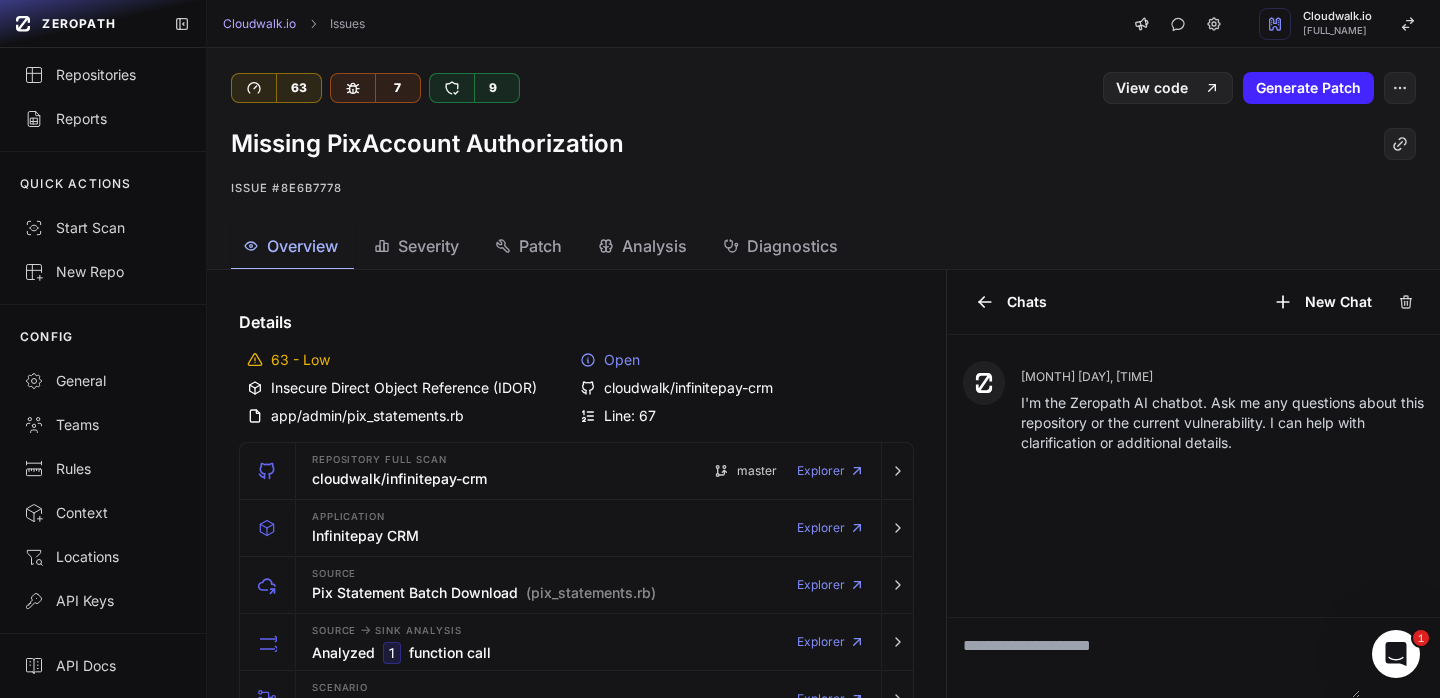 click on "63 - Low" at bounding box center [410, 360] 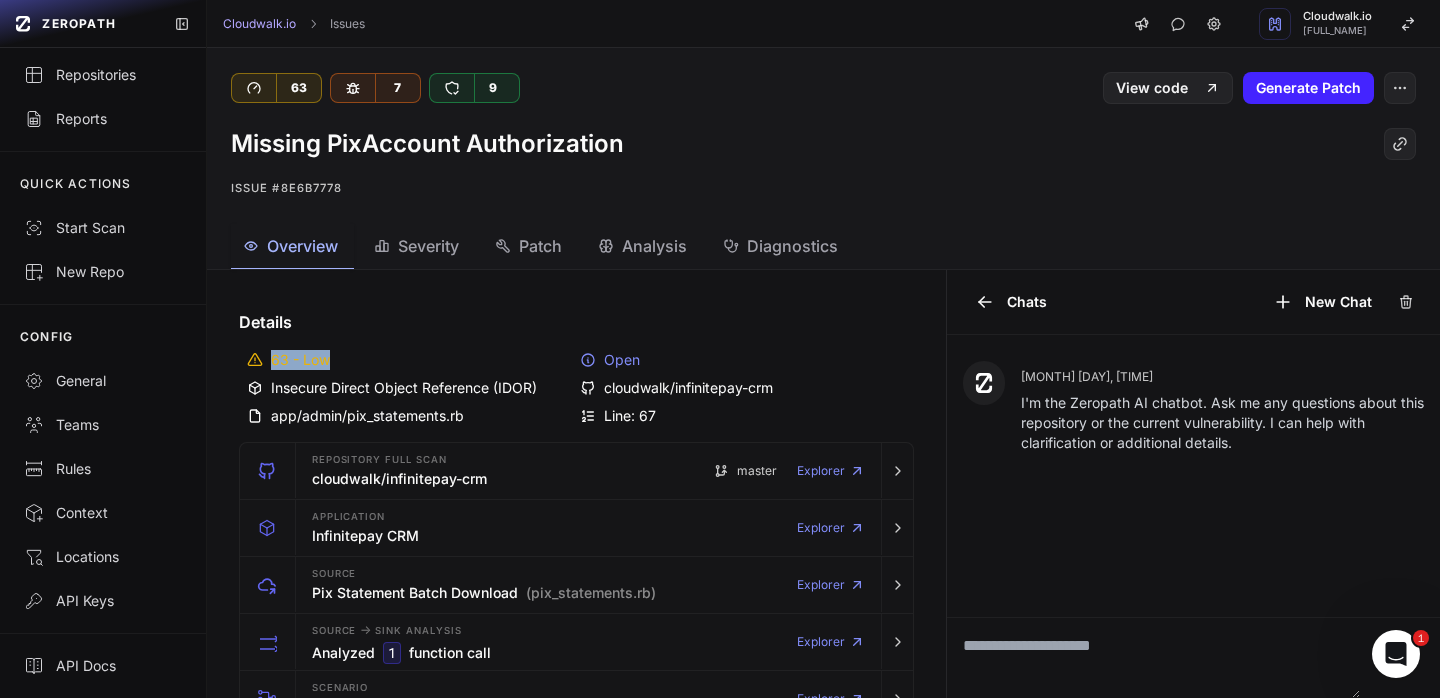 drag, startPoint x: 270, startPoint y: 361, endPoint x: 326, endPoint y: 359, distance: 56.0357 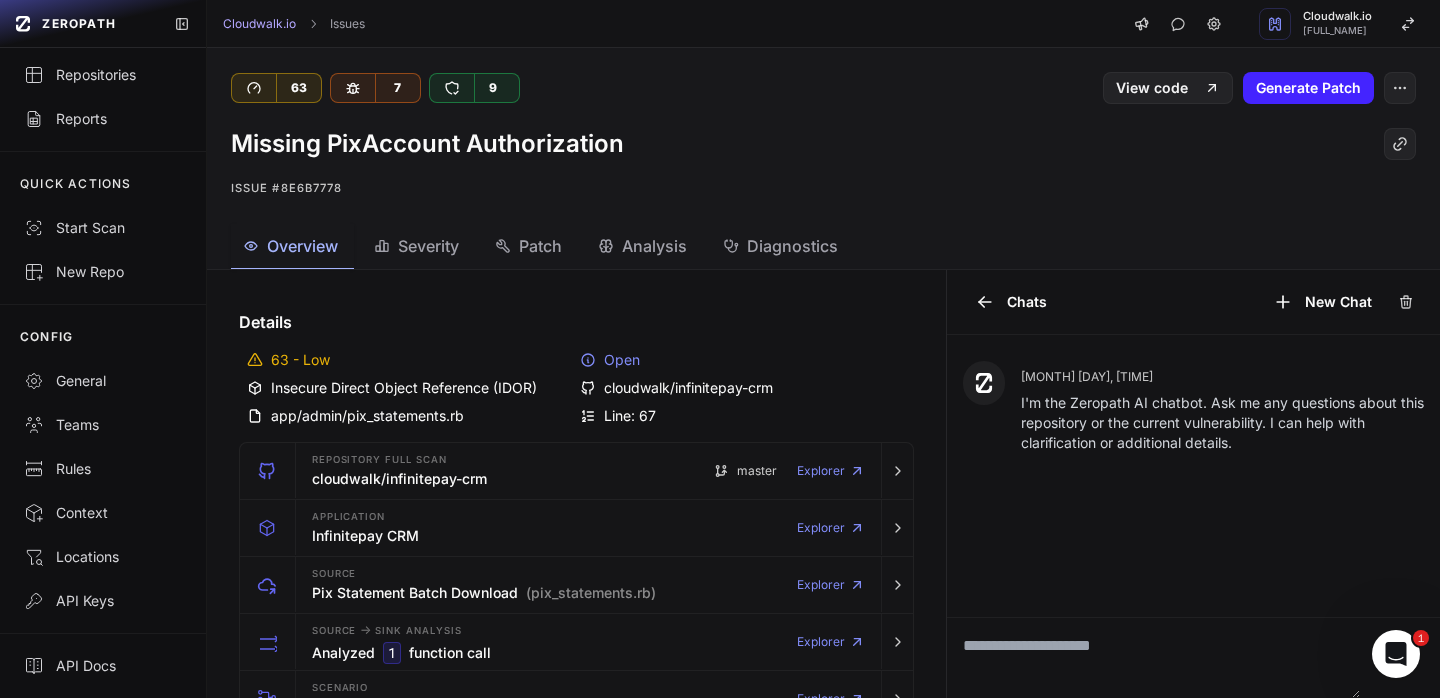 click on "63 - Low" at bounding box center [410, 360] 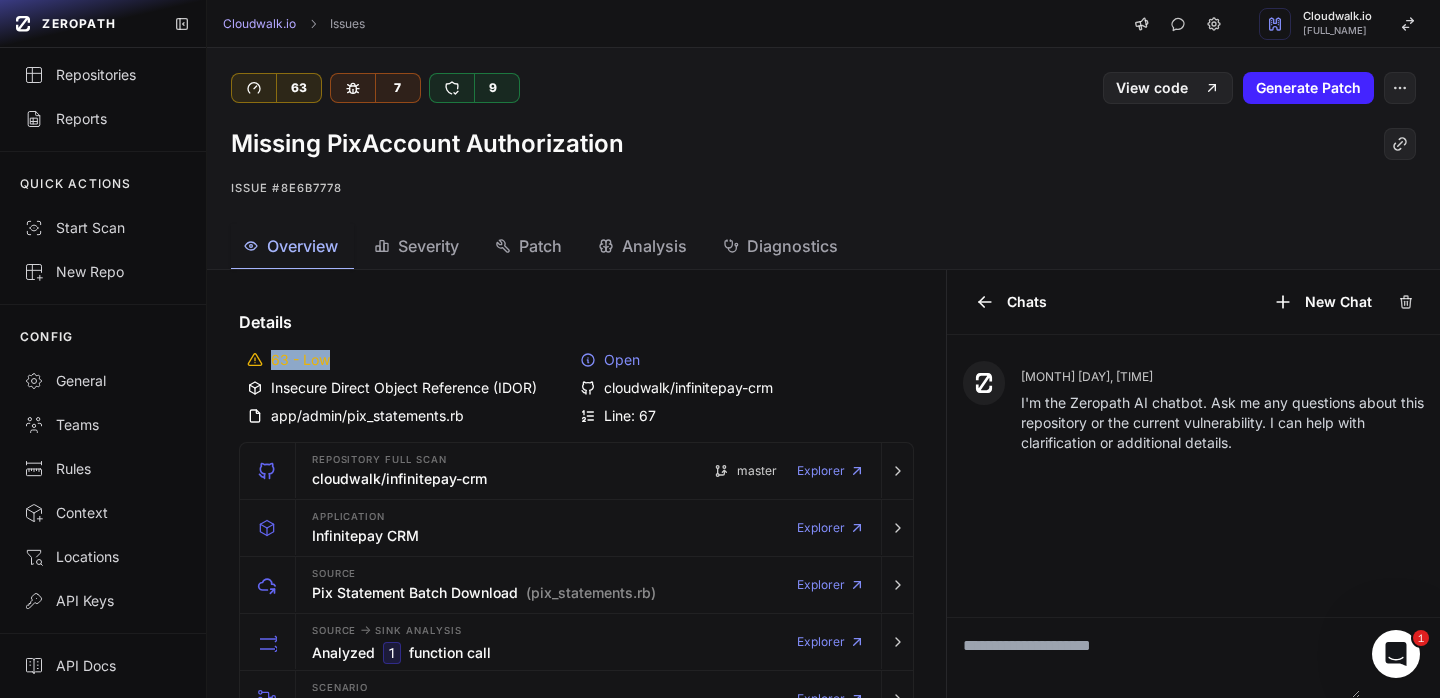 click on "63 - Low" at bounding box center [410, 360] 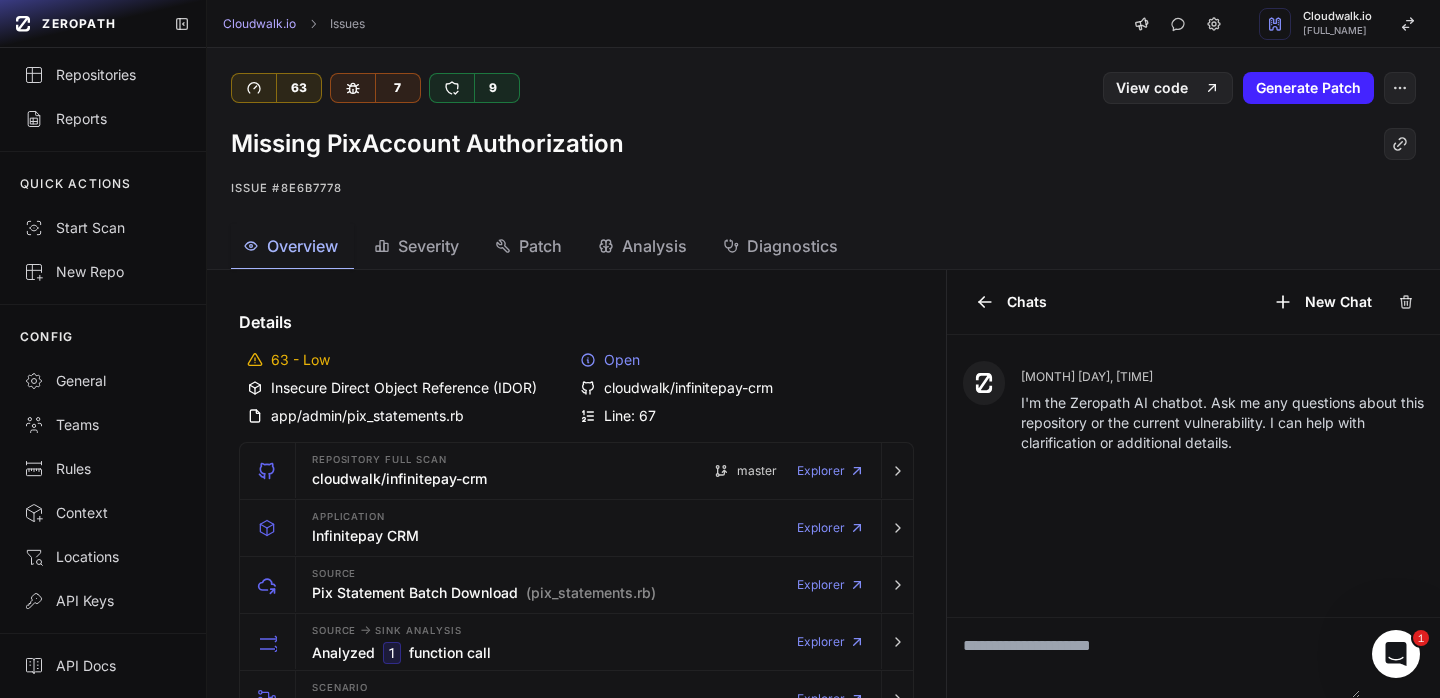 click on "63 - Low" at bounding box center [410, 360] 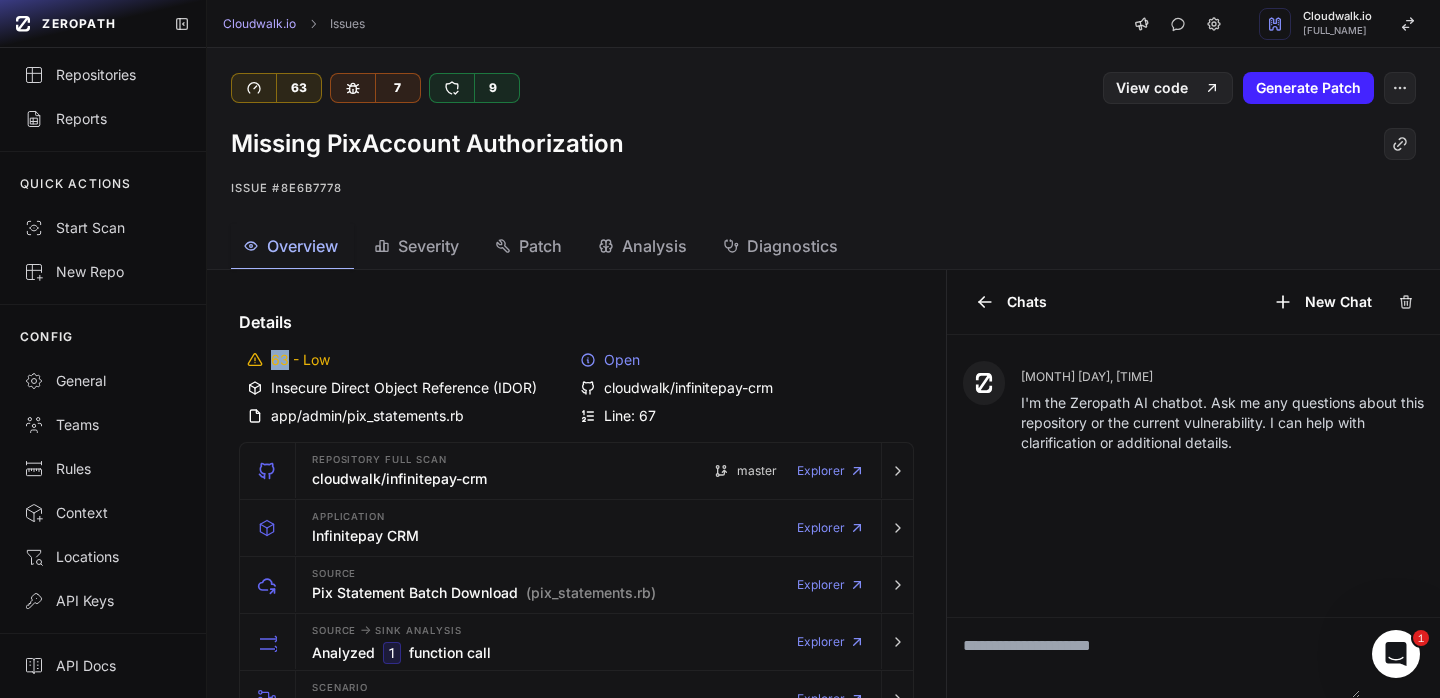 drag, startPoint x: 288, startPoint y: 362, endPoint x: 273, endPoint y: 359, distance: 15.297058 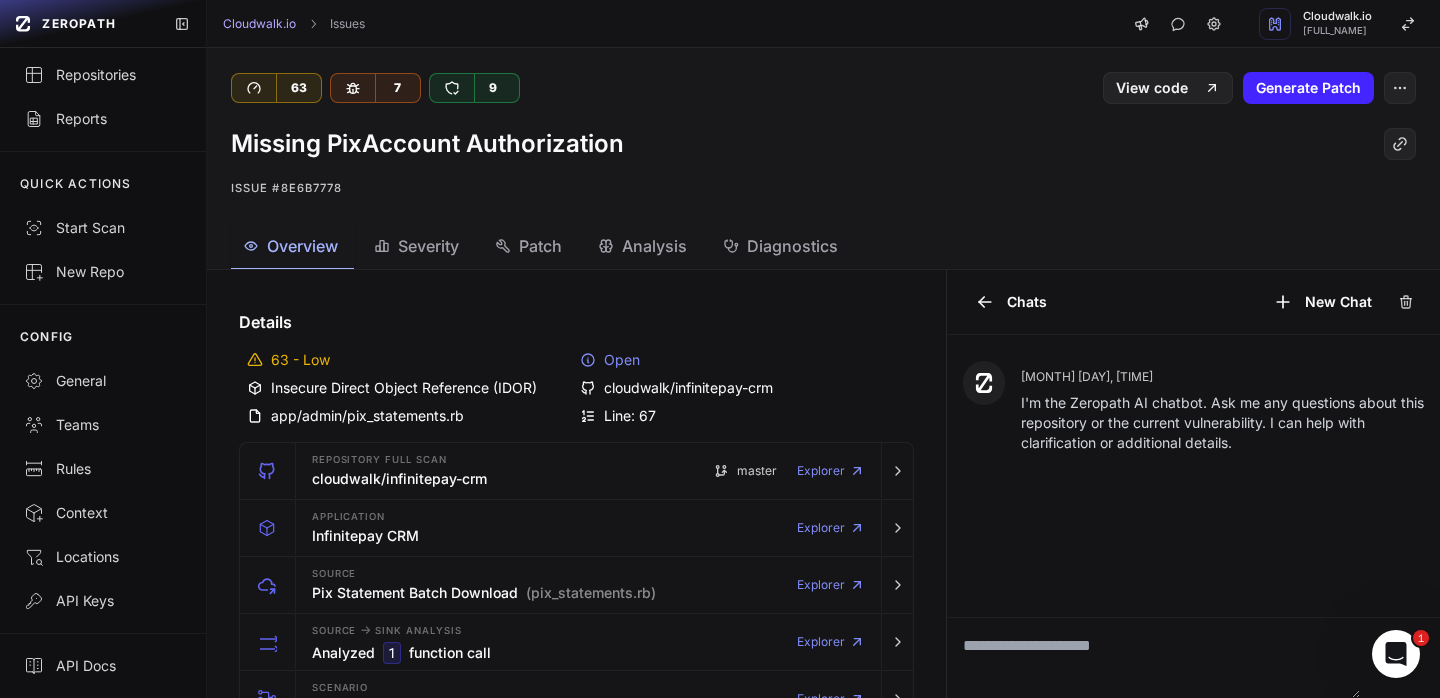click on "Details" at bounding box center [576, 322] 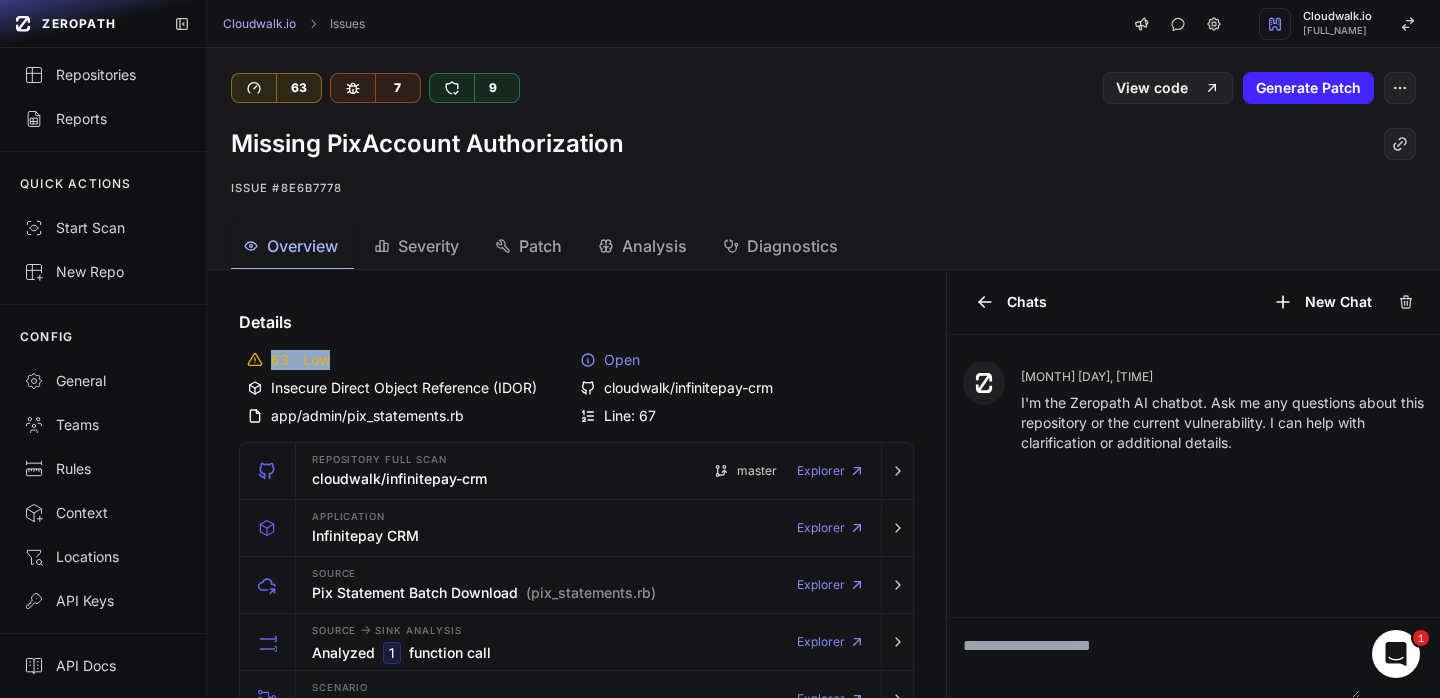 drag, startPoint x: 267, startPoint y: 360, endPoint x: 331, endPoint y: 361, distance: 64.00781 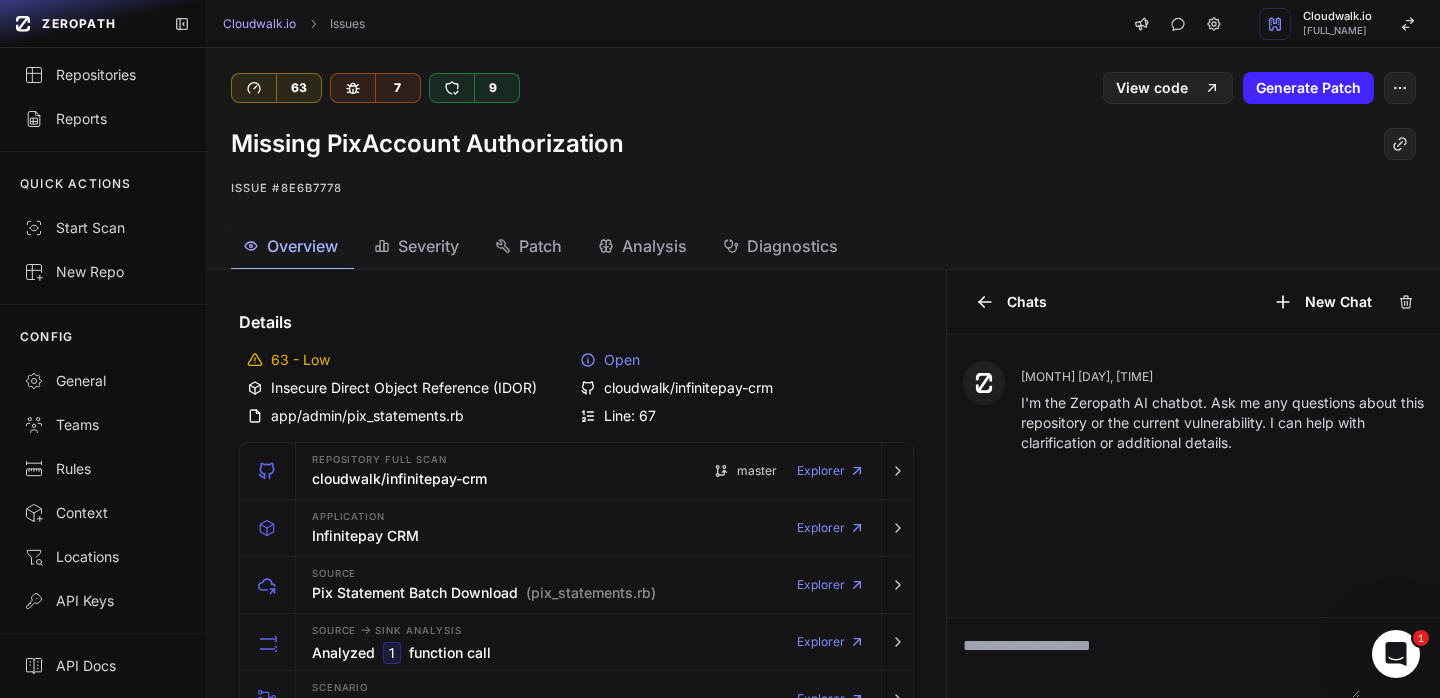 click on "63 - Low" at bounding box center (410, 360) 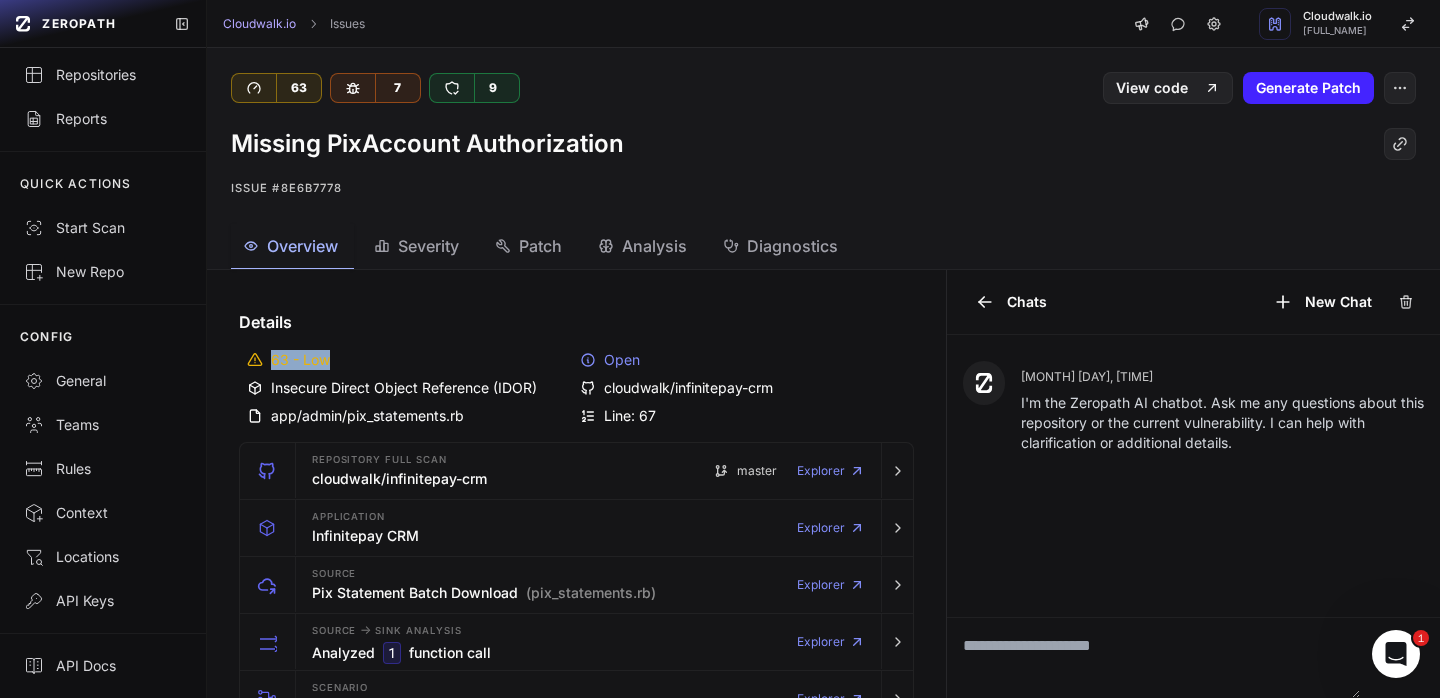 drag, startPoint x: 326, startPoint y: 359, endPoint x: 268, endPoint y: 353, distance: 58.30952 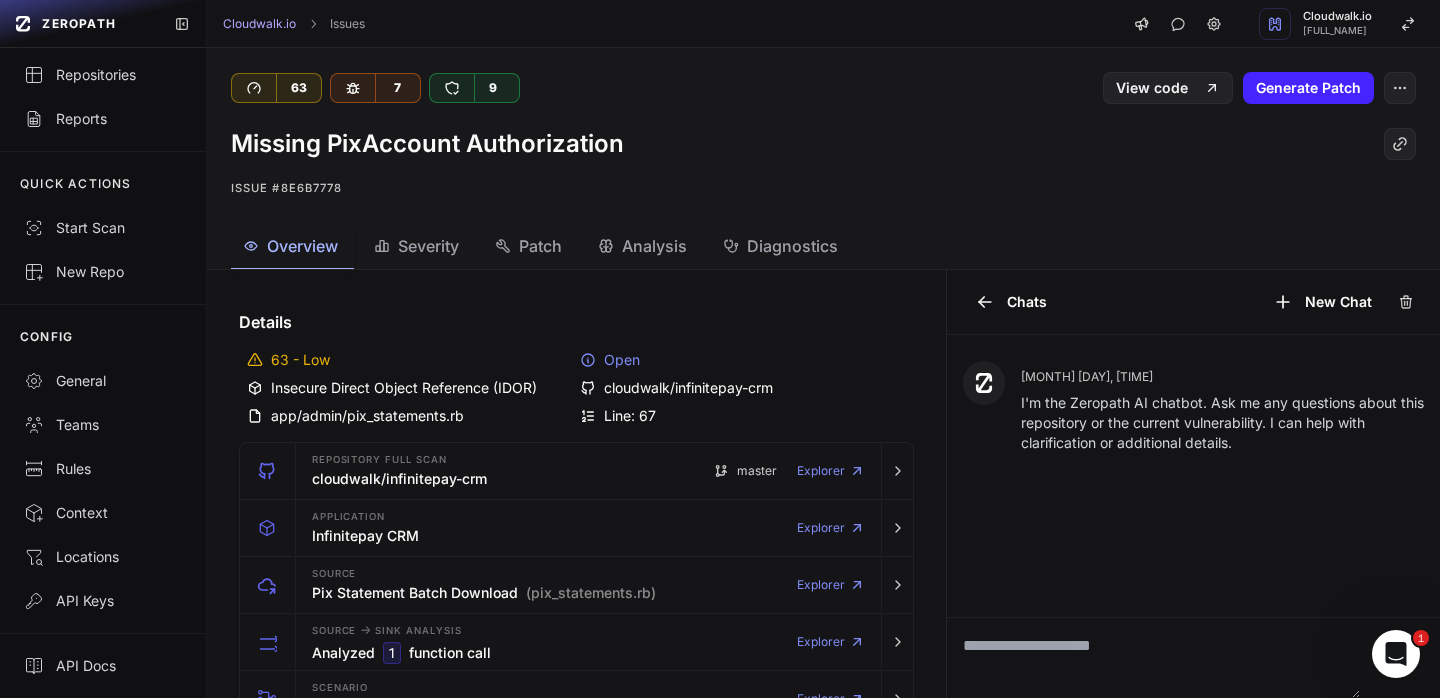 click on "63 - Low" at bounding box center [410, 360] 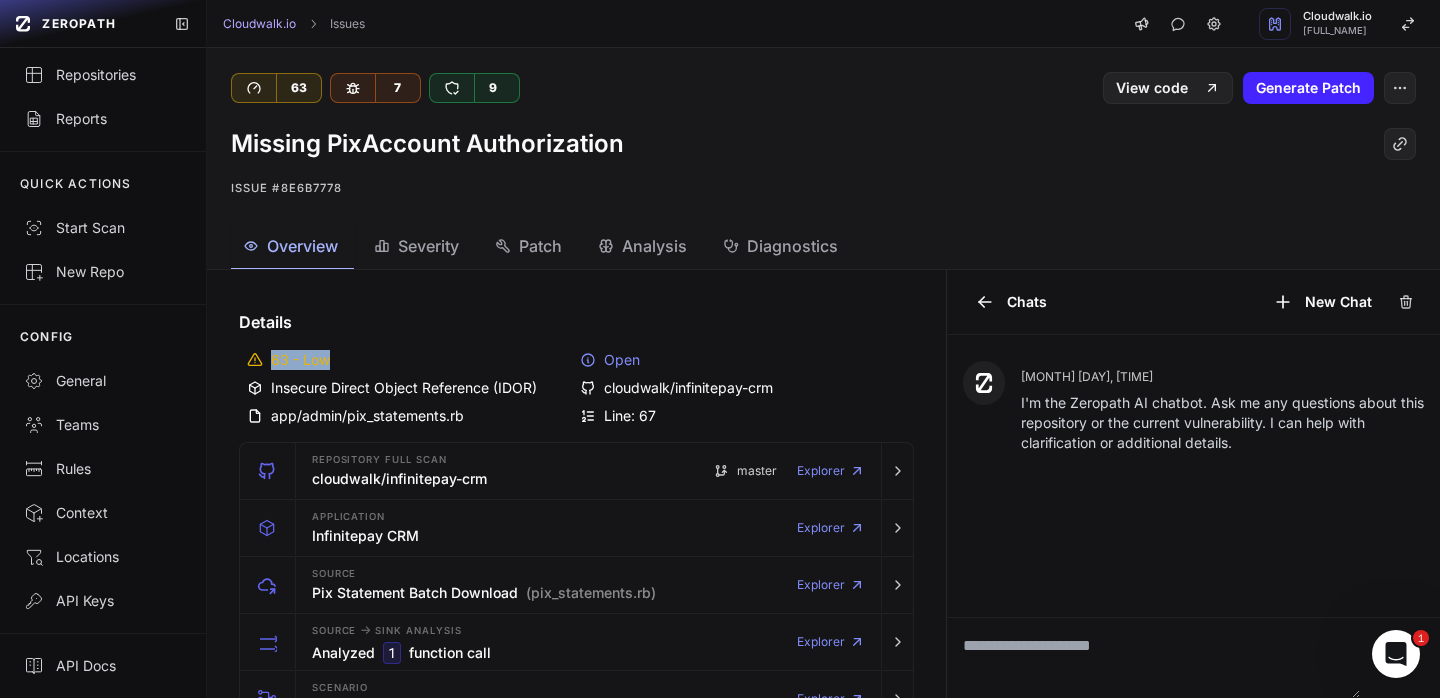 drag, startPoint x: 327, startPoint y: 364, endPoint x: 225, endPoint y: 350, distance: 102.9563 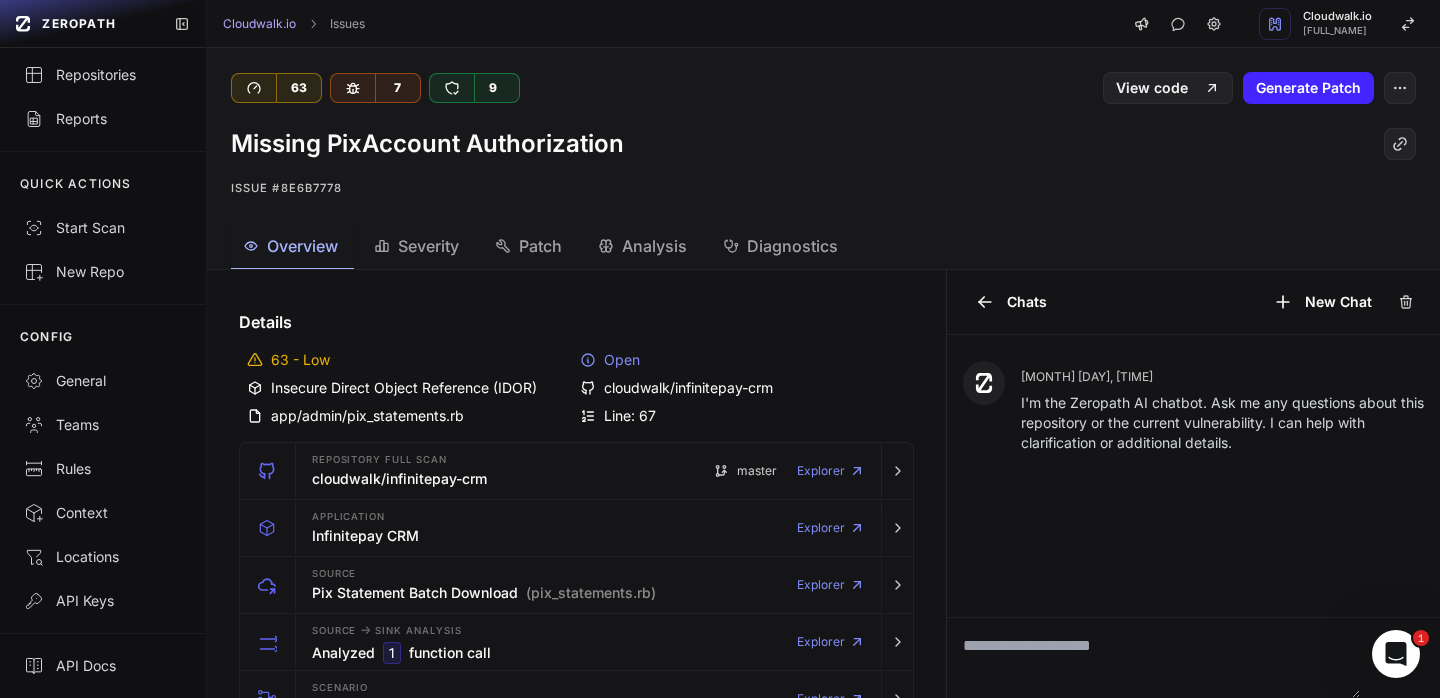 drag, startPoint x: 332, startPoint y: 359, endPoint x: 399, endPoint y: 359, distance: 67 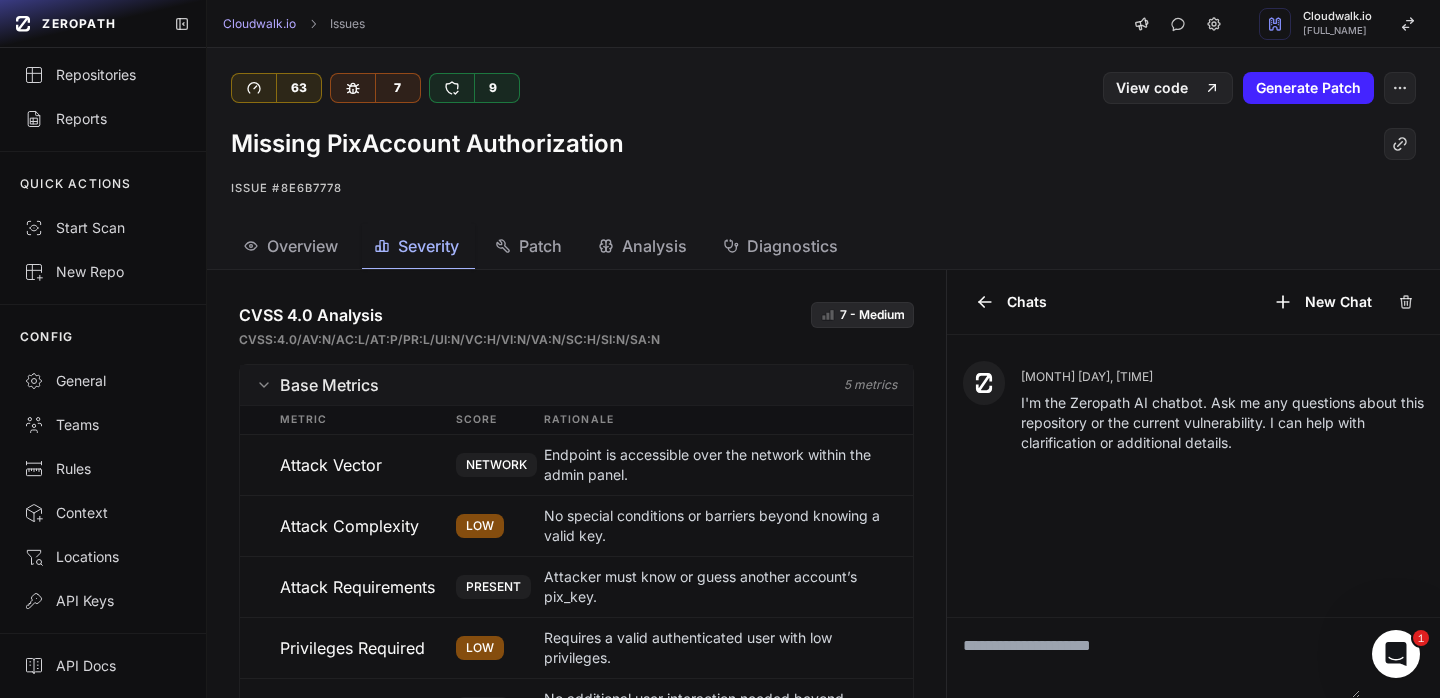 click on "7 - Medium" at bounding box center (872, 315) 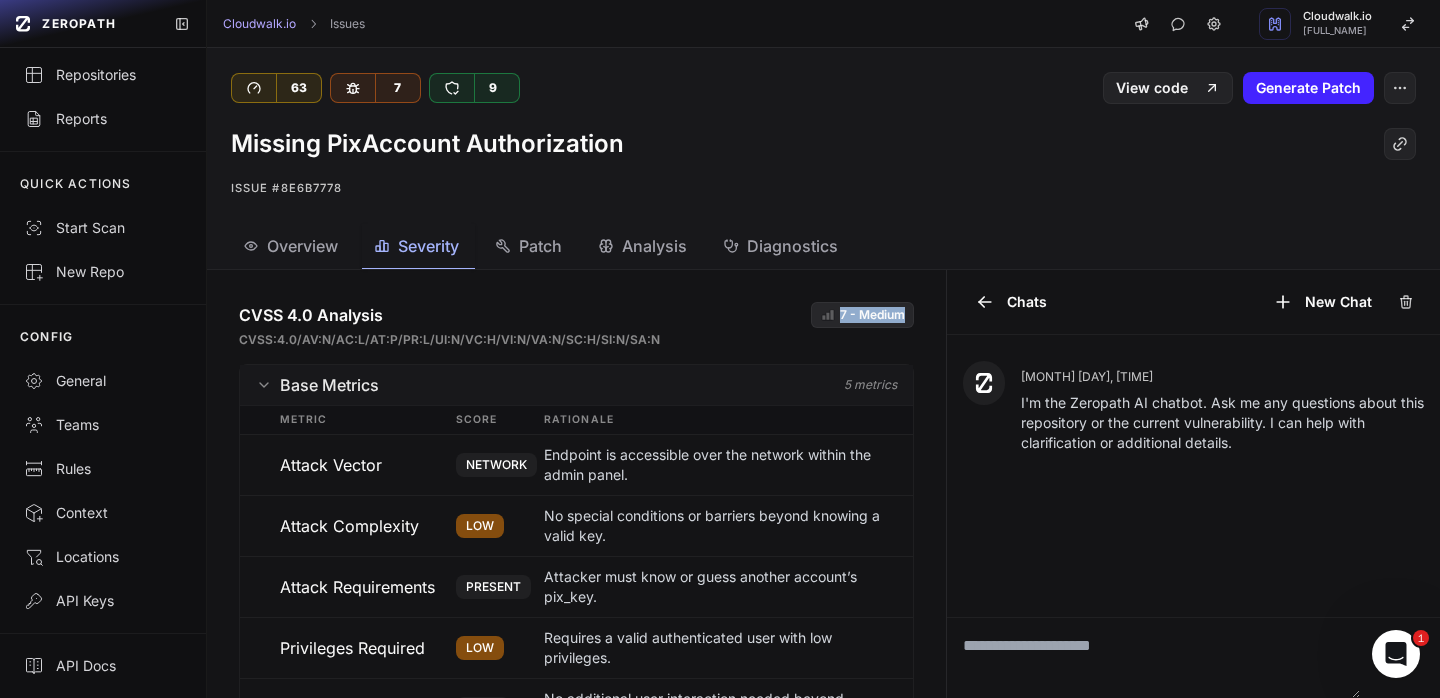 drag, startPoint x: 814, startPoint y: 315, endPoint x: 879, endPoint y: 320, distance: 65.192024 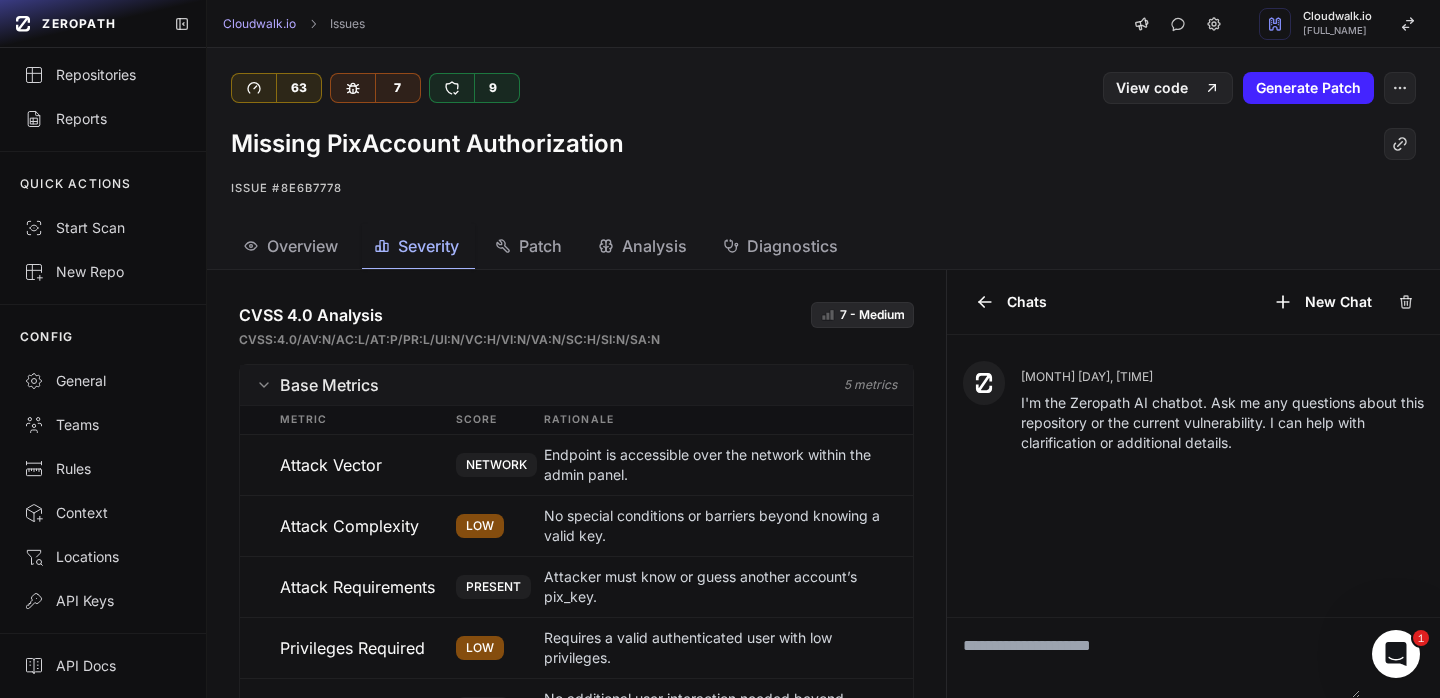 click 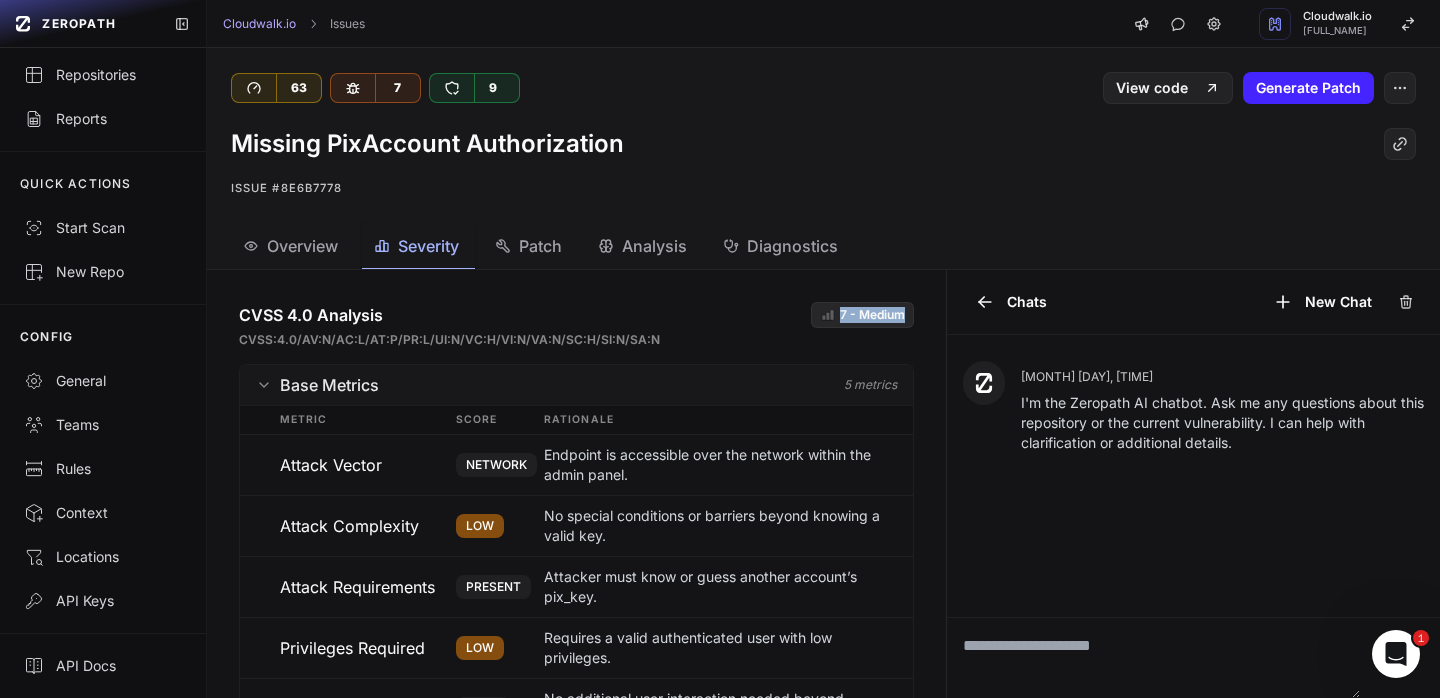 drag, startPoint x: 814, startPoint y: 315, endPoint x: 889, endPoint y: 318, distance: 75.059975 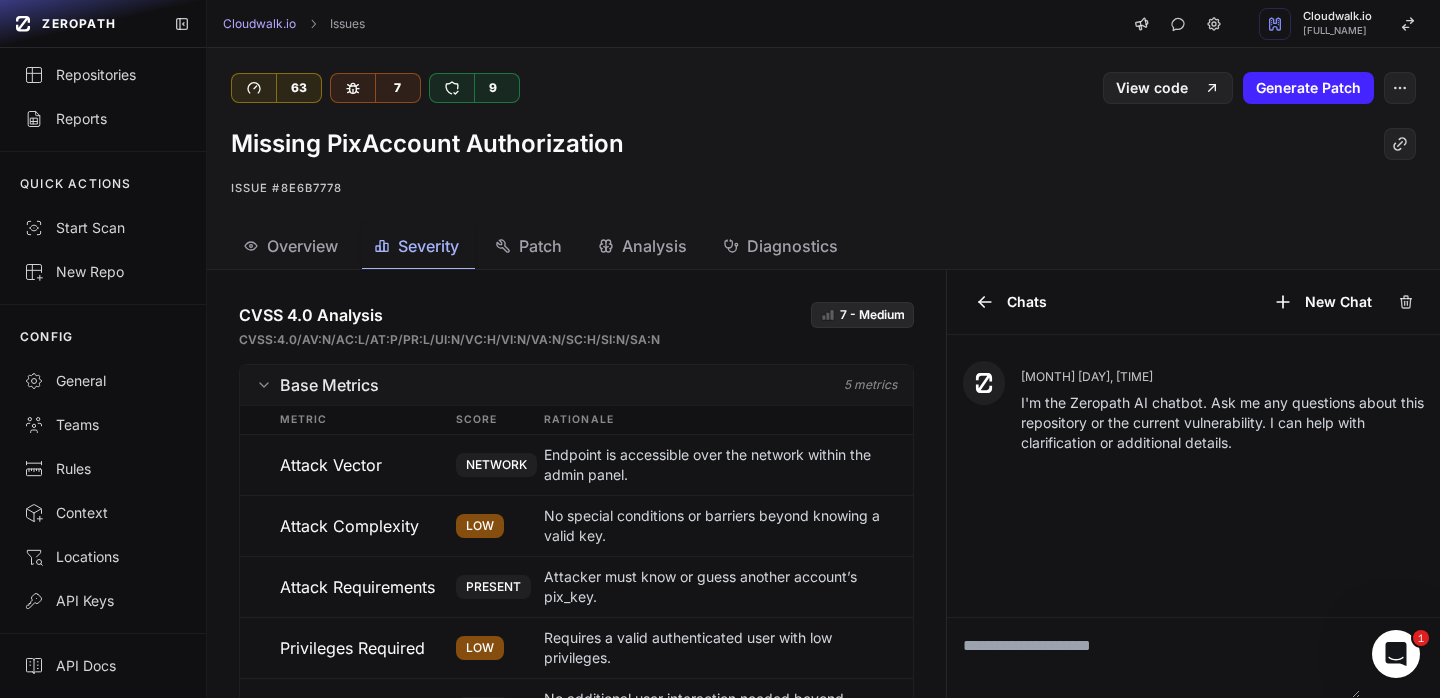 click on "Overview" at bounding box center [302, 246] 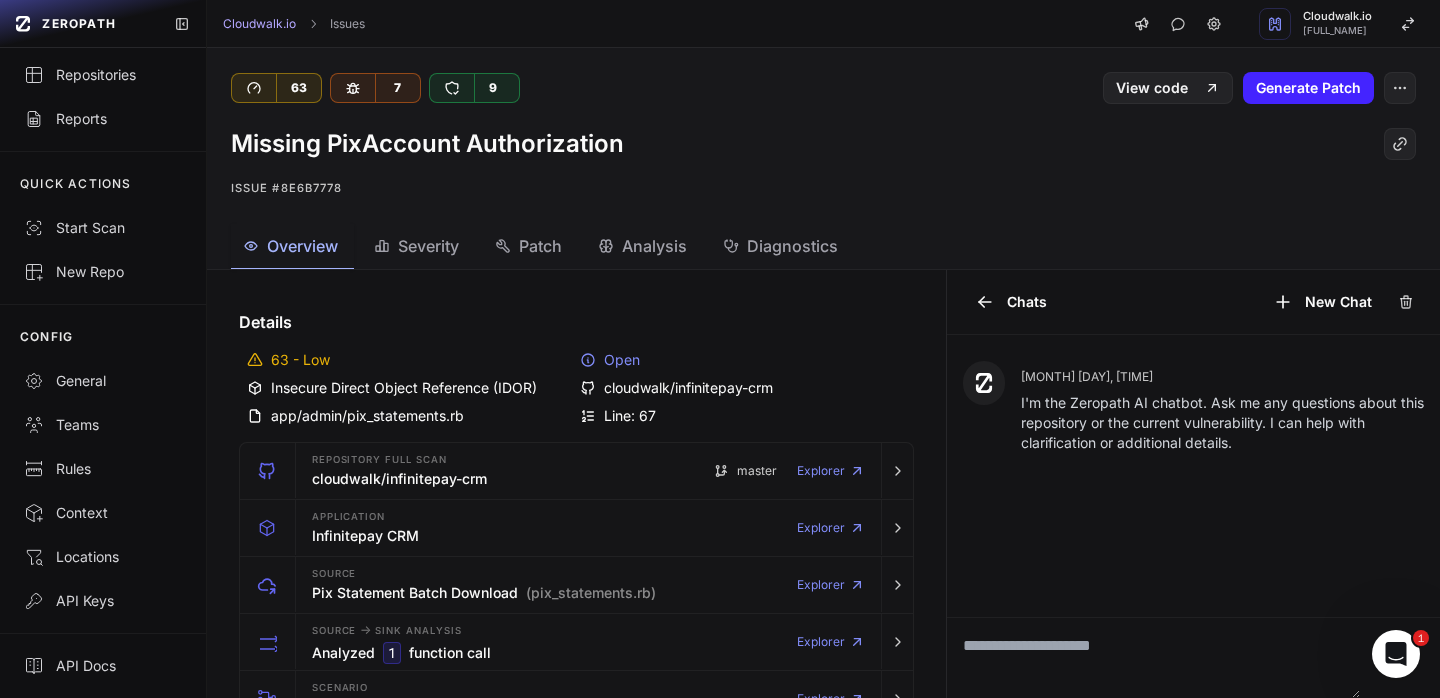 click on "Issue #8e6b7778" at bounding box center [823, 188] 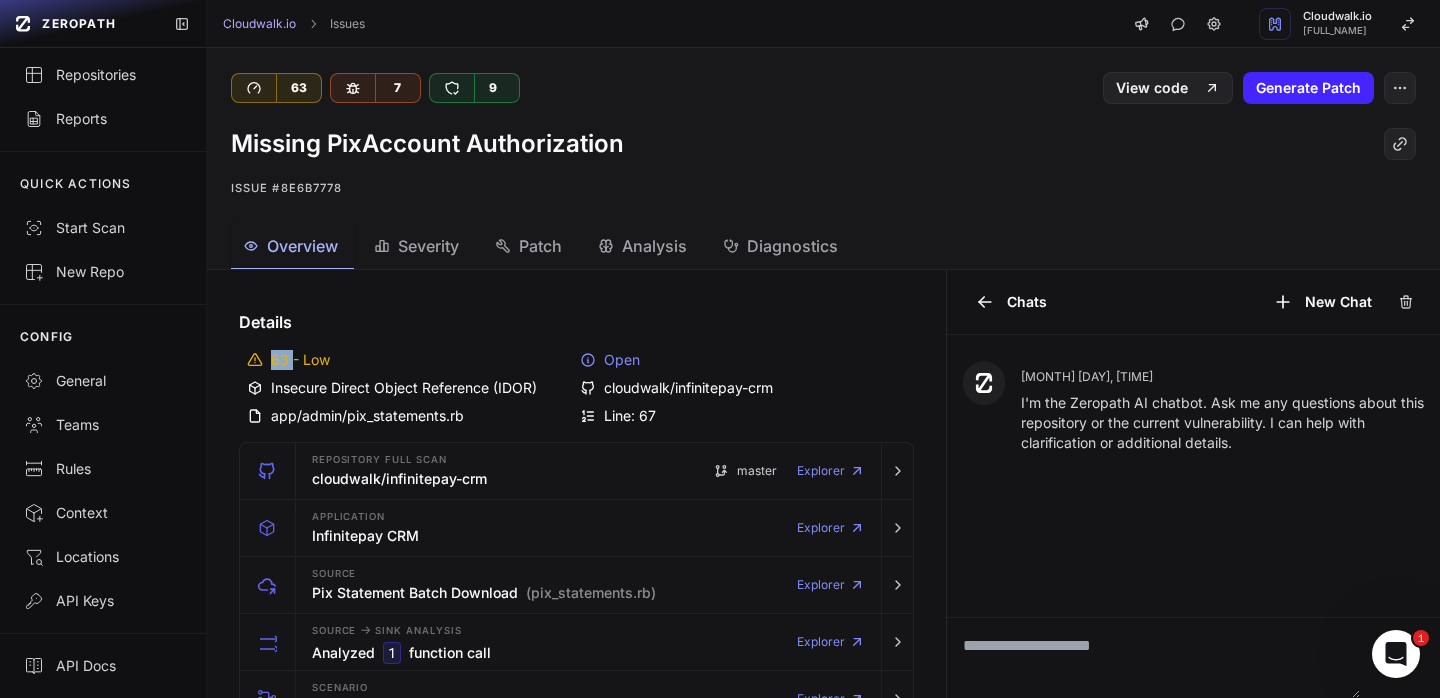 drag, startPoint x: 342, startPoint y: 355, endPoint x: 291, endPoint y: 363, distance: 51.62364 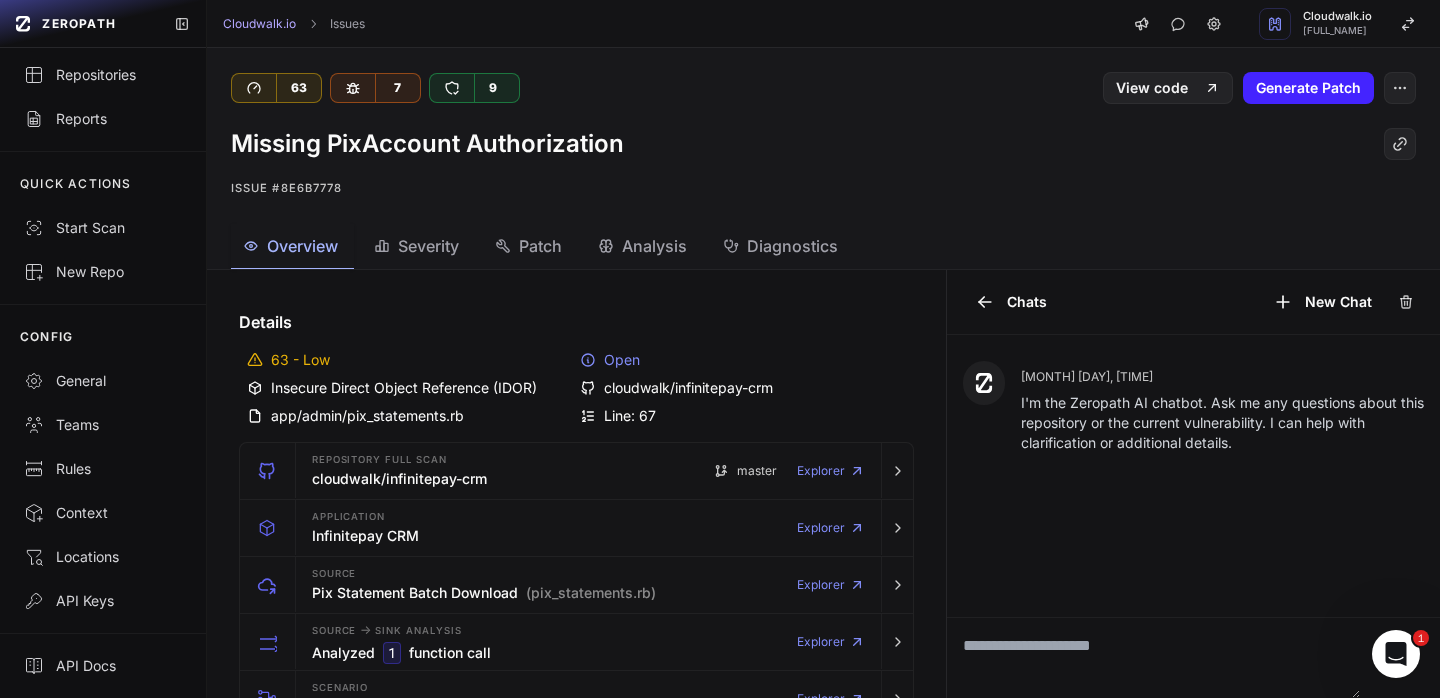 click on "63 - Low" at bounding box center [410, 360] 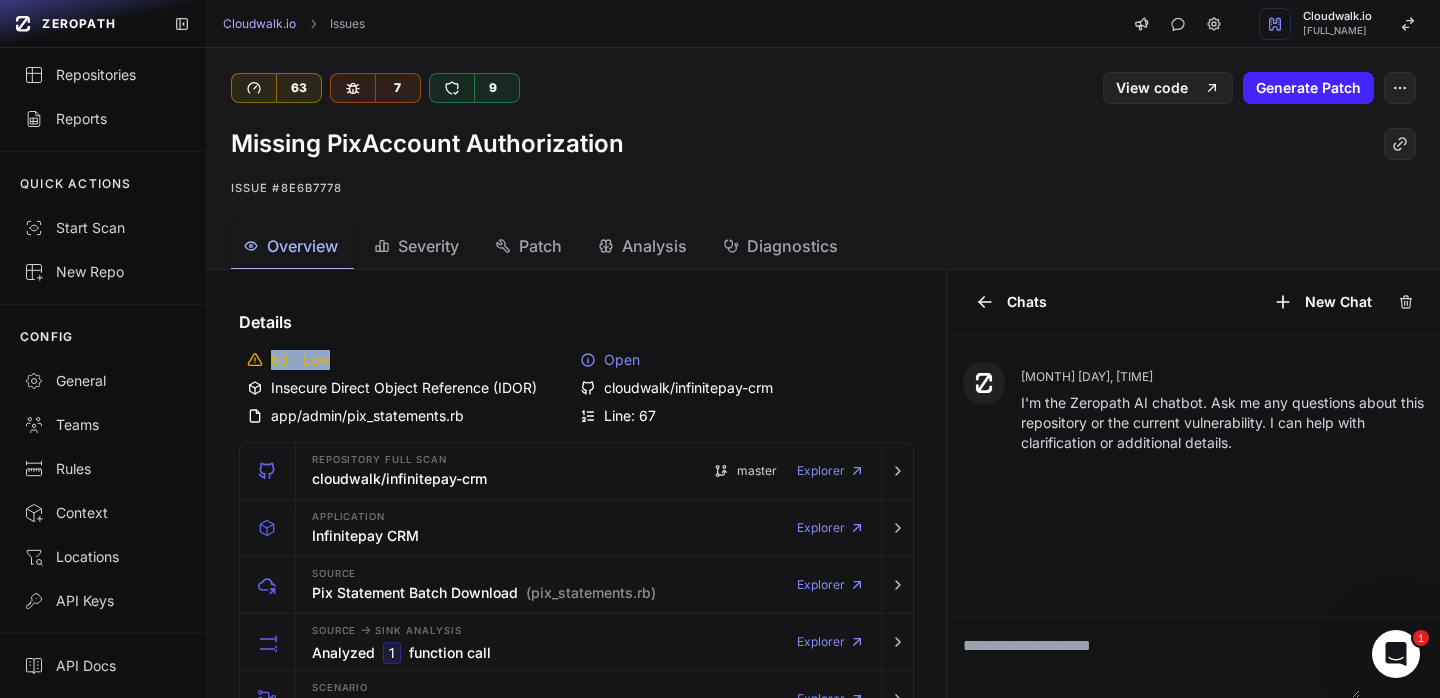 drag, startPoint x: 273, startPoint y: 358, endPoint x: 328, endPoint y: 360, distance: 55.03635 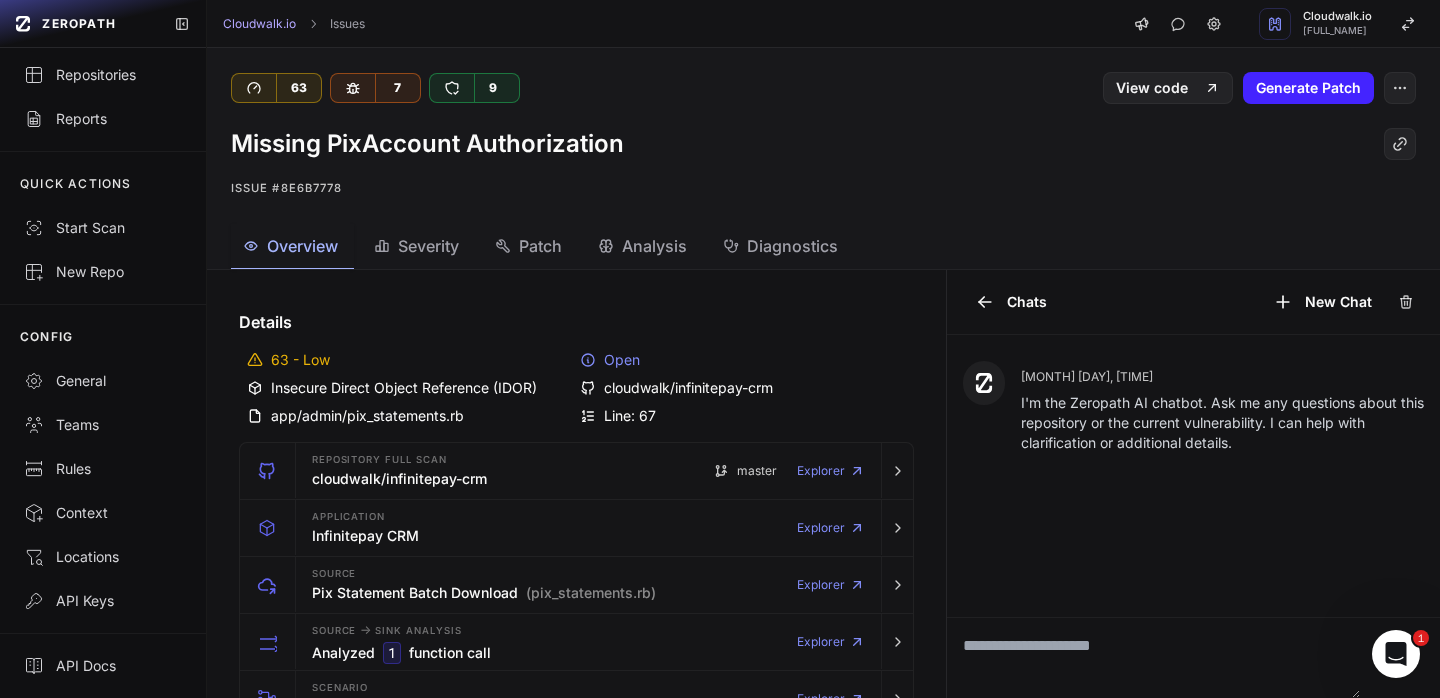 click on "Details" at bounding box center [576, 322] 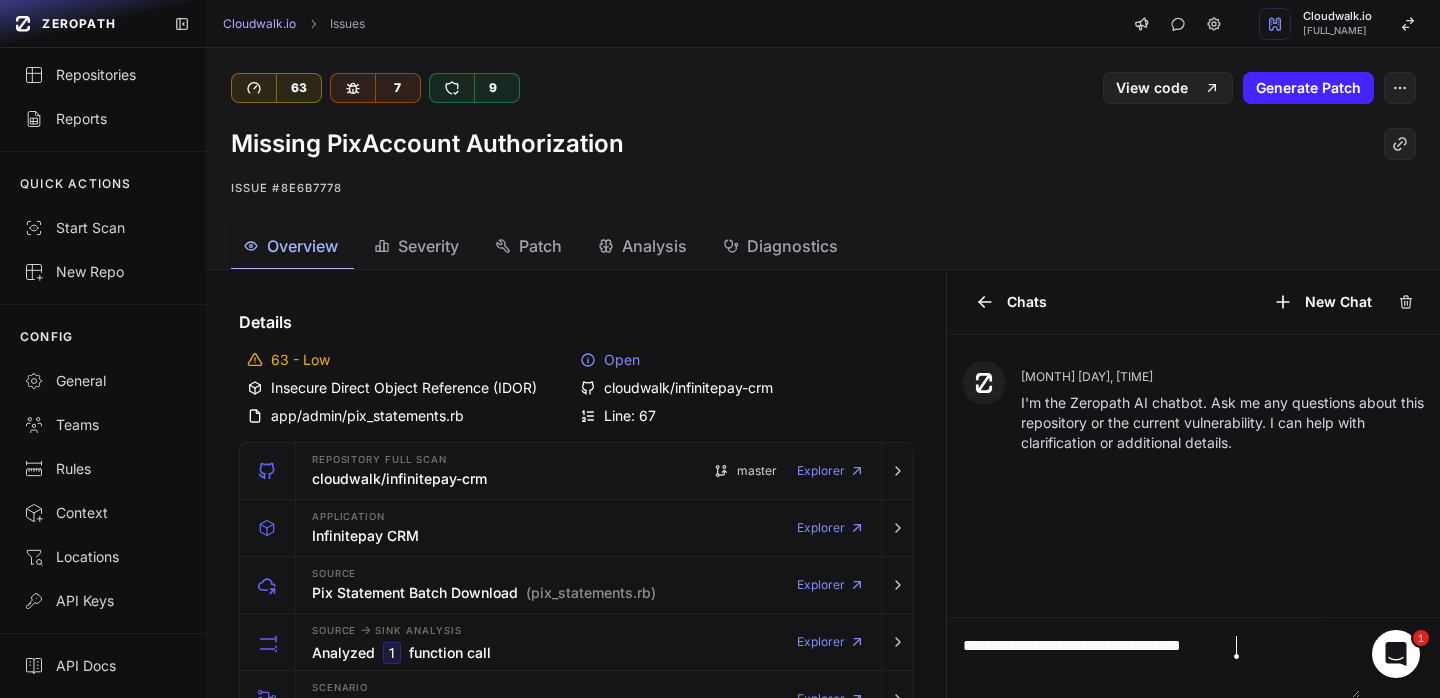 type on "**********" 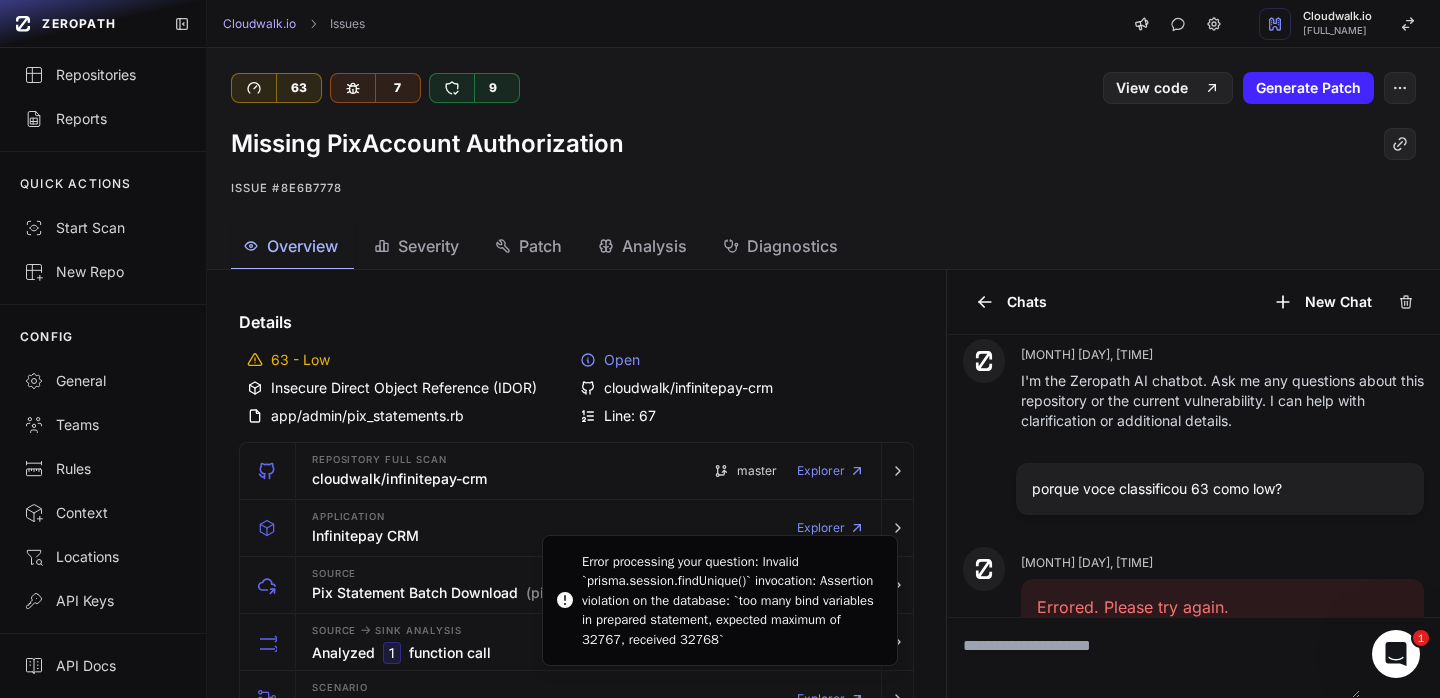 scroll, scrollTop: 66, scrollLeft: 0, axis: vertical 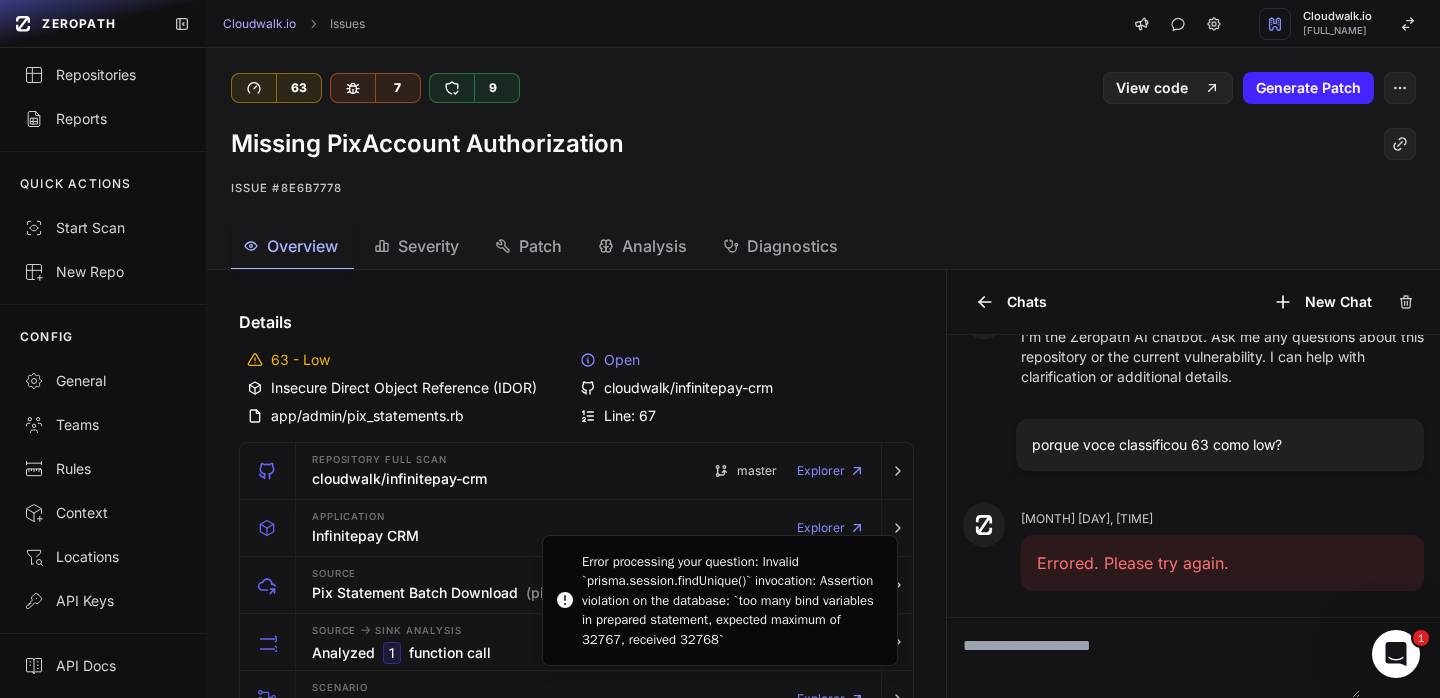 click on "Error processing your question:
Invalid `prisma.session.findUnique()` invocation:
Assertion violation on the database: `too many bind variables in prepared statement, expected maximum of 32767, received 32768`" at bounding box center [731, 601] 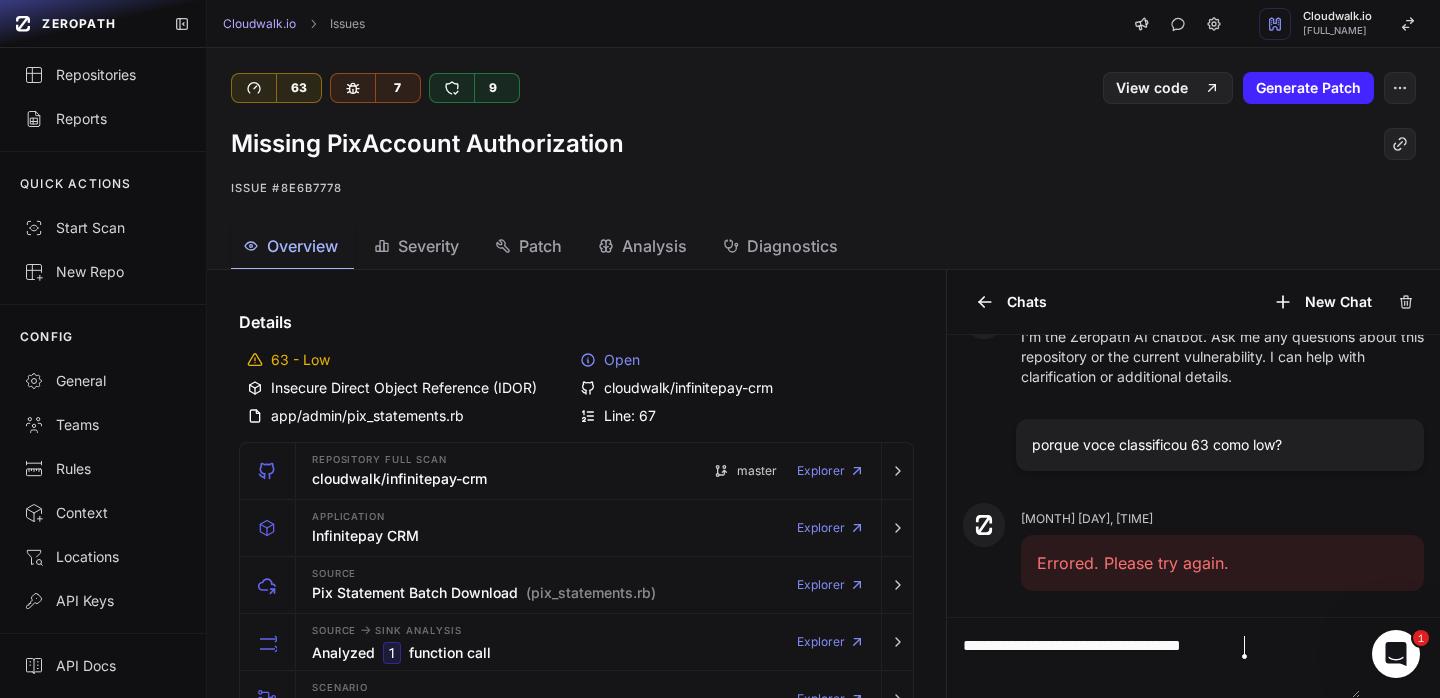 type on "**********" 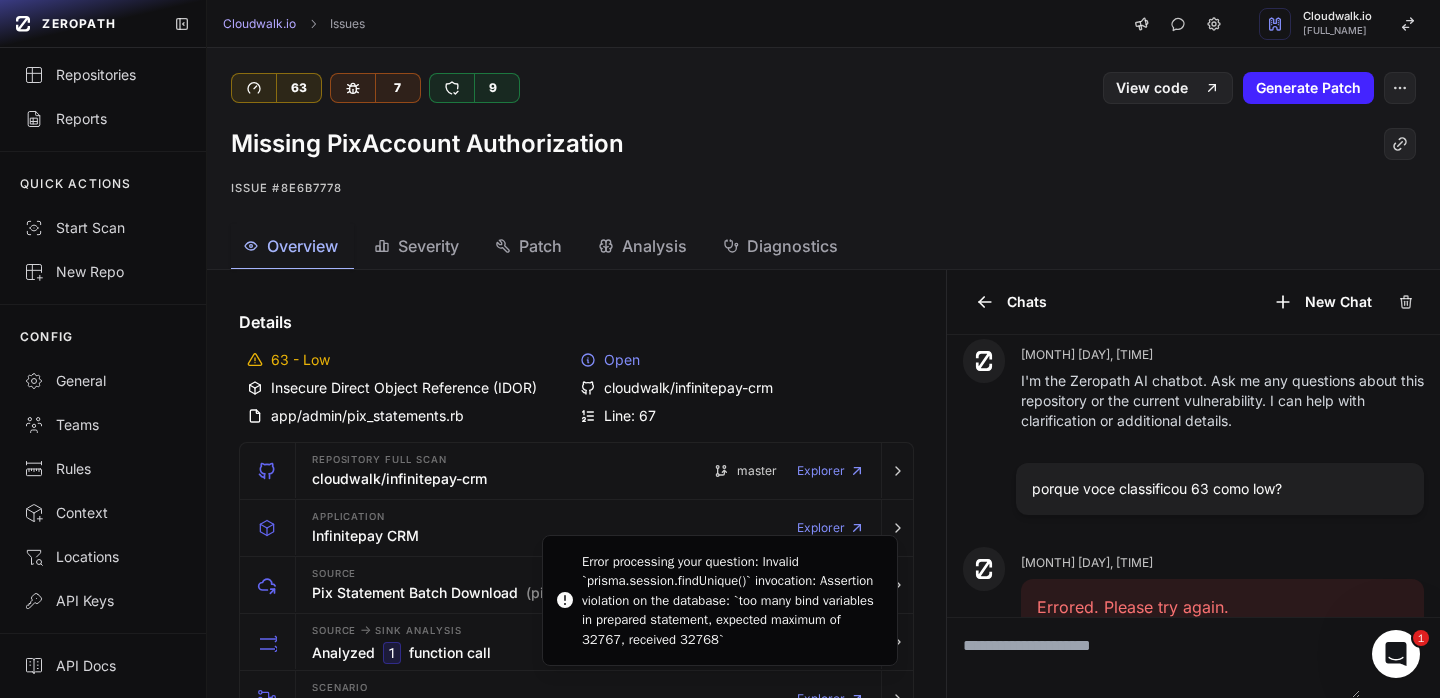 scroll, scrollTop: 66, scrollLeft: 0, axis: vertical 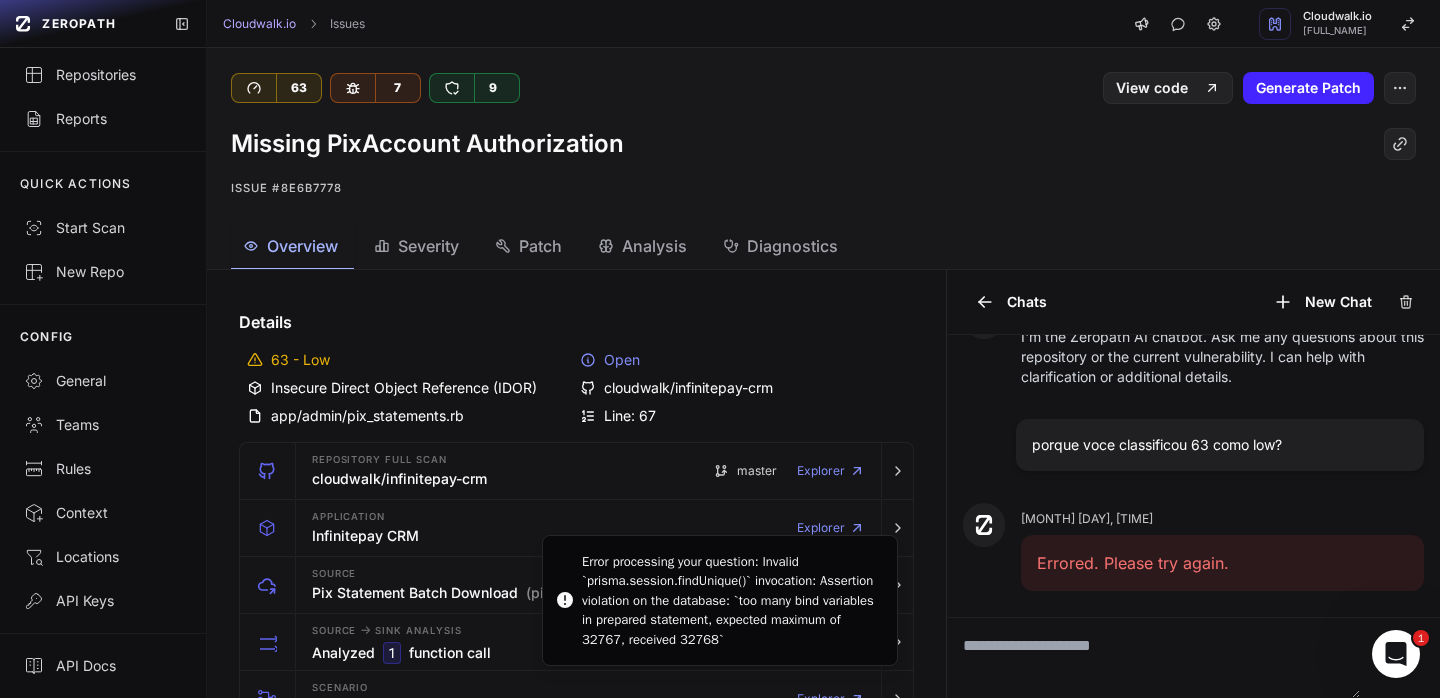click on "Error processing your question:
Invalid `prisma.session.findUnique()` invocation:
Assertion violation on the database: `too many bind variables in prepared statement, expected maximum of 32767, received 32768`" at bounding box center (731, 601) 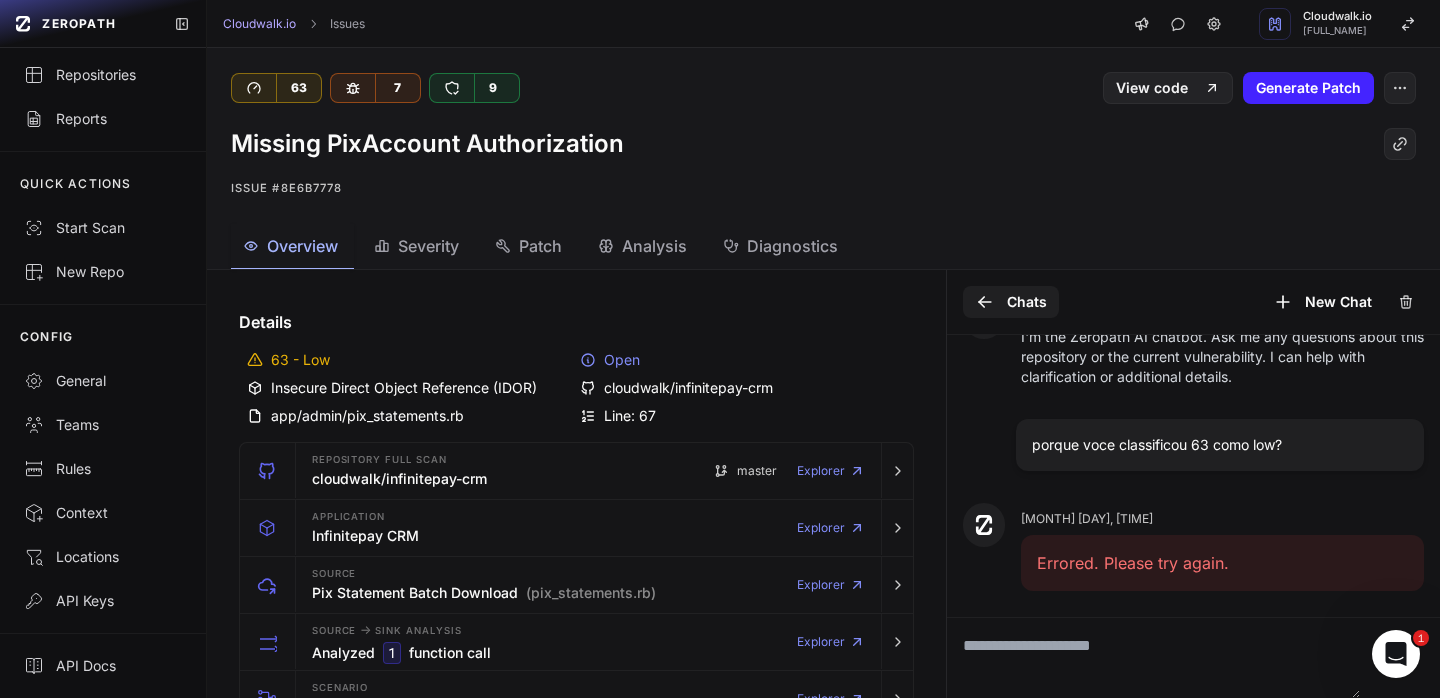click on "Chats" at bounding box center (1011, 302) 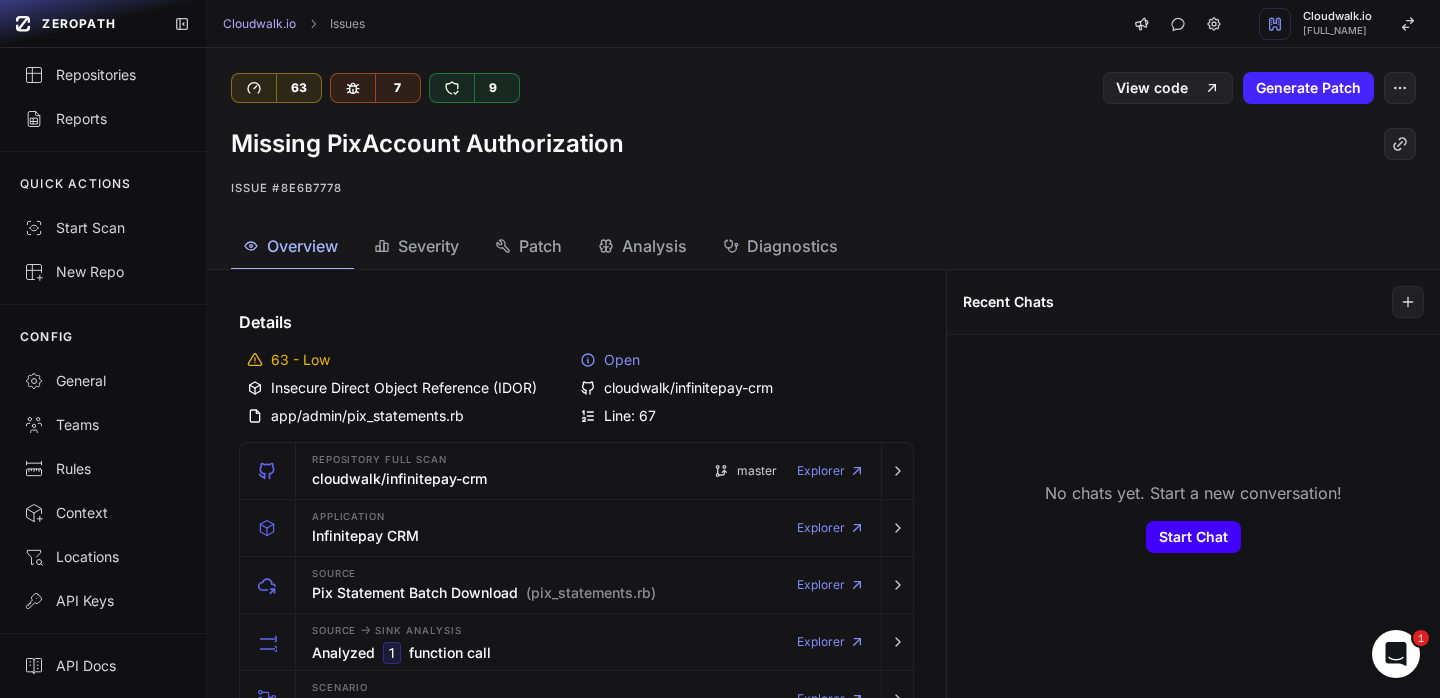click on "Start Chat" at bounding box center [1193, 537] 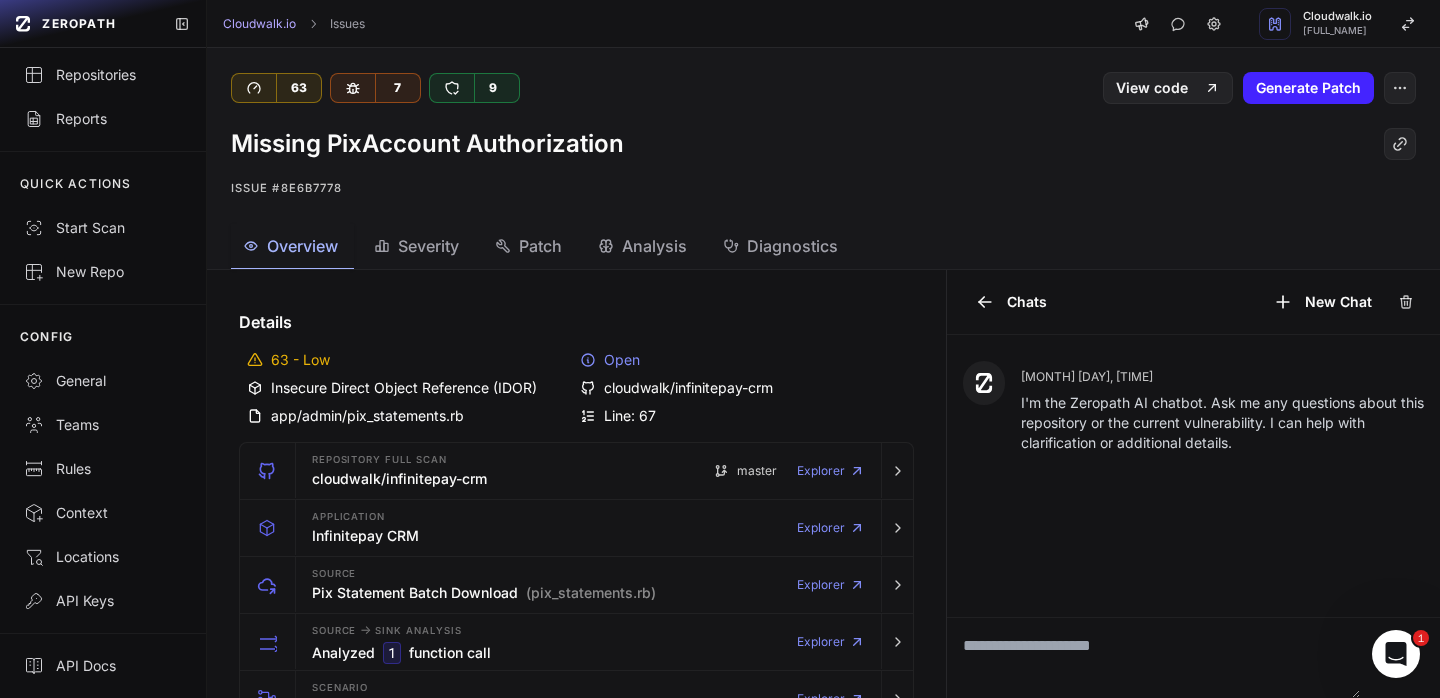 click at bounding box center (1153, 658) 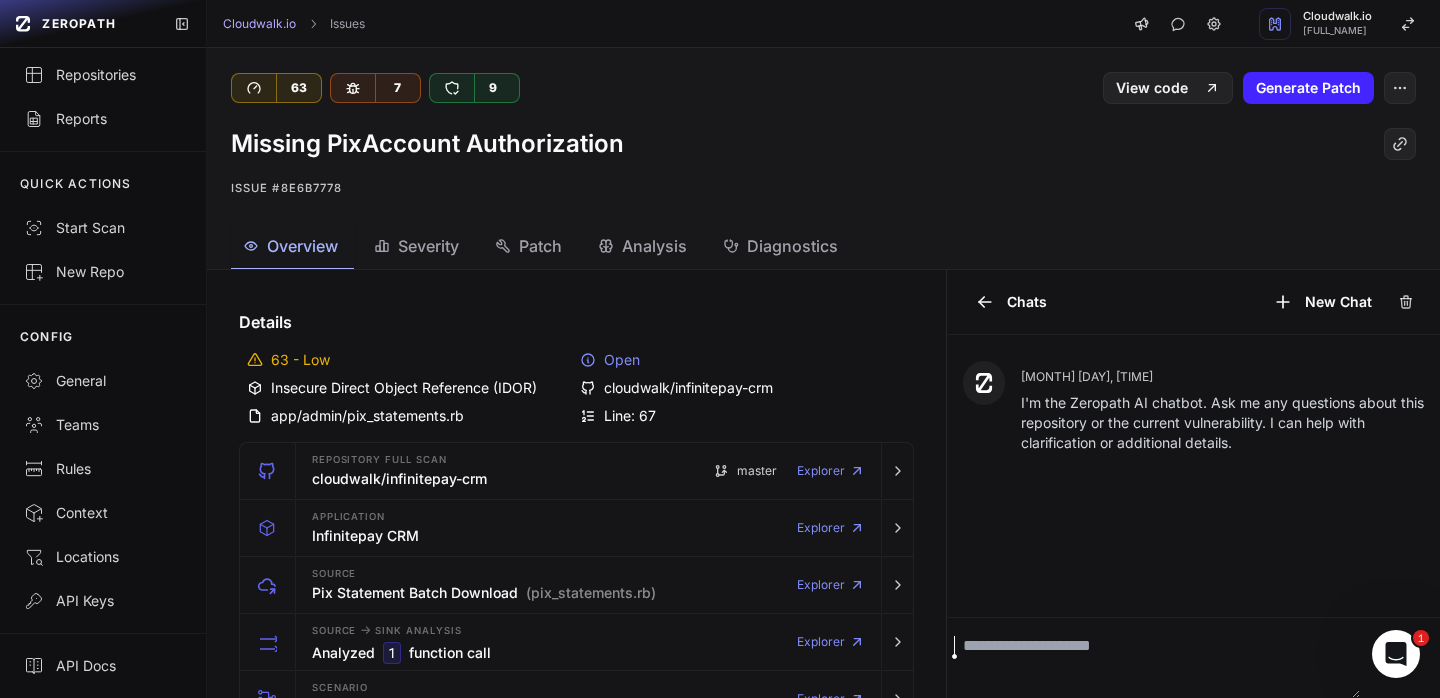 type on "*" 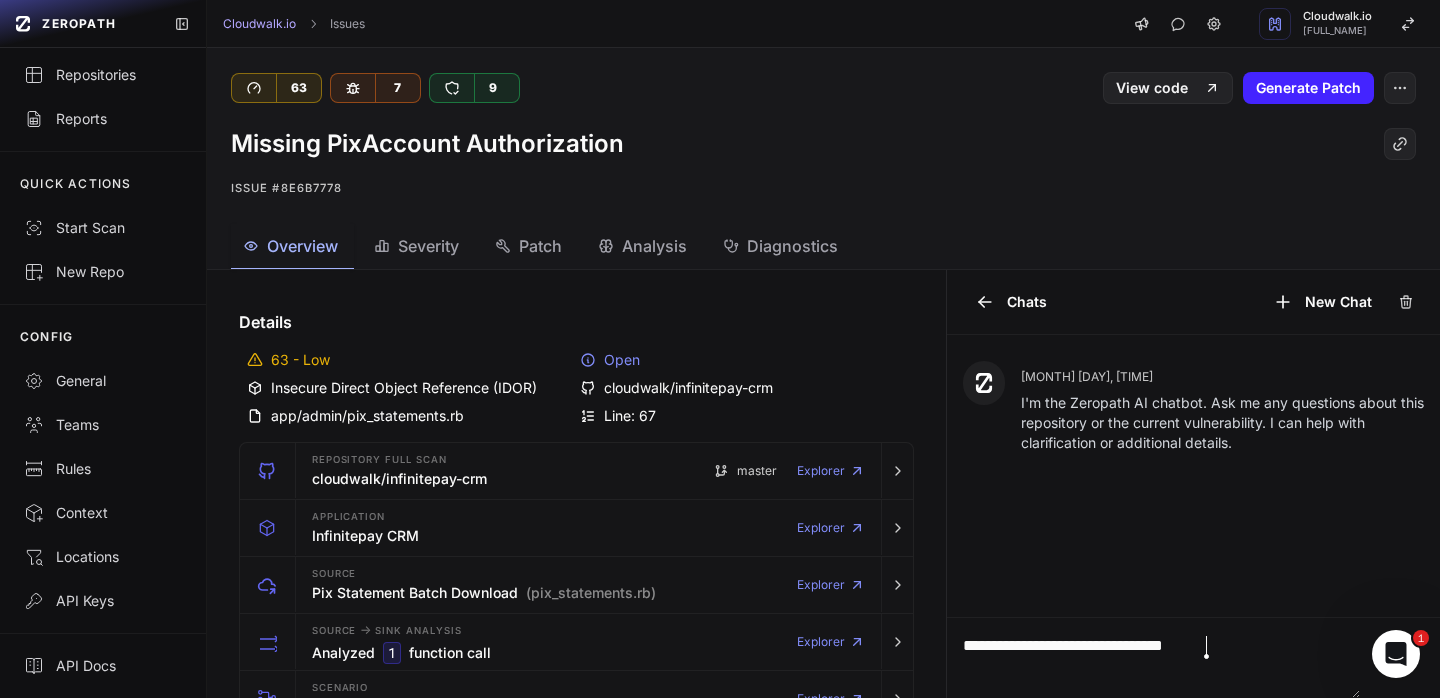 type on "**********" 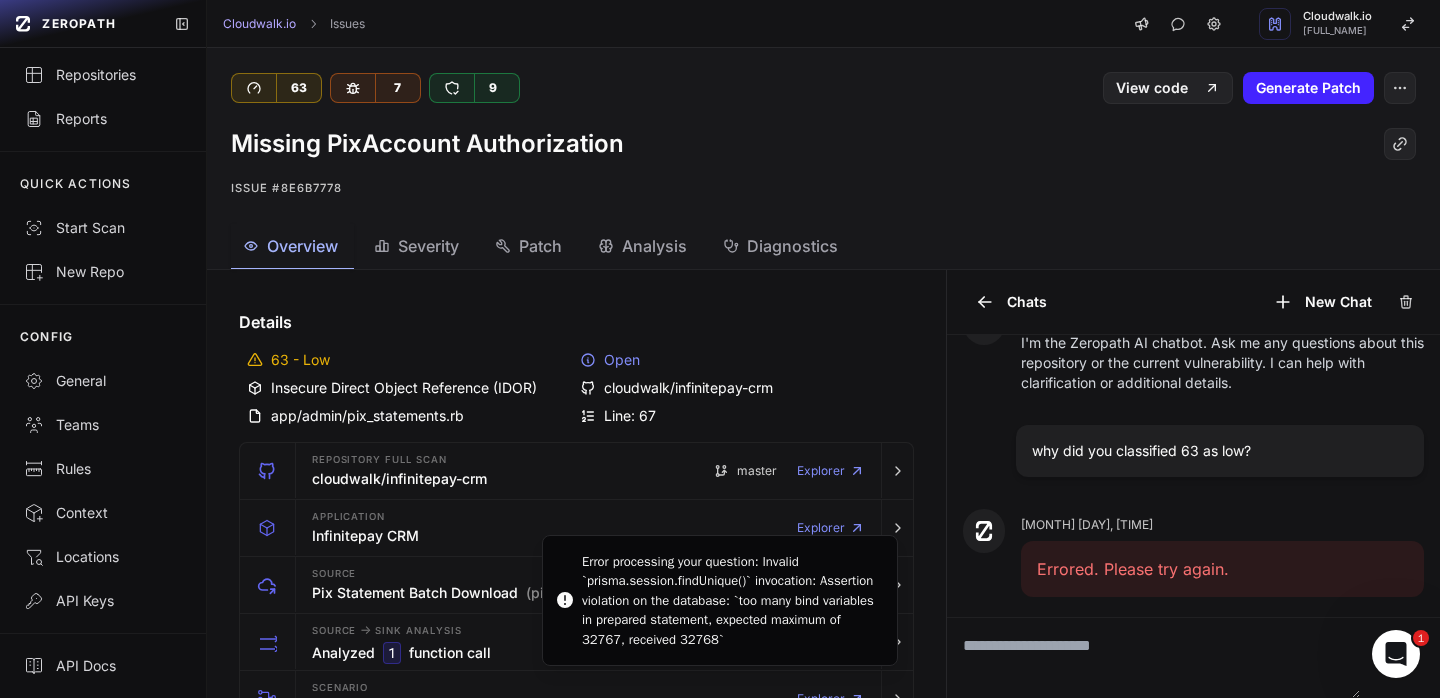 scroll, scrollTop: 66, scrollLeft: 0, axis: vertical 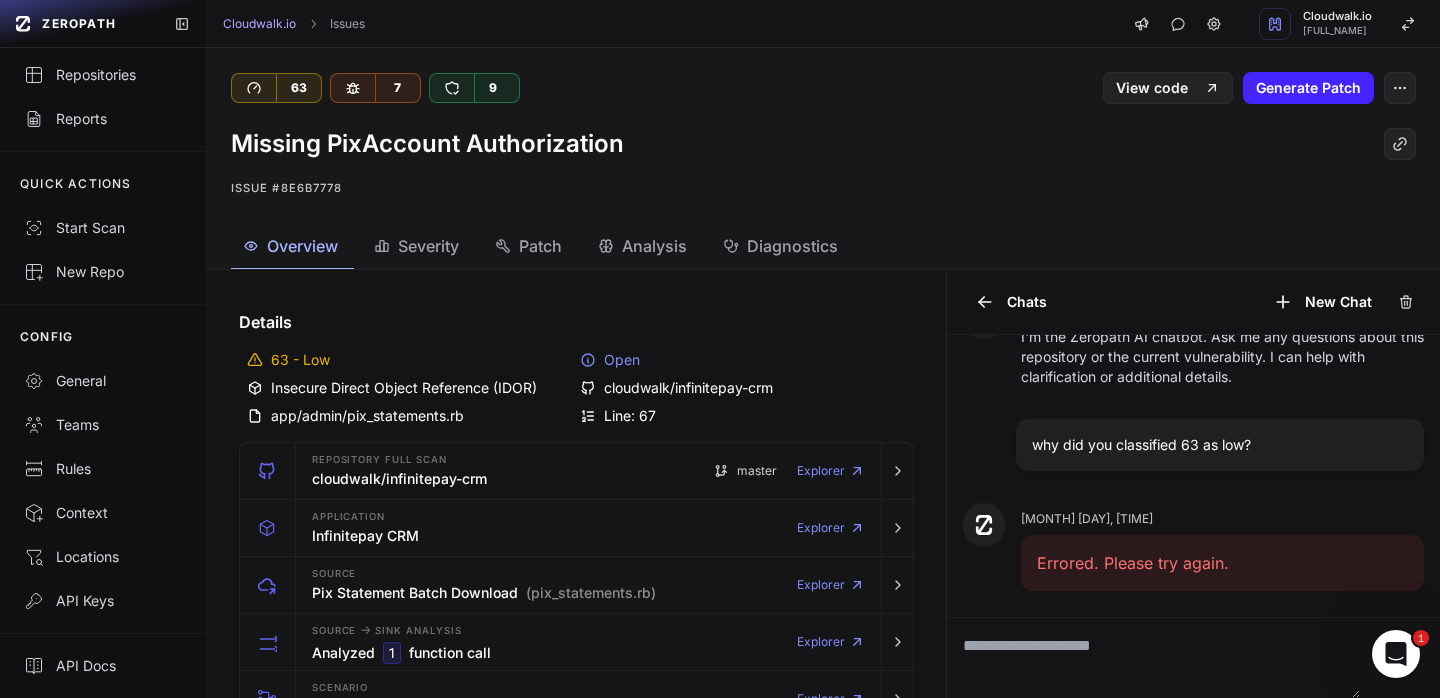 click at bounding box center [1153, 658] 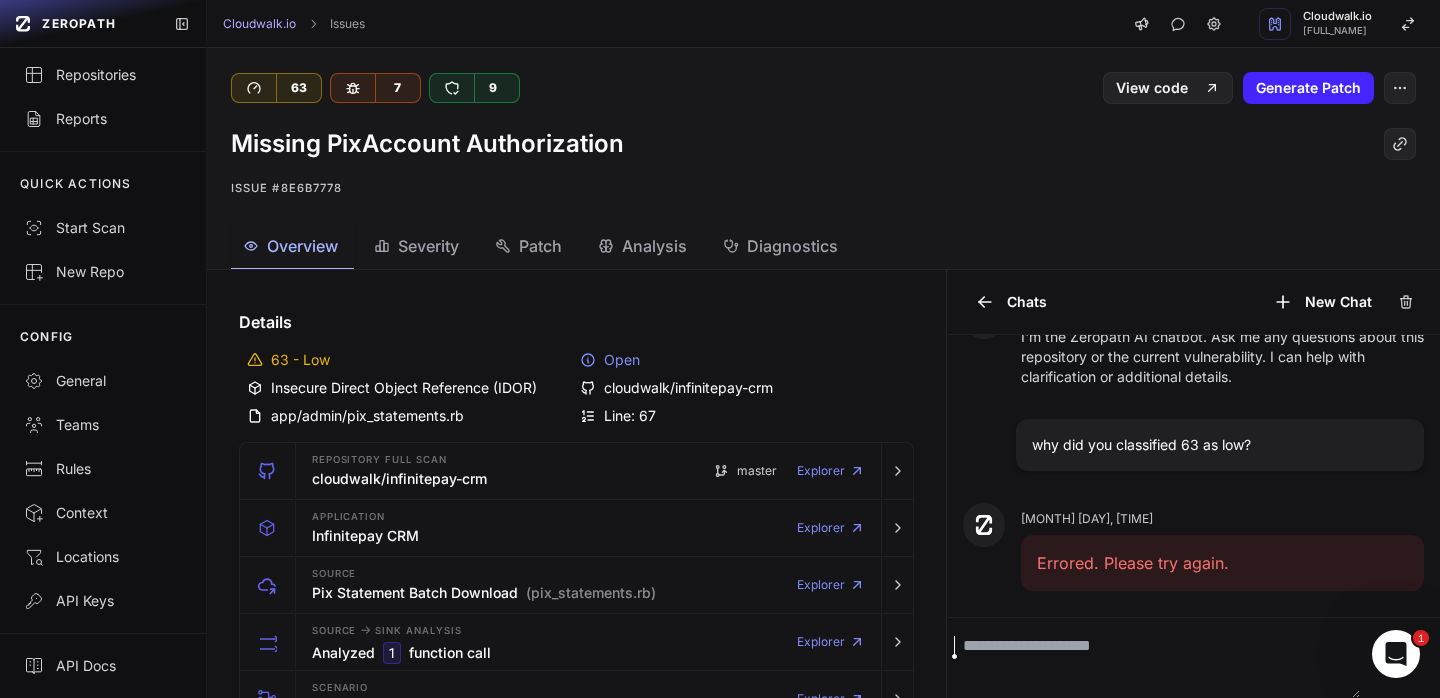 click at bounding box center (1153, 658) 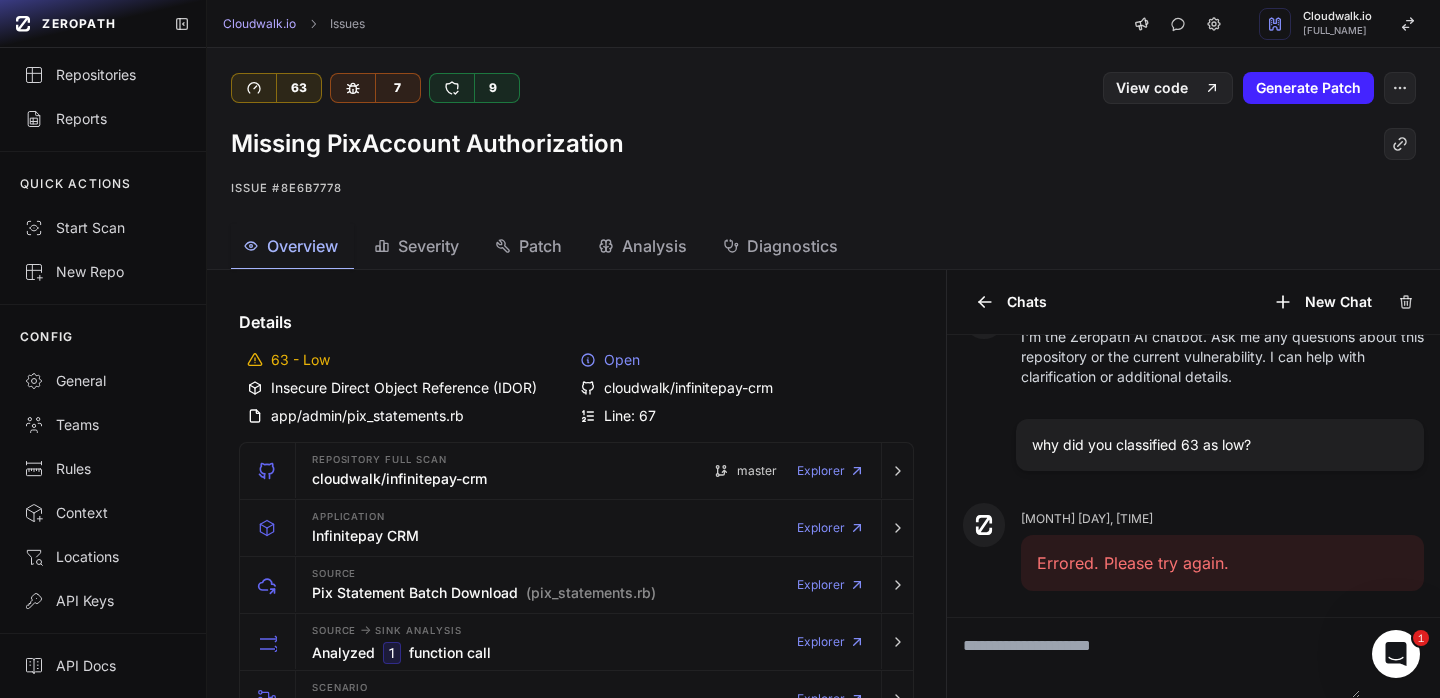 click on "Overview     Severity     Patch     Analysis     Diagnostics" at bounding box center [799, 246] 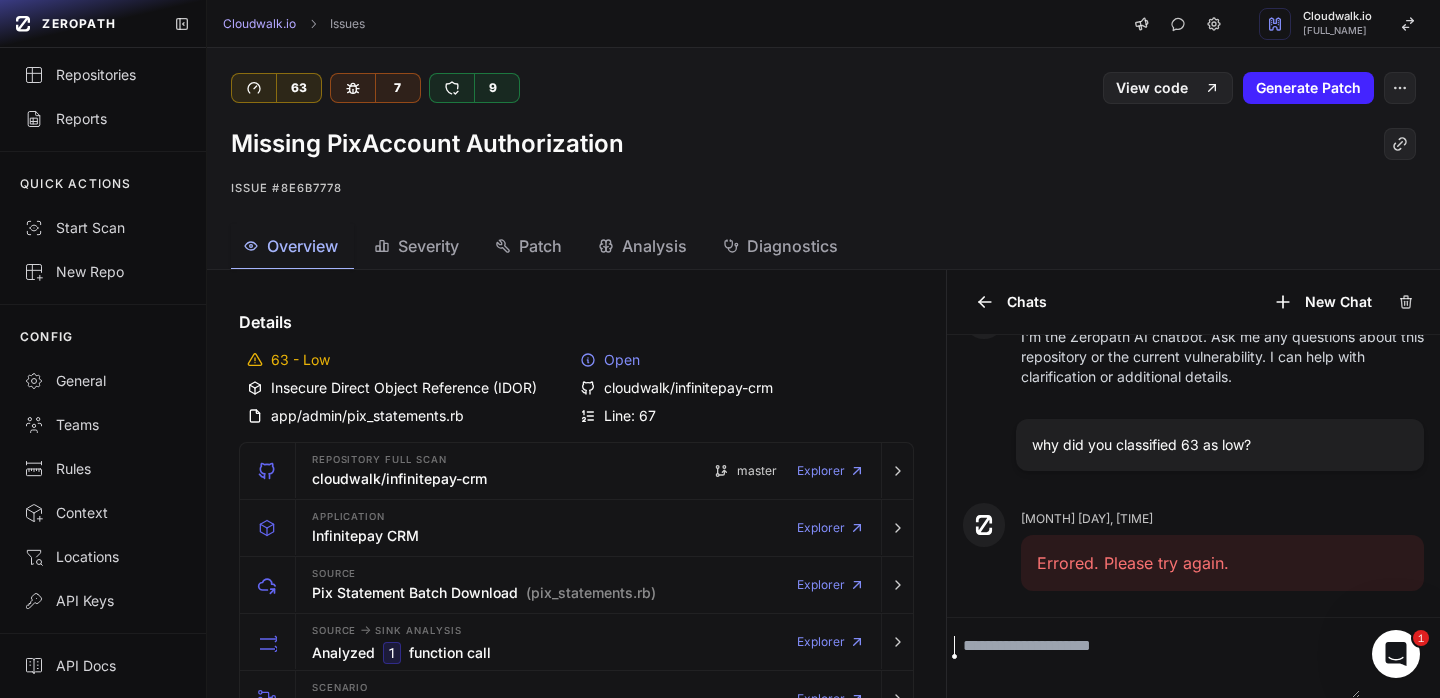 click at bounding box center (1153, 658) 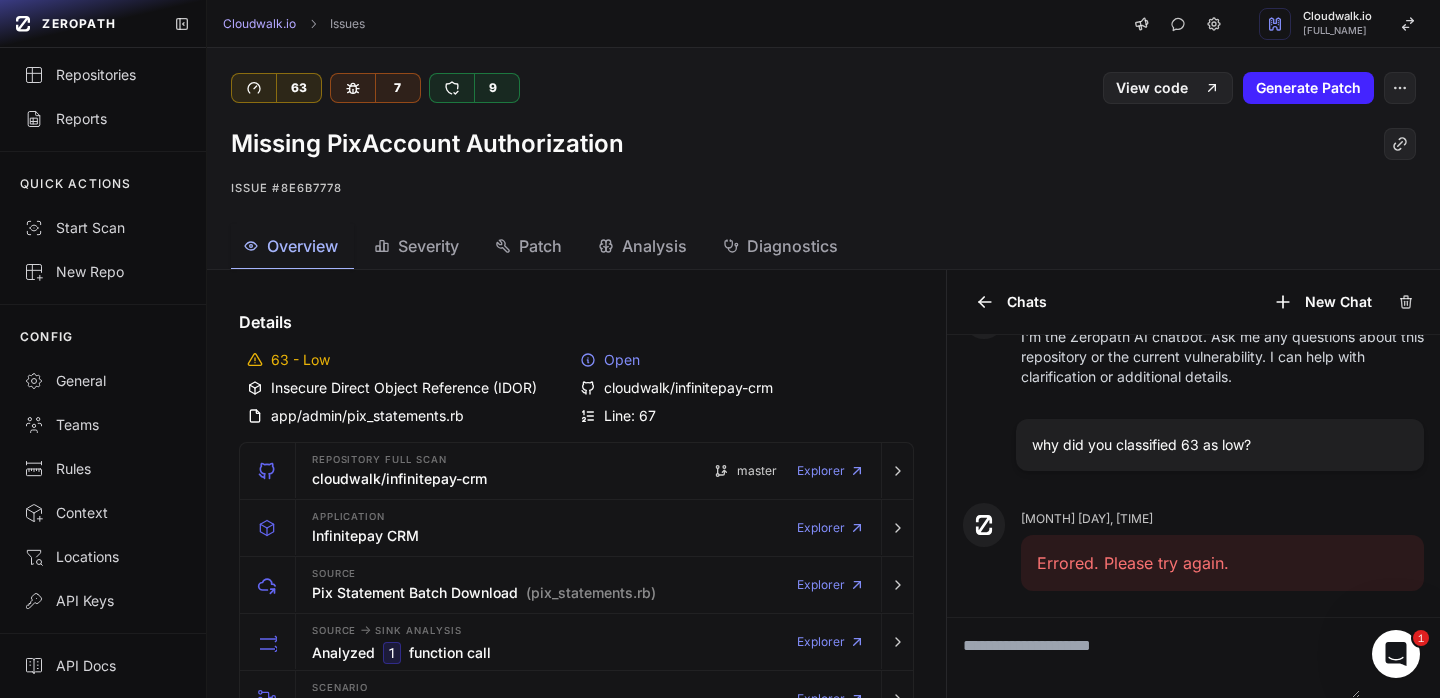 click on "63 - Low" at bounding box center [410, 360] 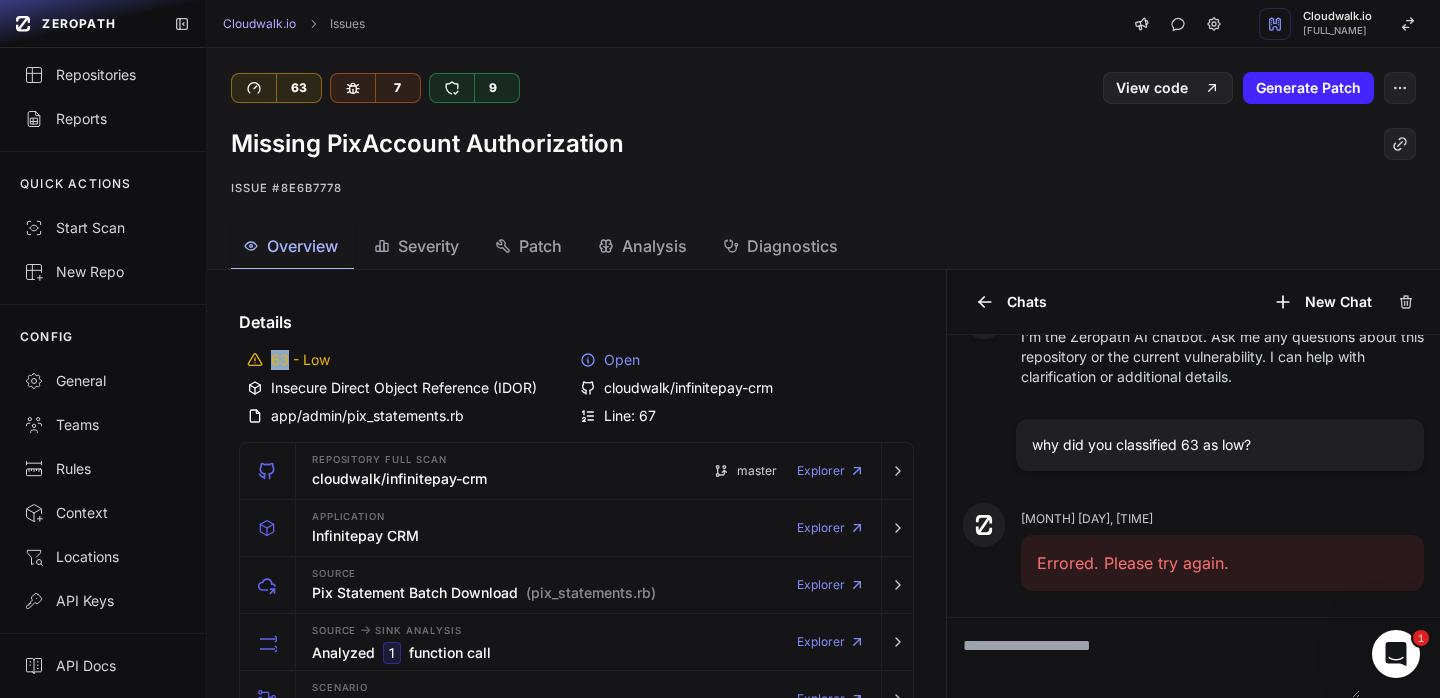 drag, startPoint x: 272, startPoint y: 363, endPoint x: 334, endPoint y: 363, distance: 62 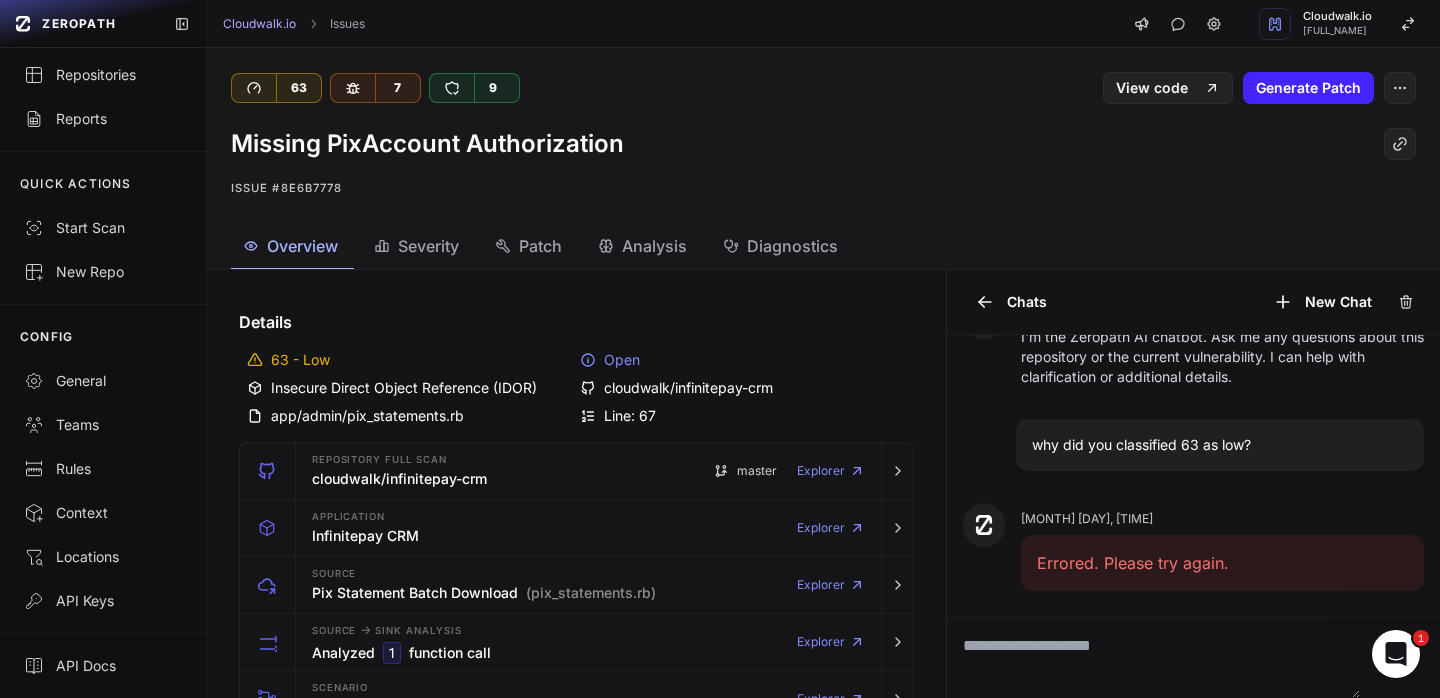 click on "63 - Low" at bounding box center (410, 360) 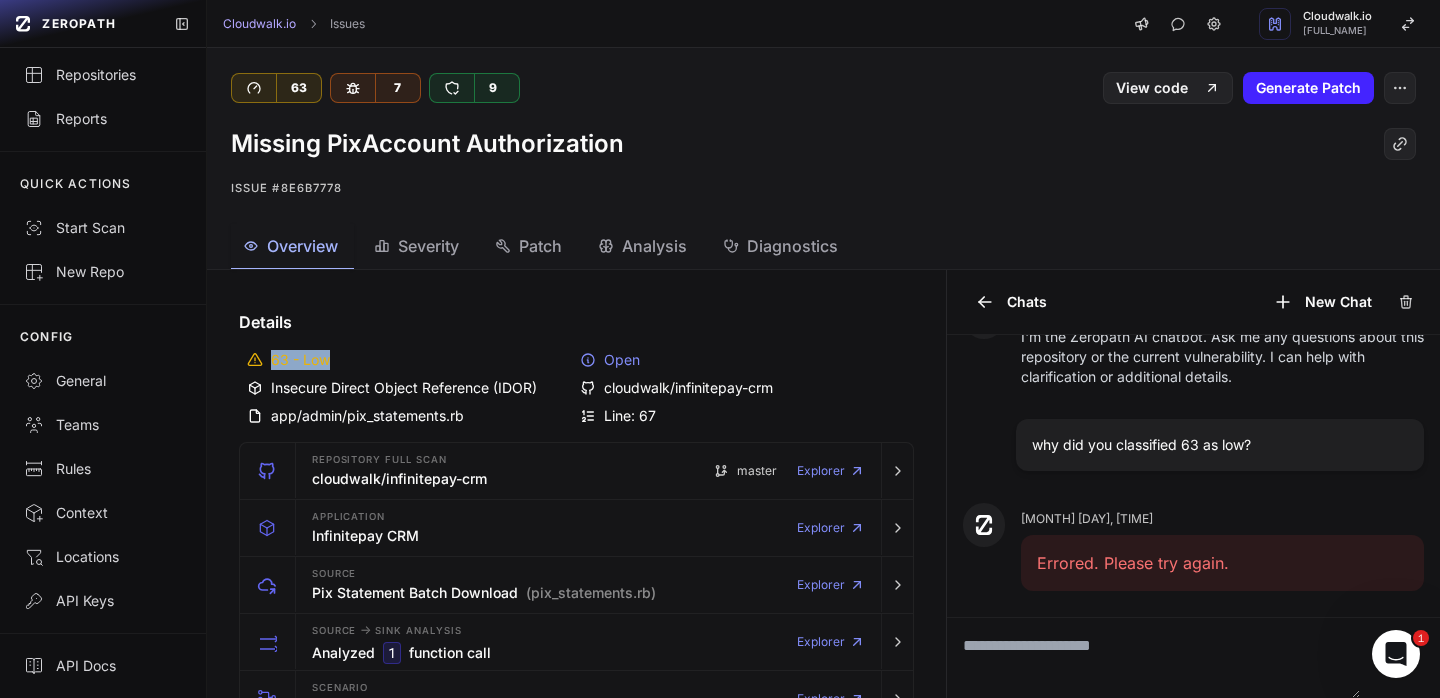 drag, startPoint x: 273, startPoint y: 361, endPoint x: 326, endPoint y: 361, distance: 53 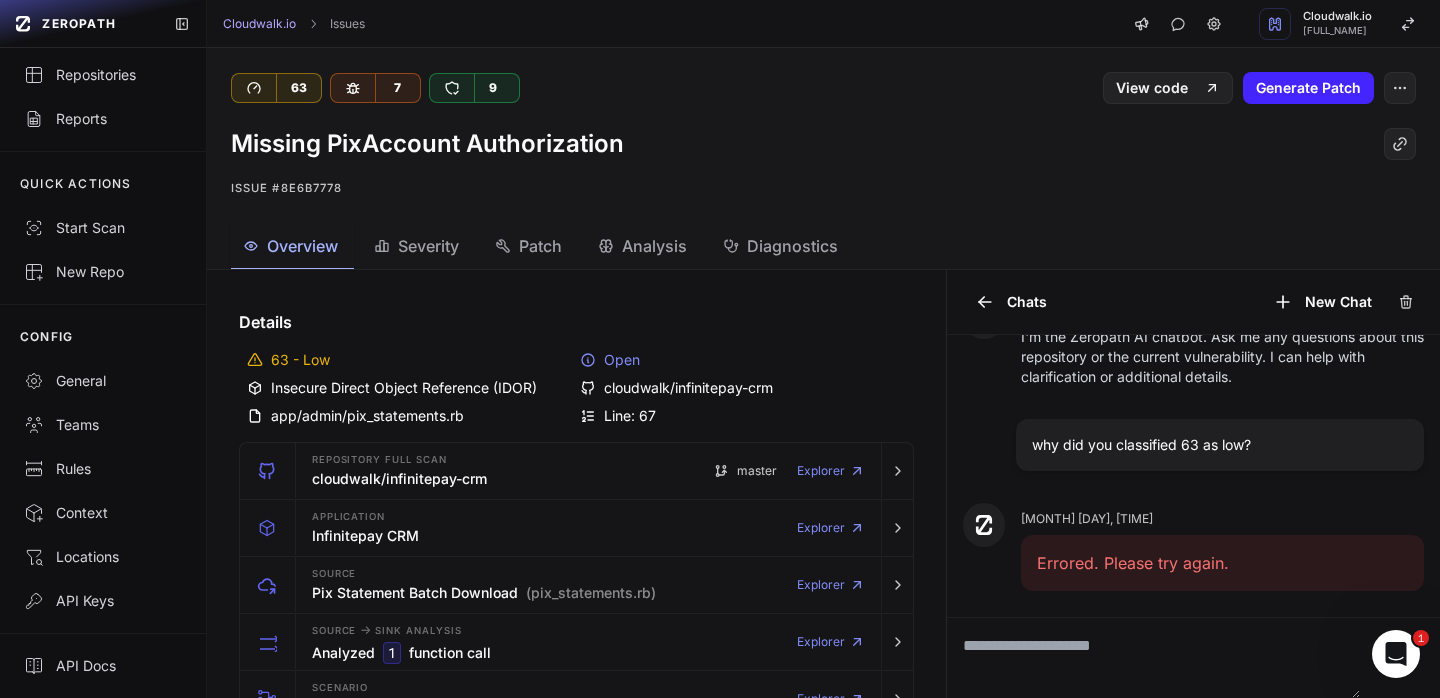 click on "63 - Low" at bounding box center [410, 360] 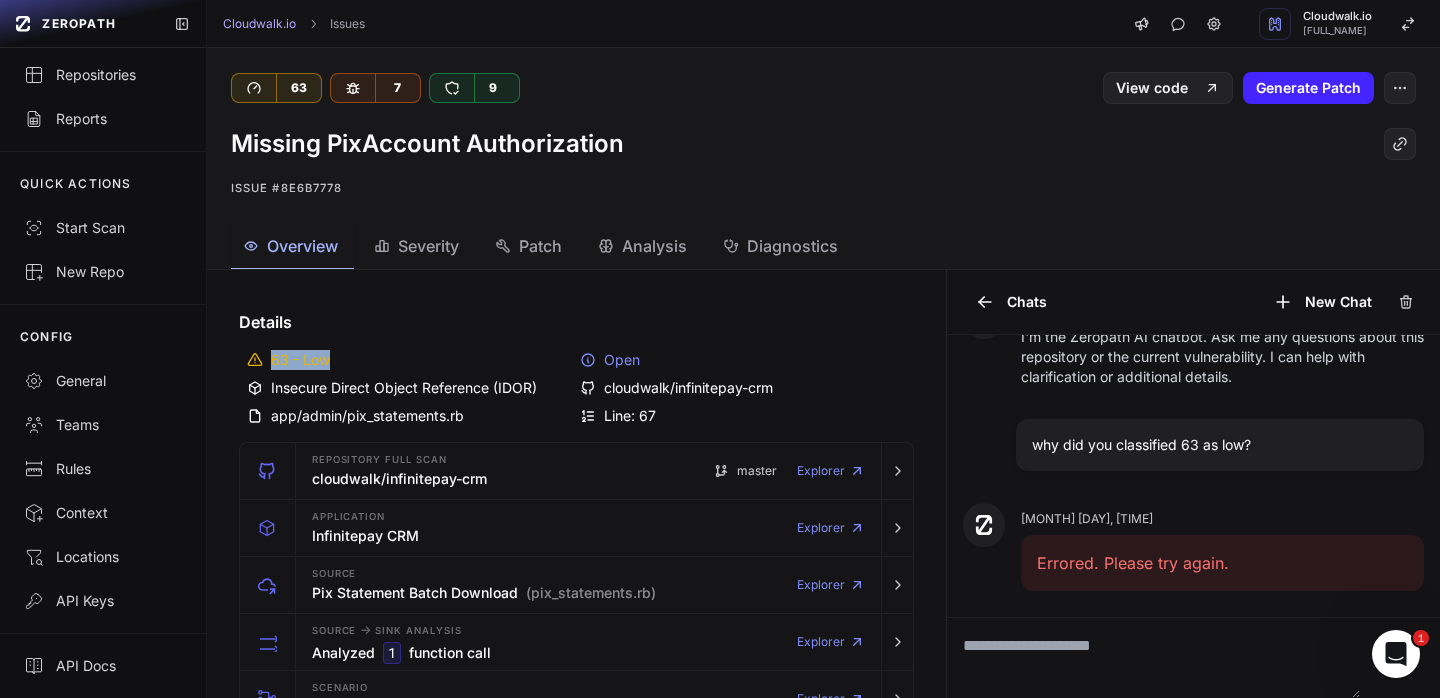 drag, startPoint x: 328, startPoint y: 361, endPoint x: 266, endPoint y: 361, distance: 62 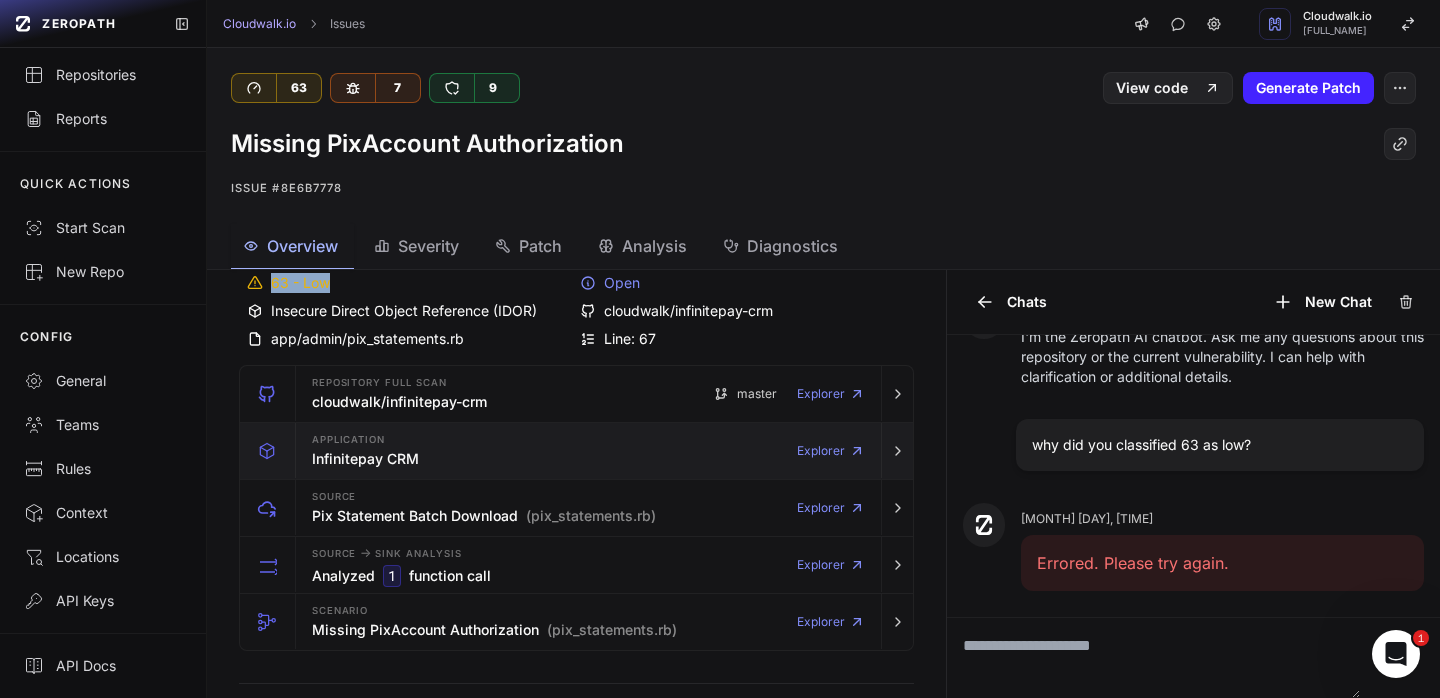 scroll, scrollTop: 0, scrollLeft: 0, axis: both 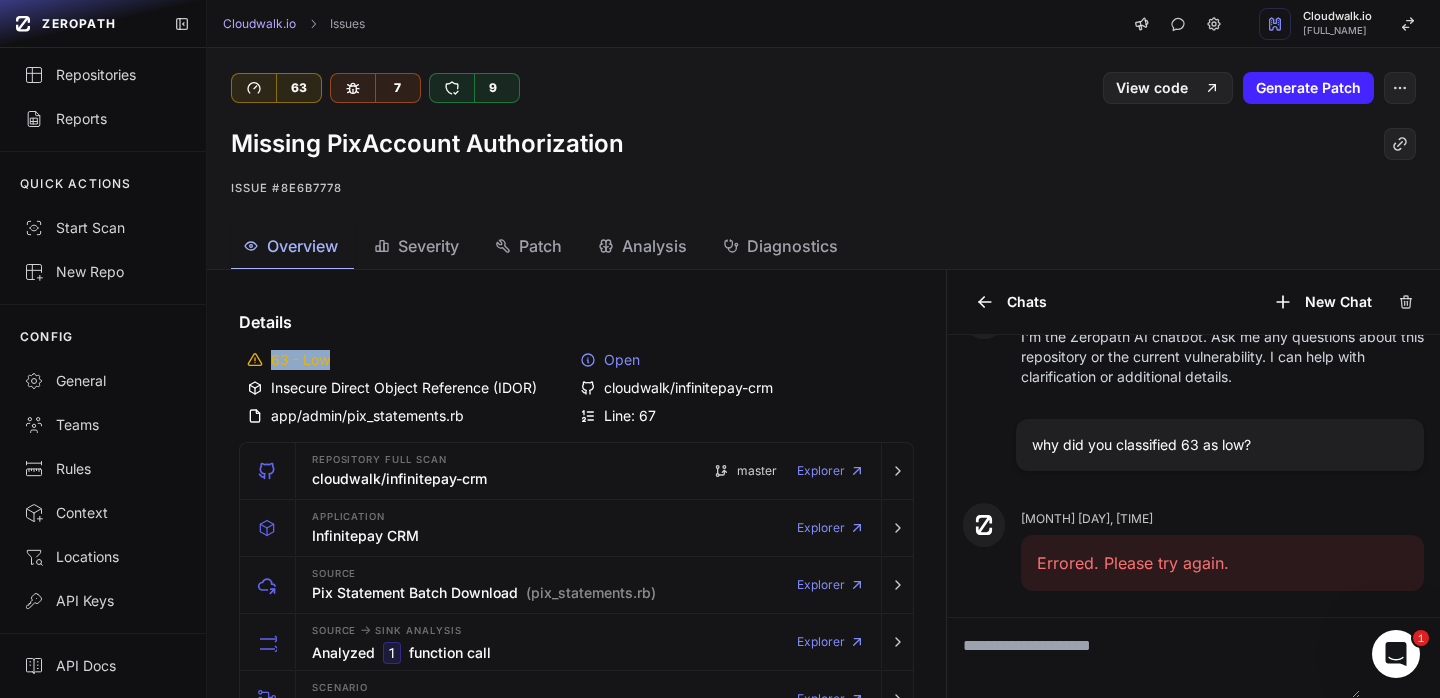 click on "Severity" at bounding box center [428, 246] 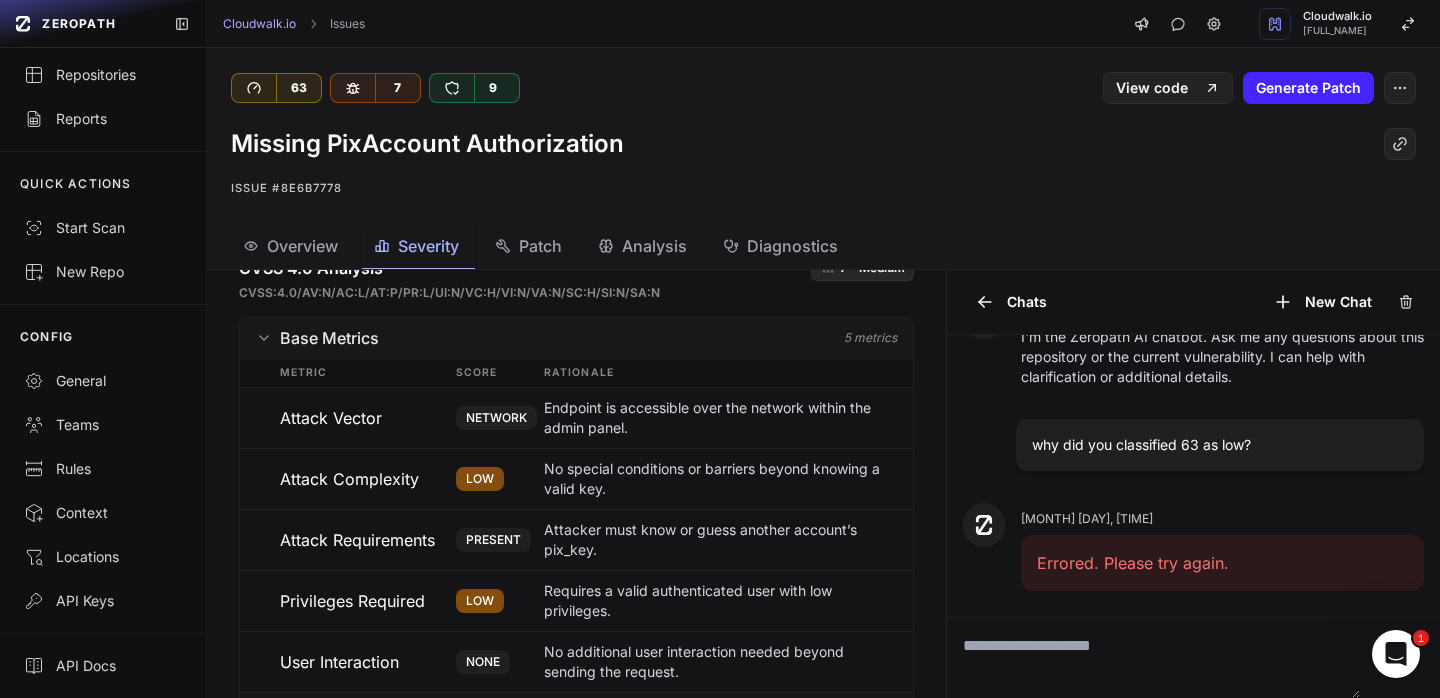 scroll, scrollTop: 0, scrollLeft: 0, axis: both 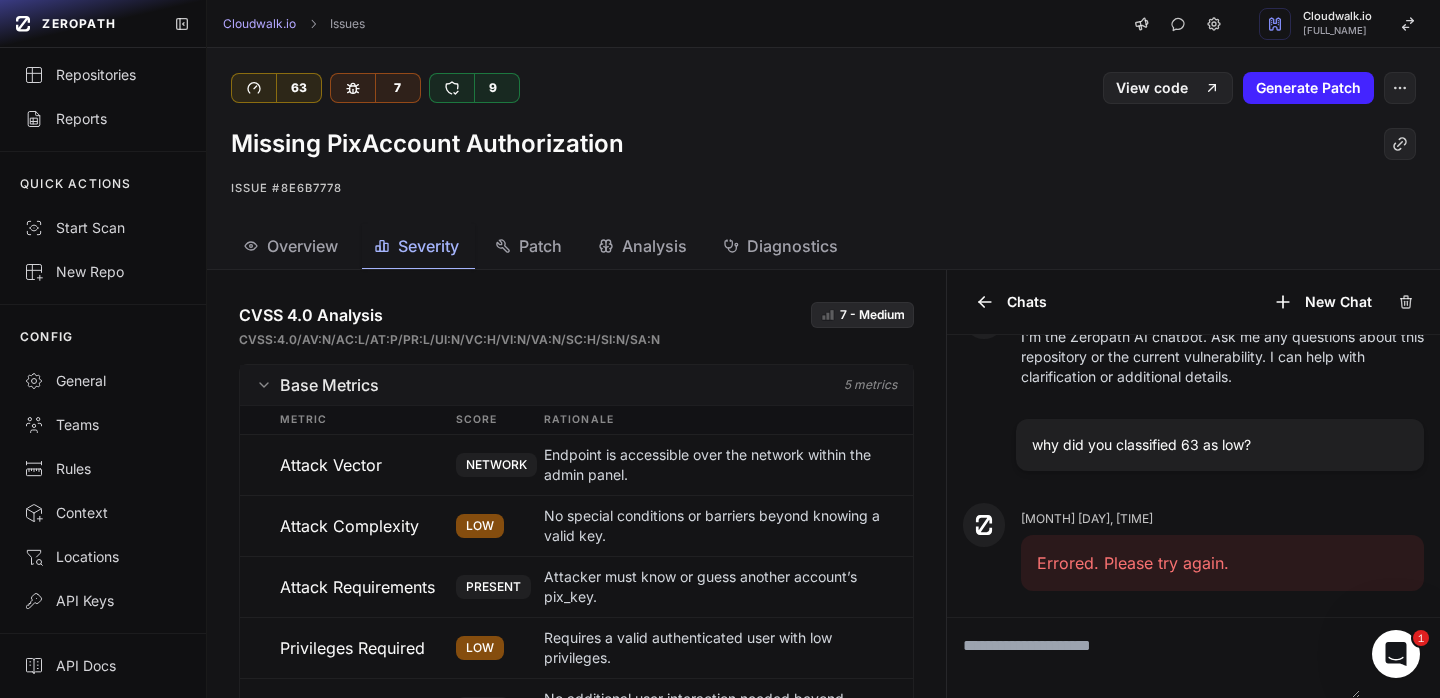 click on "Details     63 - Low     Open     Insecure Direct Object Reference (IDOR)     cloudwalk/infinitepay-crm     app/admin/pix_statements.rb     Line: 67     Repository Full scan   cloudwalk/infinitepay-crm     master   Explorer          Application   Infinitepay CRM   Explorer            Source   Pix Statement Batch Download    (pix_statements.rb)       Explorer          Source    ->   Sink Analysis   Analyzed    1    function call   Explorer            Scenario   Missing PixAccount Authorization   (pix_statements.rb)   Explorer                      Description   The  batch_download  handler retrieves a  PixAccount  by key from  params[:pix_key]  without verifying that  current_user  is authorized to access it, allowing any user with a valid key to download another account’s Pix statements.
Code Segment         pix_statements.rb     67     ruby   View code    61         end_date = params[ :end_date ]     62         type_of = params[ :type_of ]     63
64         65          unless  valid" at bounding box center [576, 484] 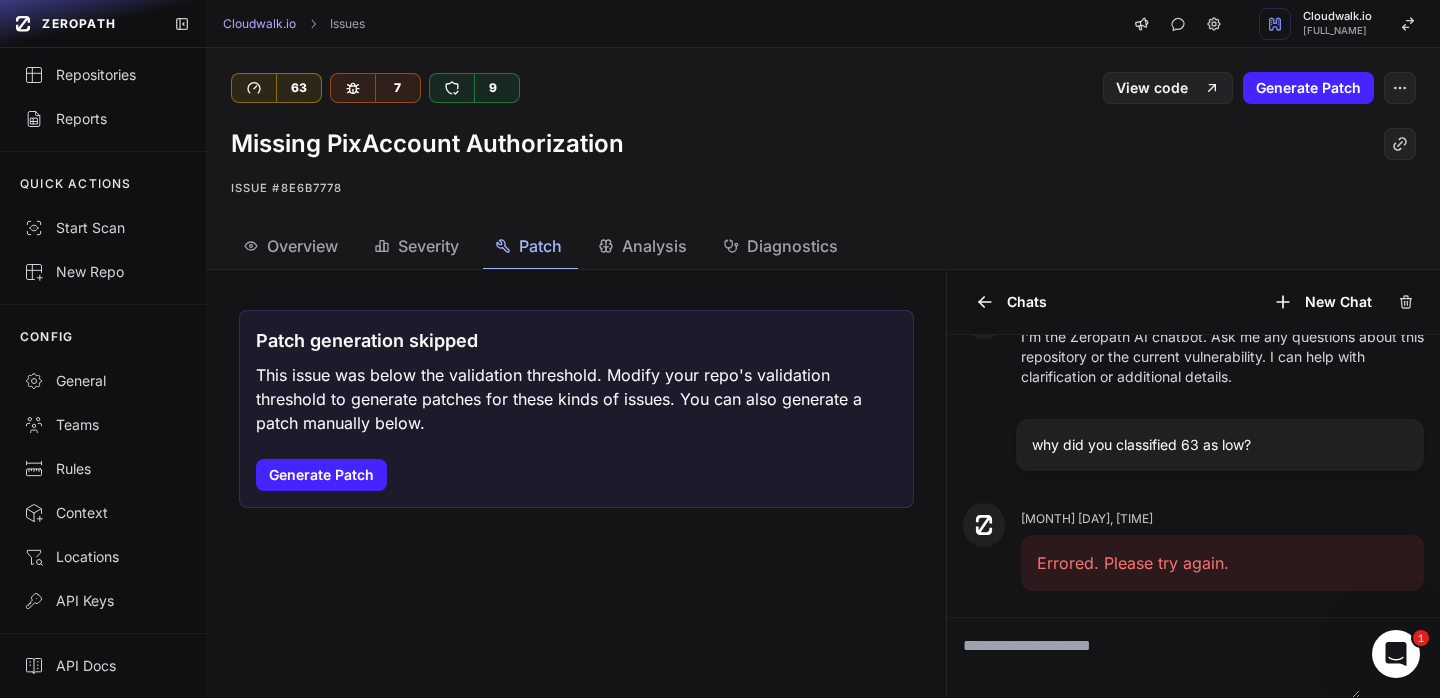 click on "Analysis" 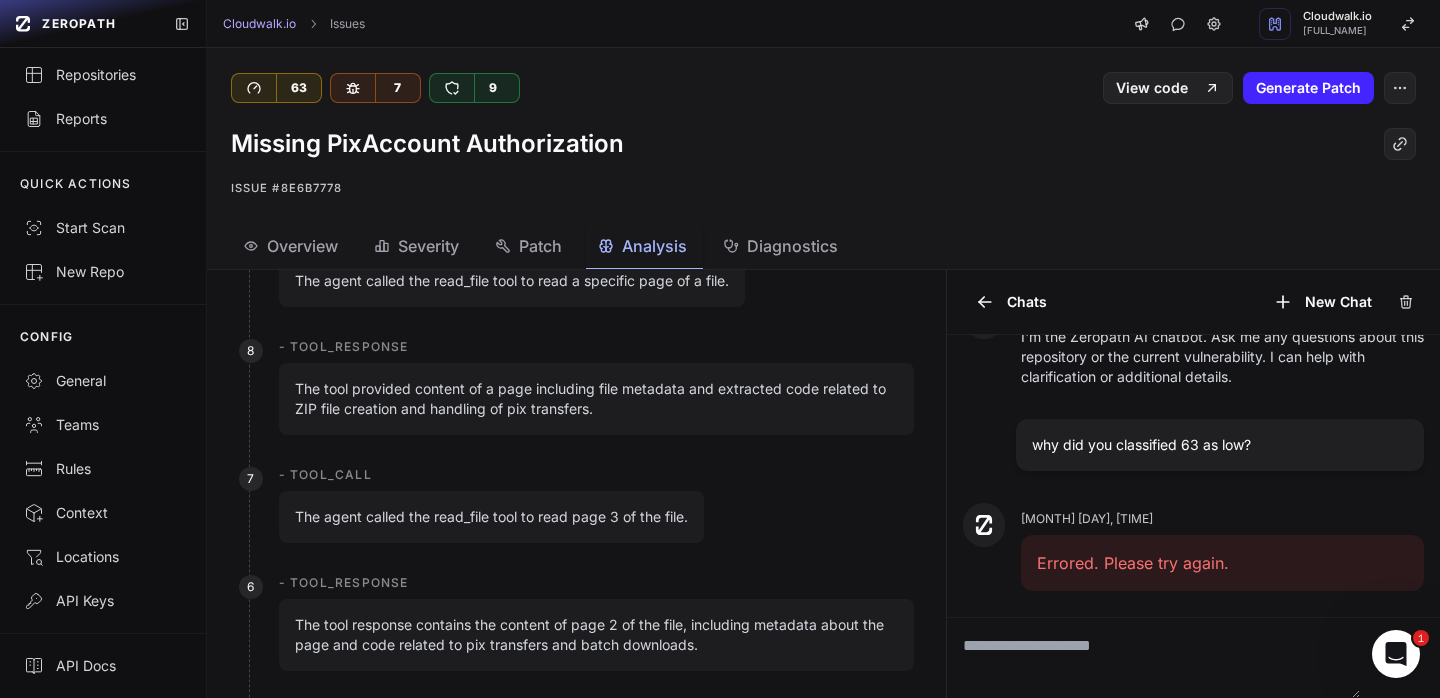 scroll, scrollTop: 691, scrollLeft: 0, axis: vertical 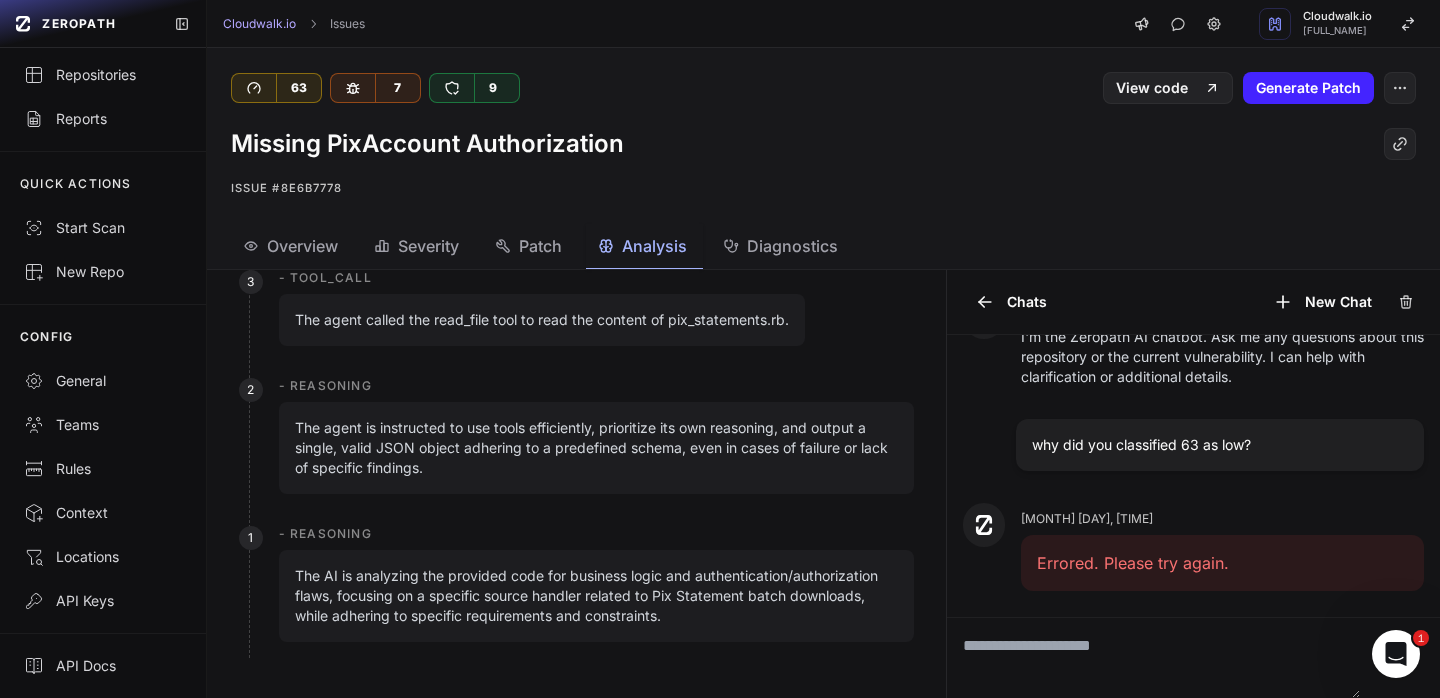 click on "Diagnostics" 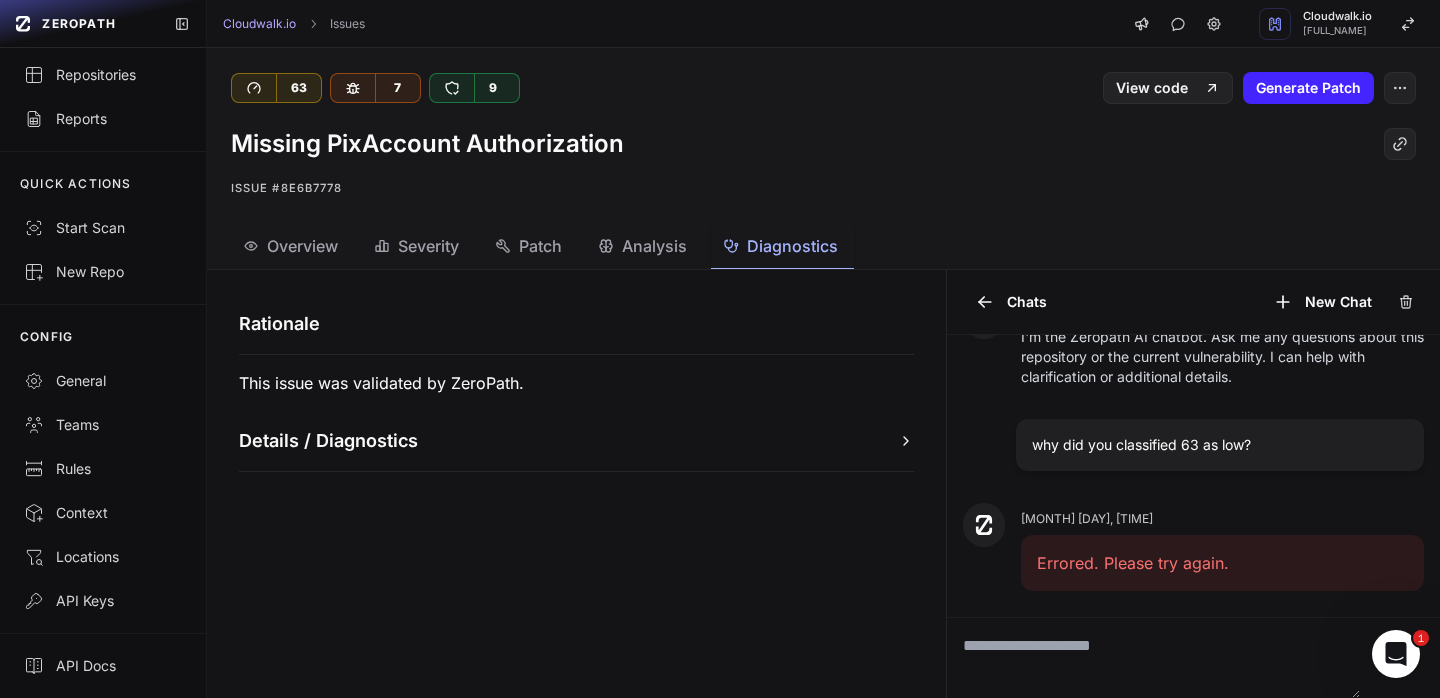 click on "Rationale     This issue was validated by ZeroPath.    Details / Diagnostics" at bounding box center [576, 399] 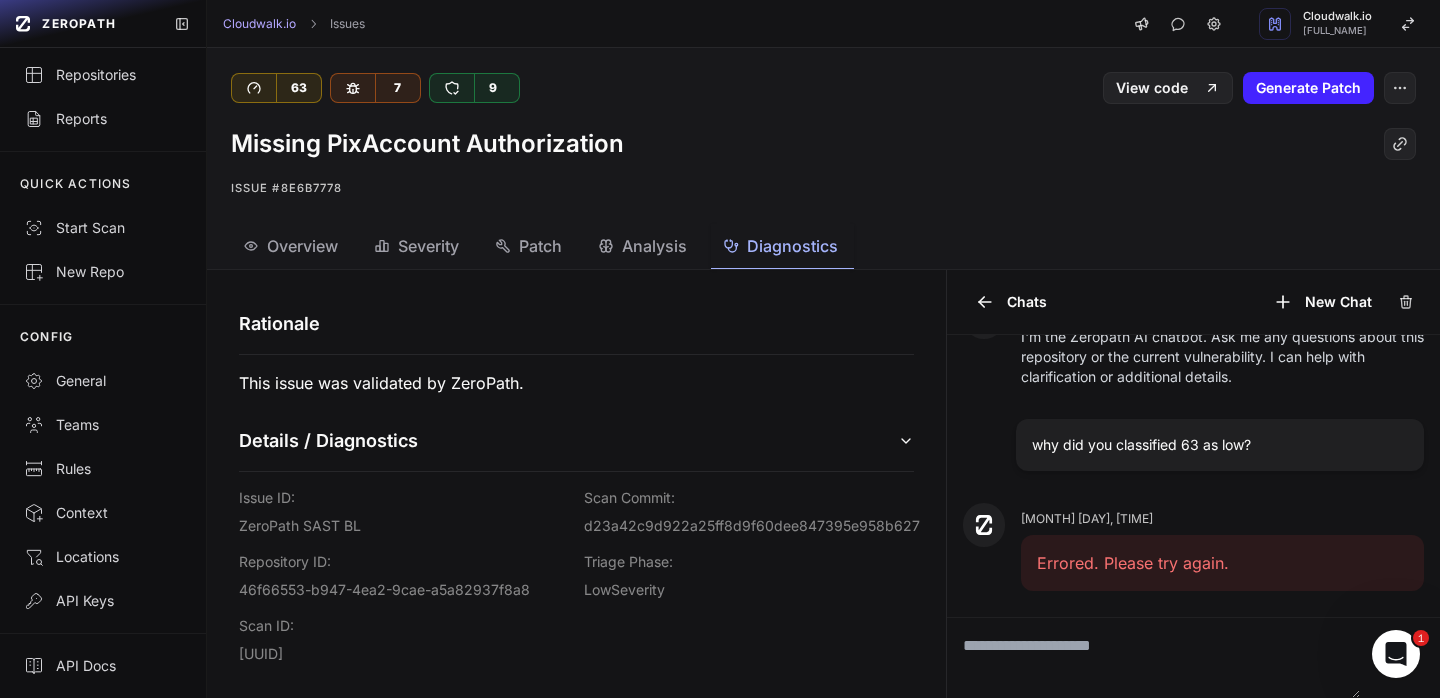 drag, startPoint x: 922, startPoint y: 385, endPoint x: 930, endPoint y: 425, distance: 40.792156 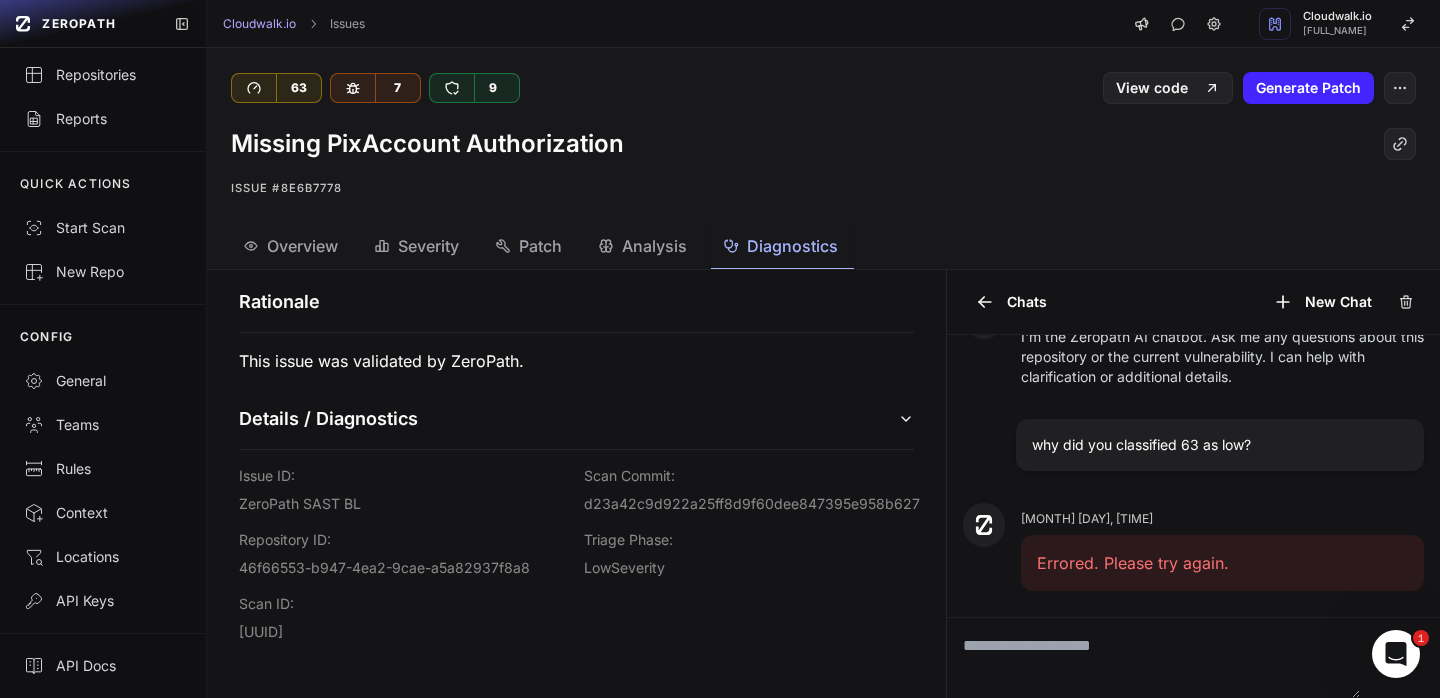 click on "Triage Phase:   LowSeverity" at bounding box center [749, 554] 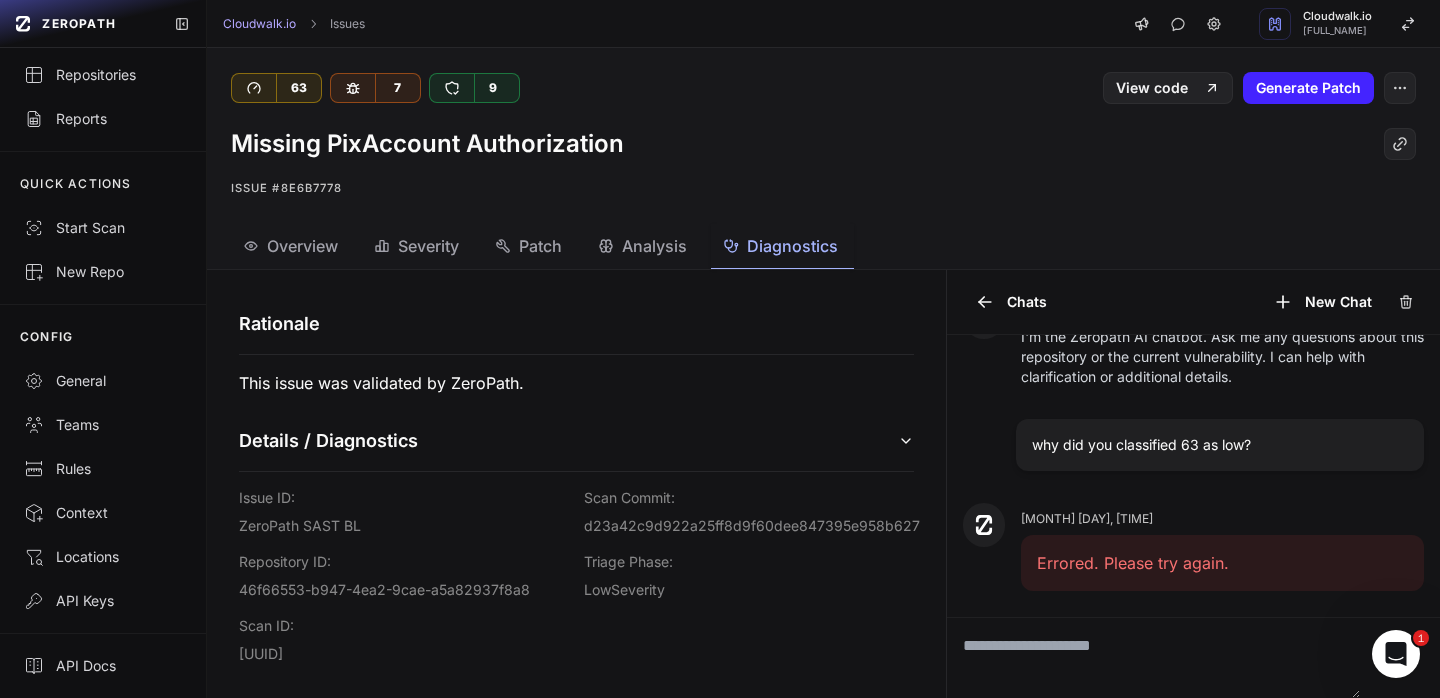 click on "Overview" at bounding box center (292, 246) 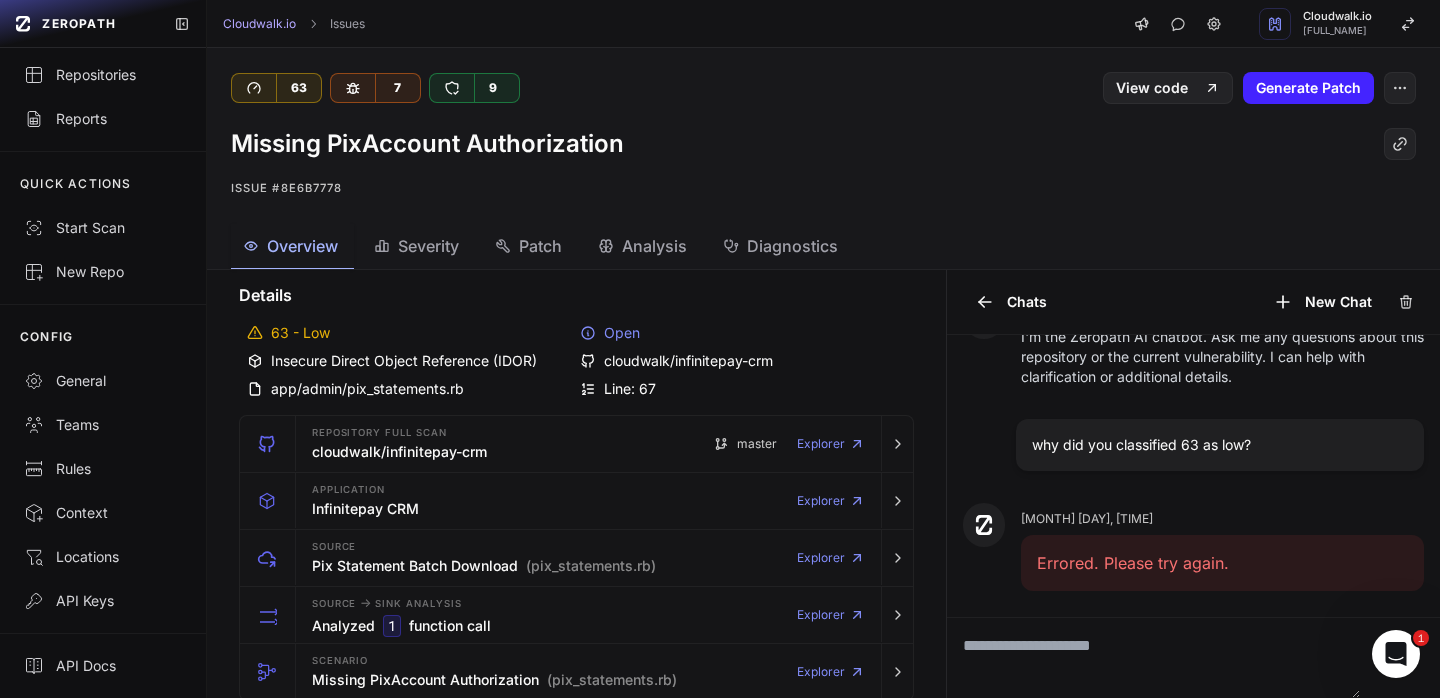 scroll, scrollTop: 0, scrollLeft: 0, axis: both 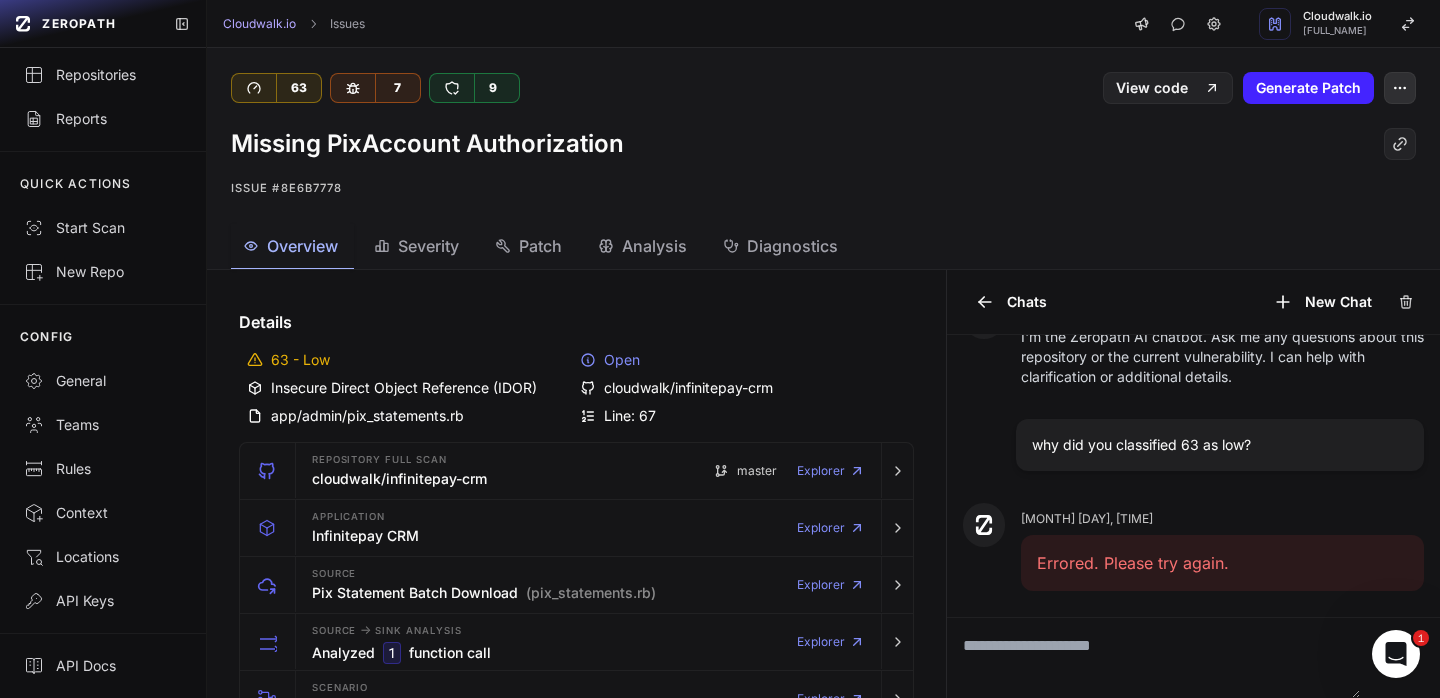 click at bounding box center (1400, 88) 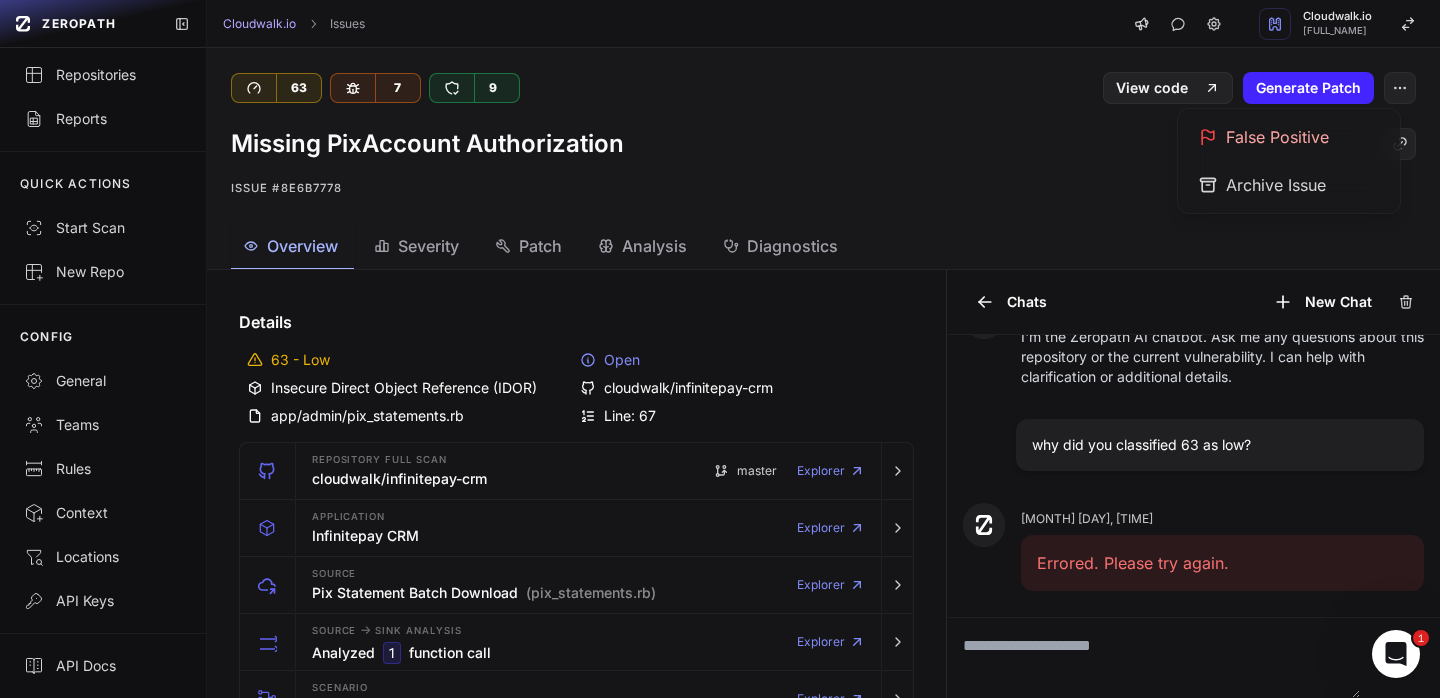 click on "Issue #8e6b7778" at bounding box center [823, 188] 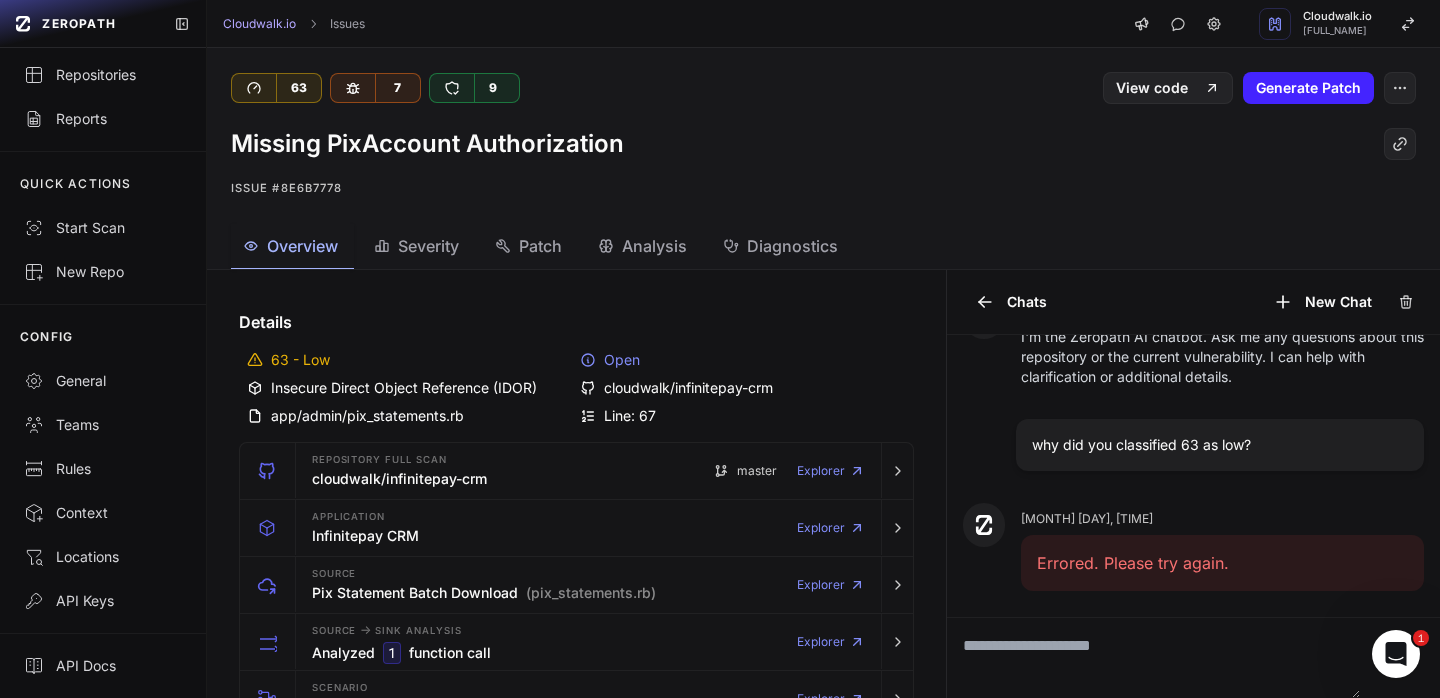 click on "63 - Low" at bounding box center [410, 360] 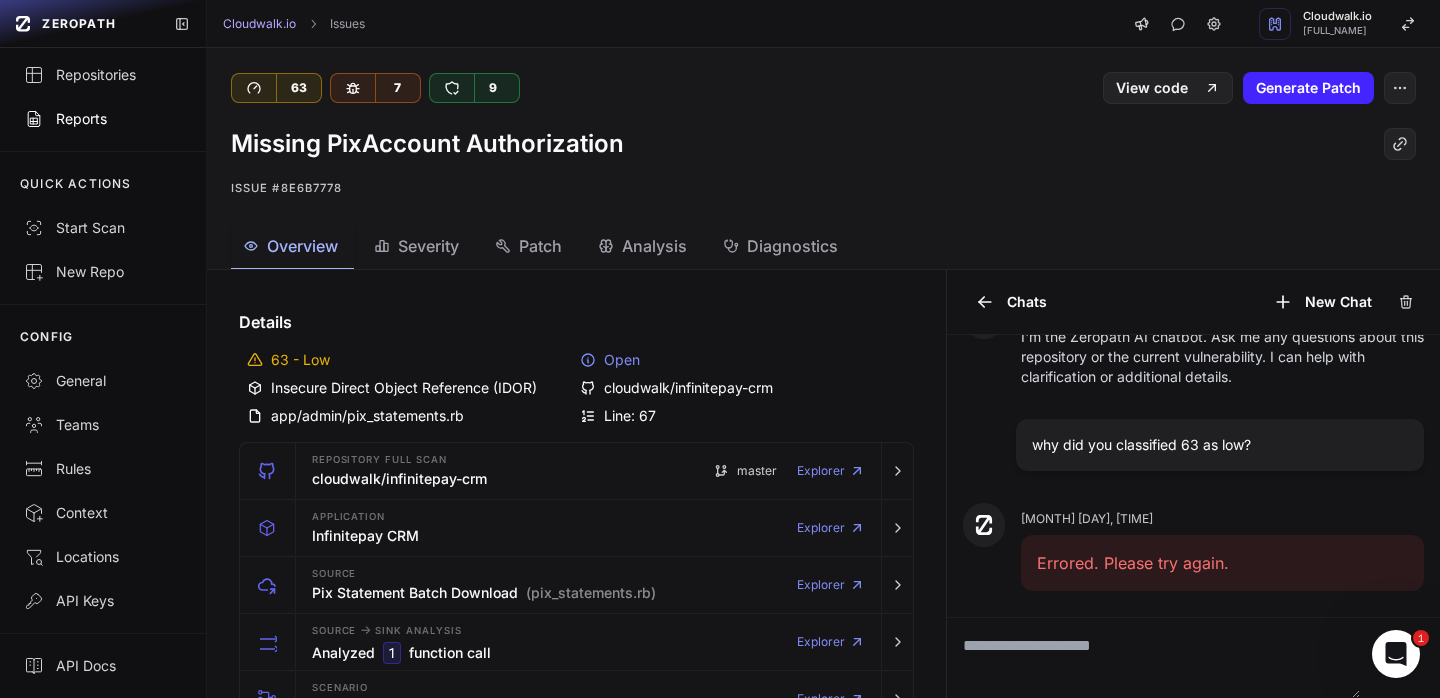 click on "Reports" at bounding box center [103, 119] 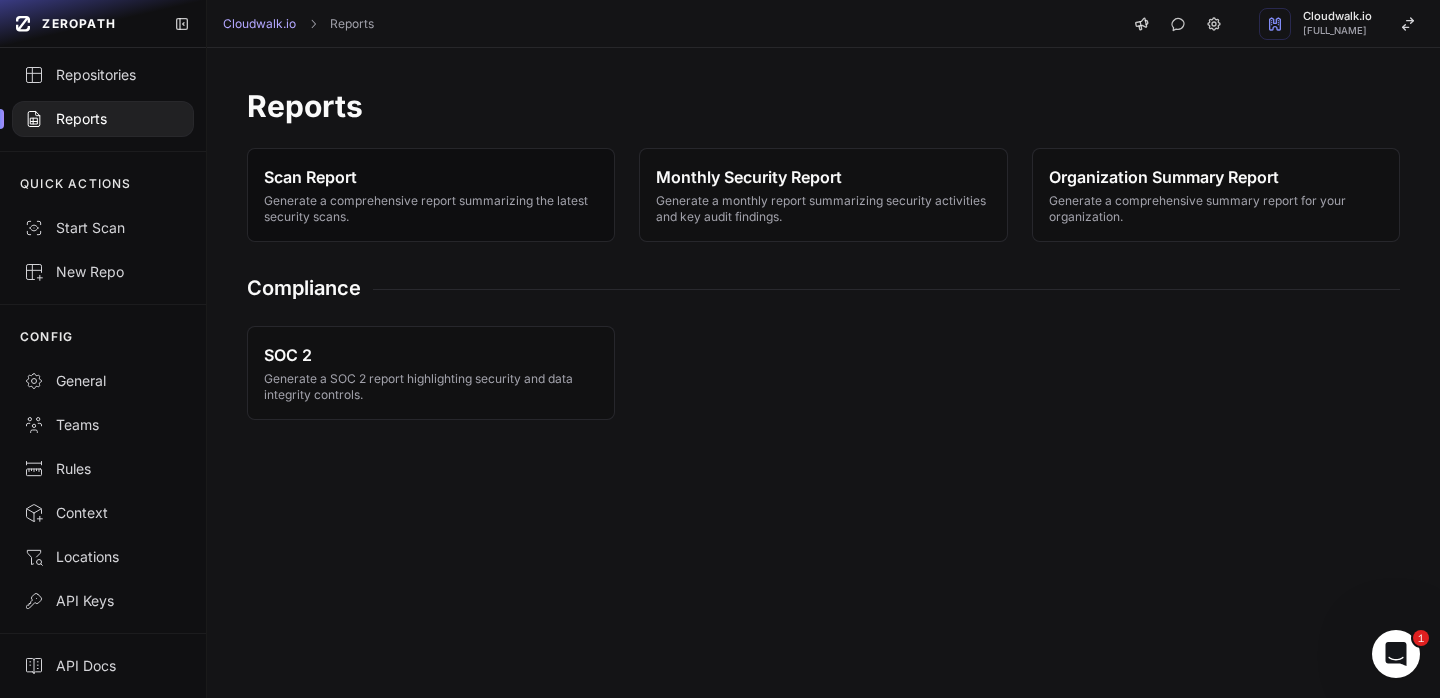 click on "Scan Report   Generate a comprehensive report summarizing the latest security scans." at bounding box center [431, 195] 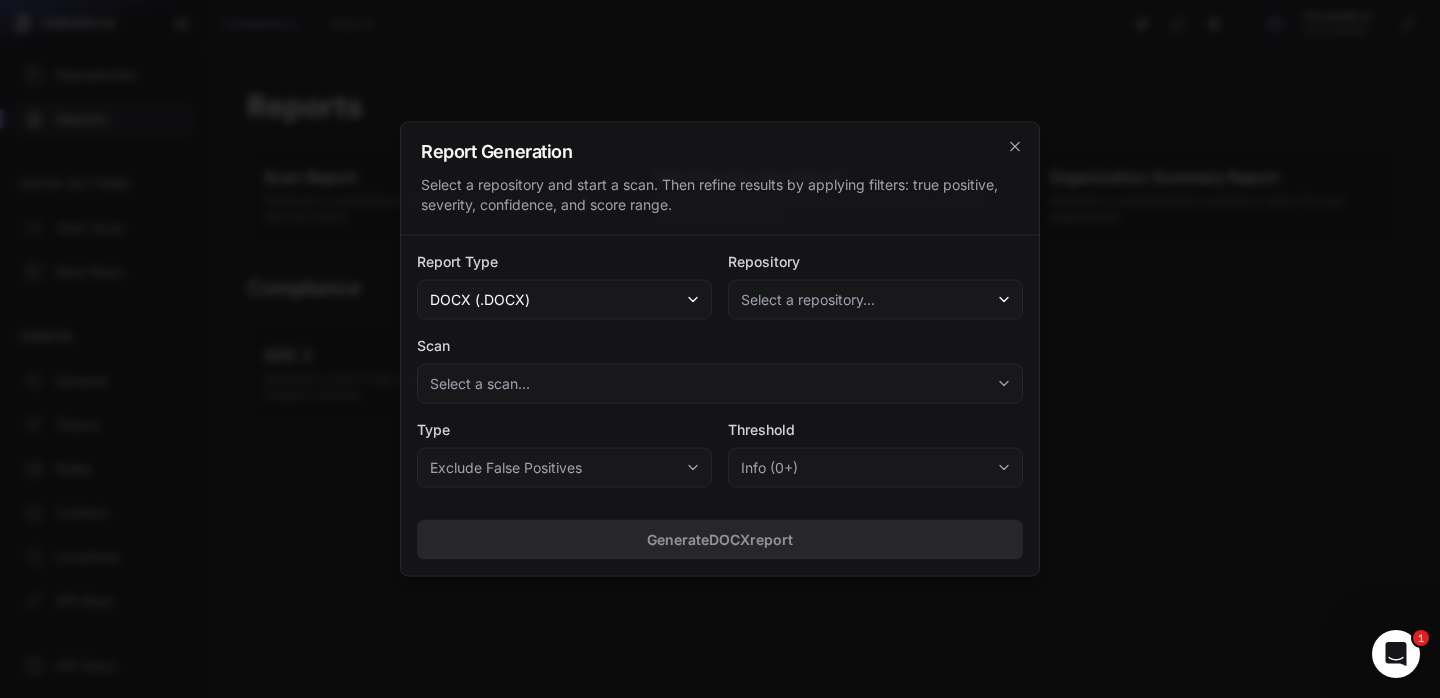 click on "Report Type   docx (.docx)       Repository   Select a repository...       Scan   Select a scan...       Type   Exclude False Positives       Threshold   info (0+)" at bounding box center [720, 370] 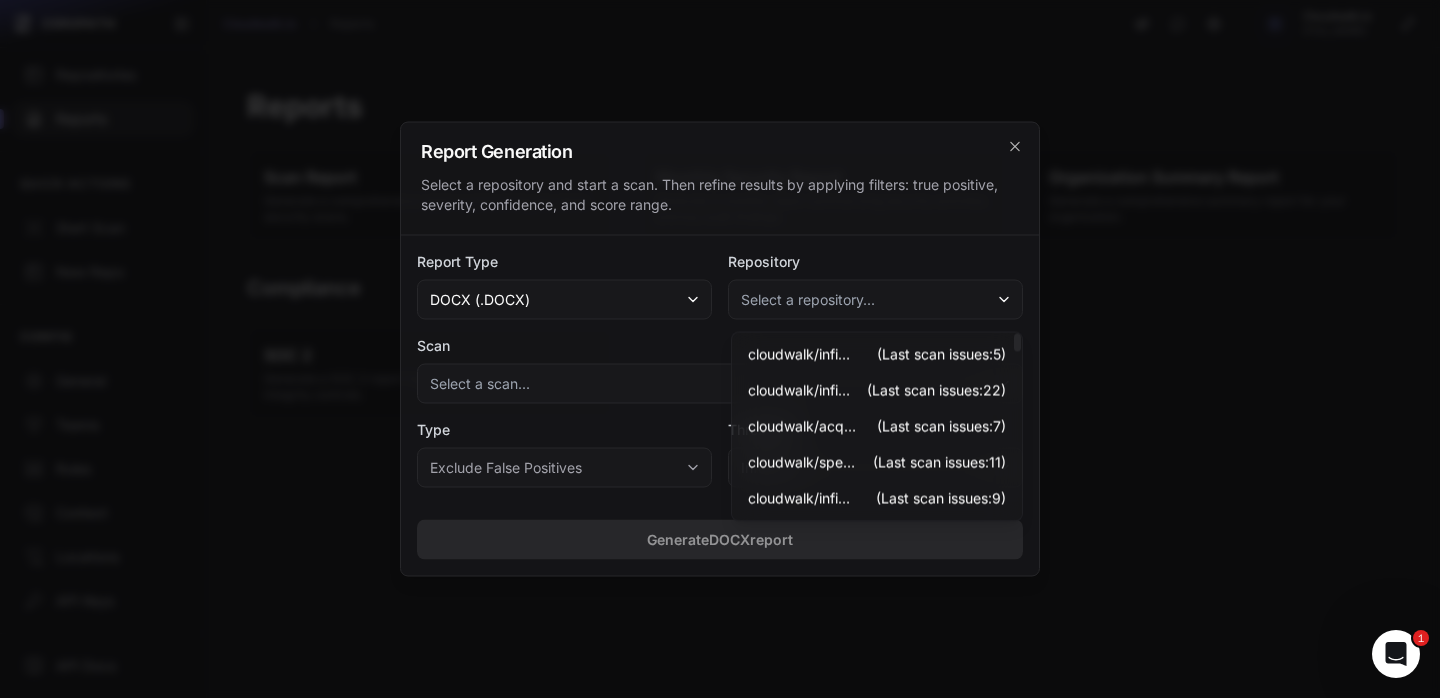 click on "Select a repository..." at bounding box center [875, 300] 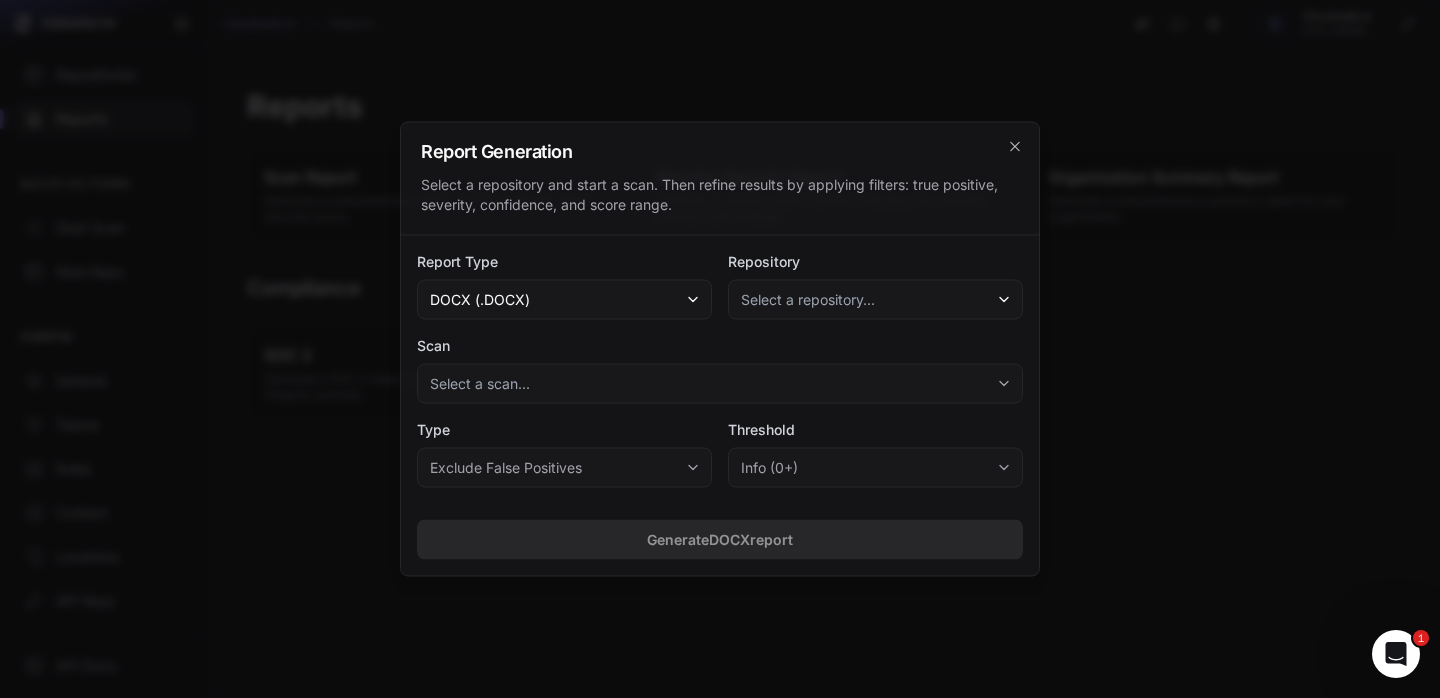 click on "Select a repository..." at bounding box center [808, 300] 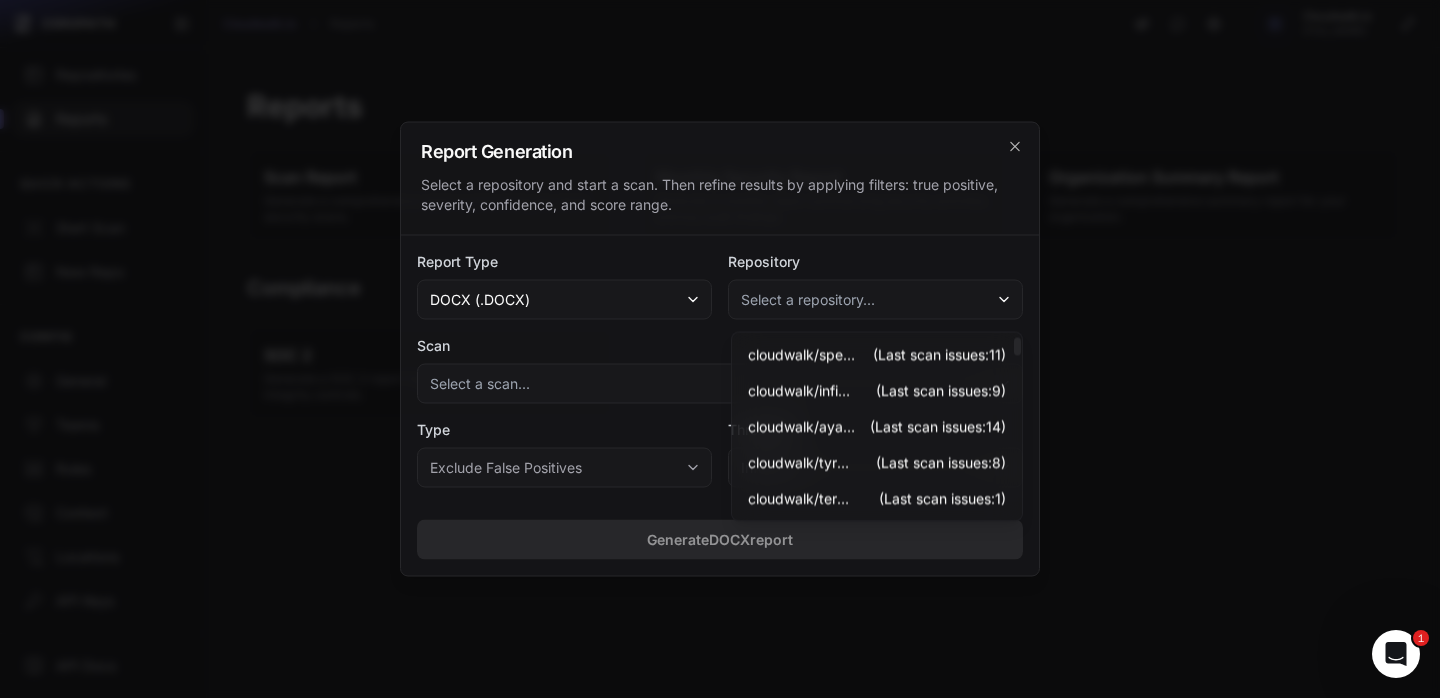 scroll, scrollTop: 0, scrollLeft: 0, axis: both 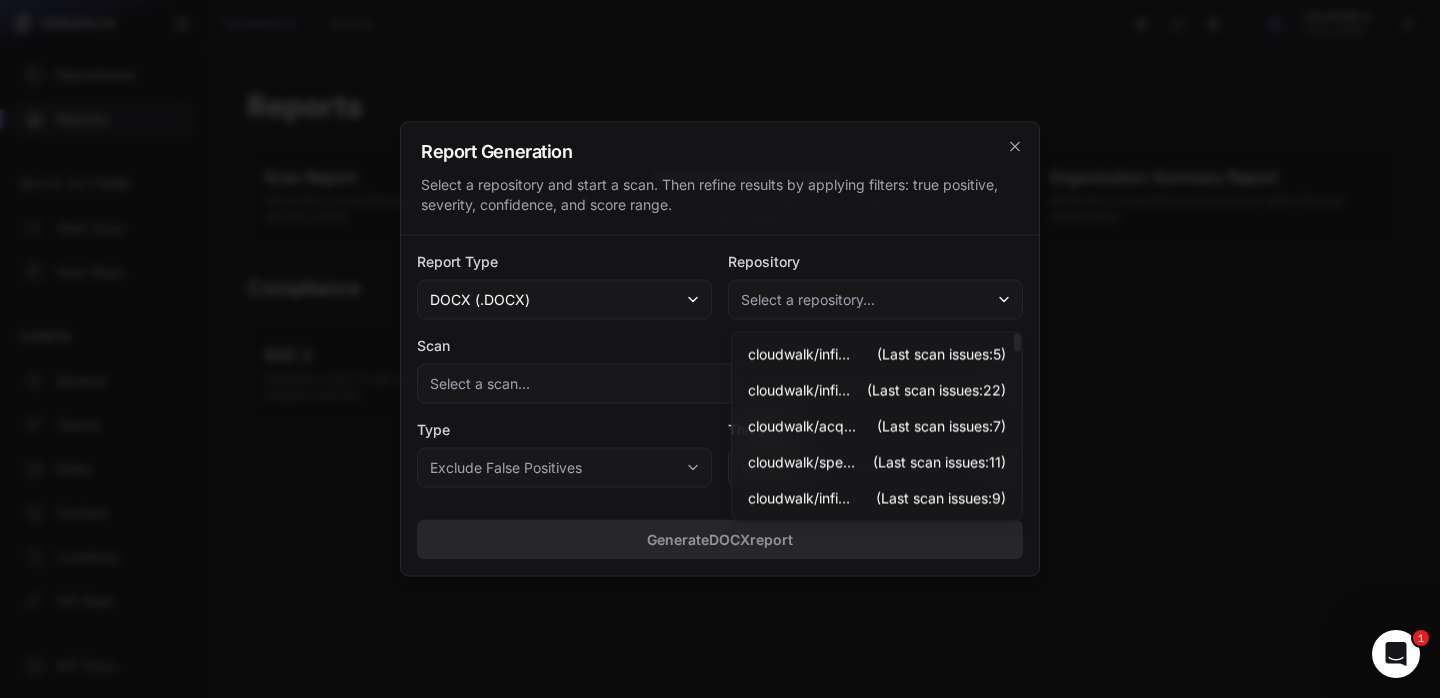 click on "Select a repository..." at bounding box center (808, 300) 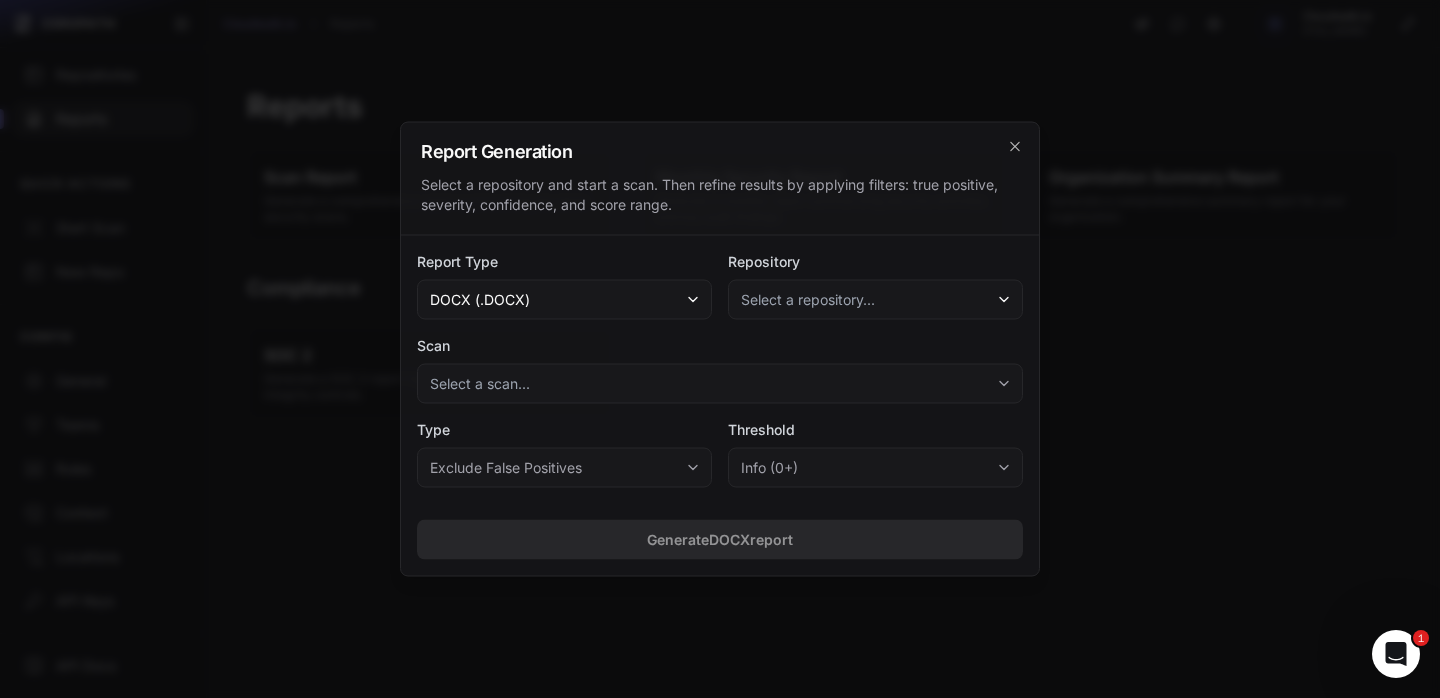 click on "Select a repository..." at bounding box center [808, 300] 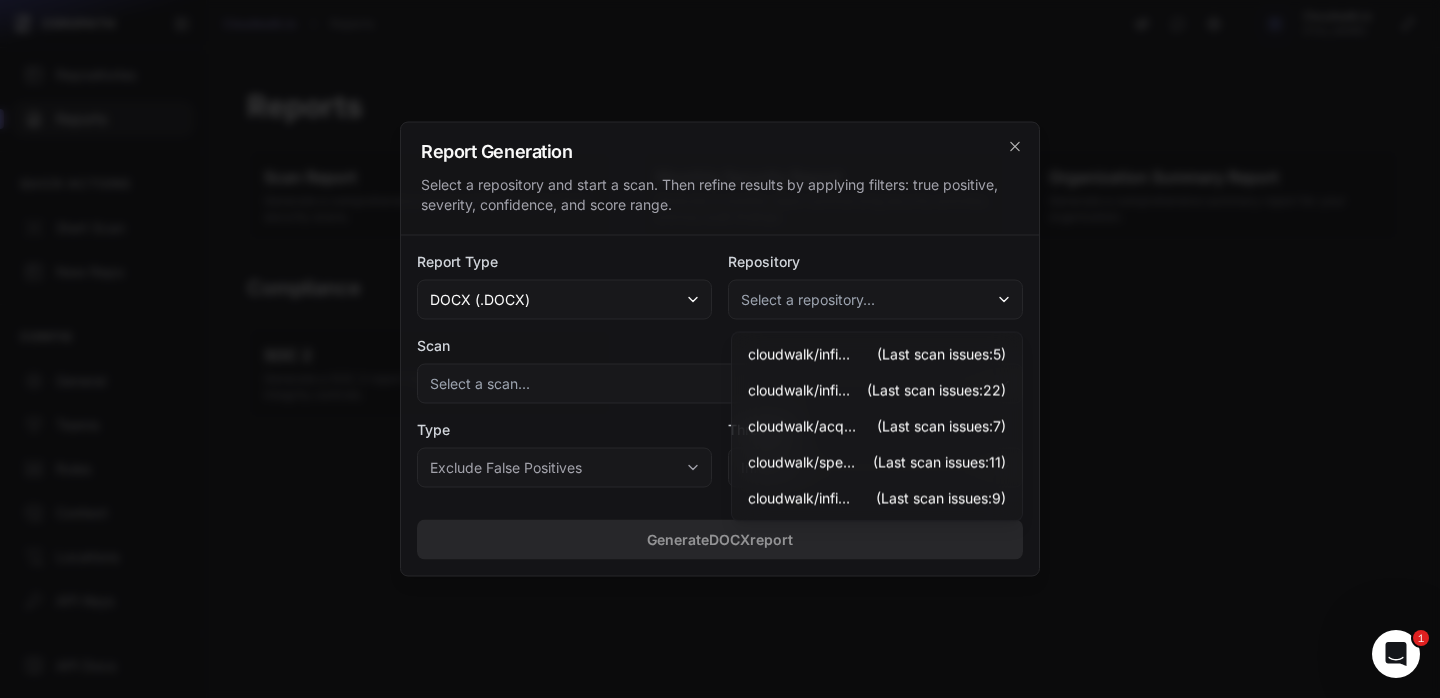 scroll, scrollTop: 4932, scrollLeft: 0, axis: vertical 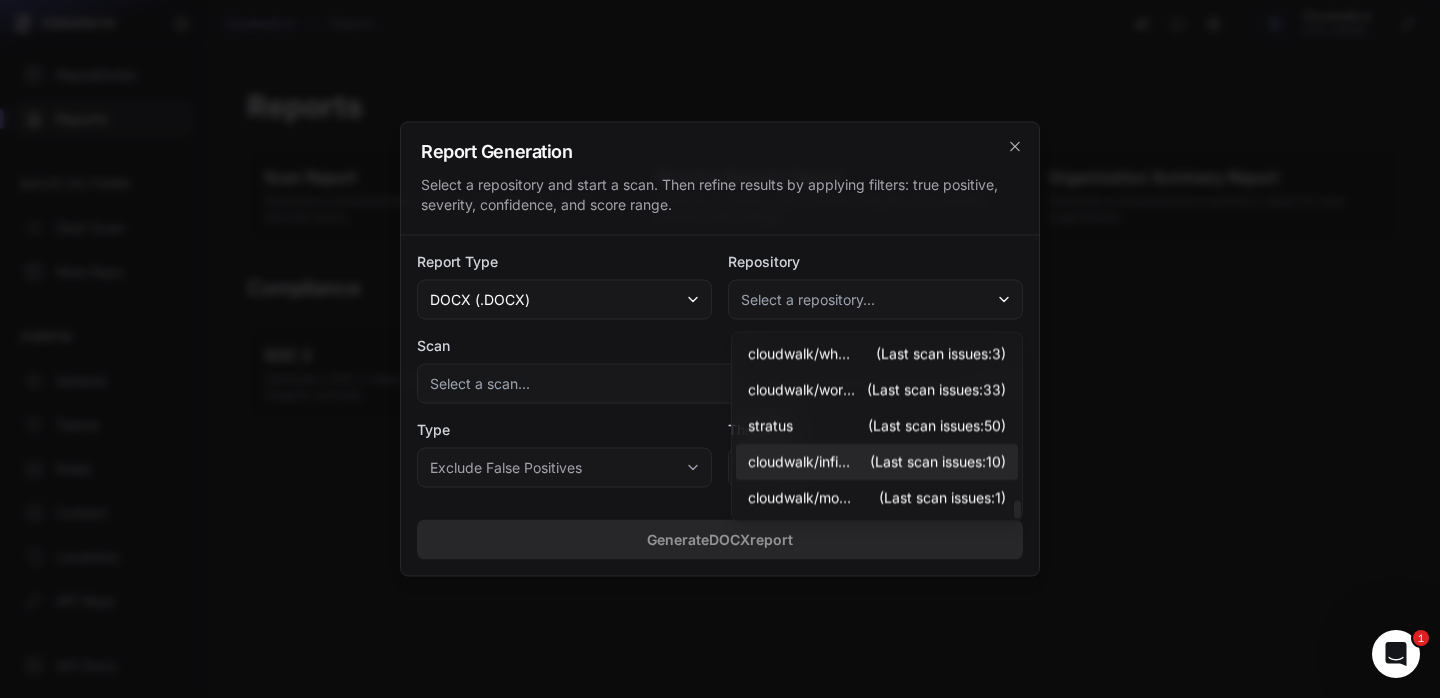 click on "cloudwalk/infinitepay-hsm" at bounding box center (802, 463) 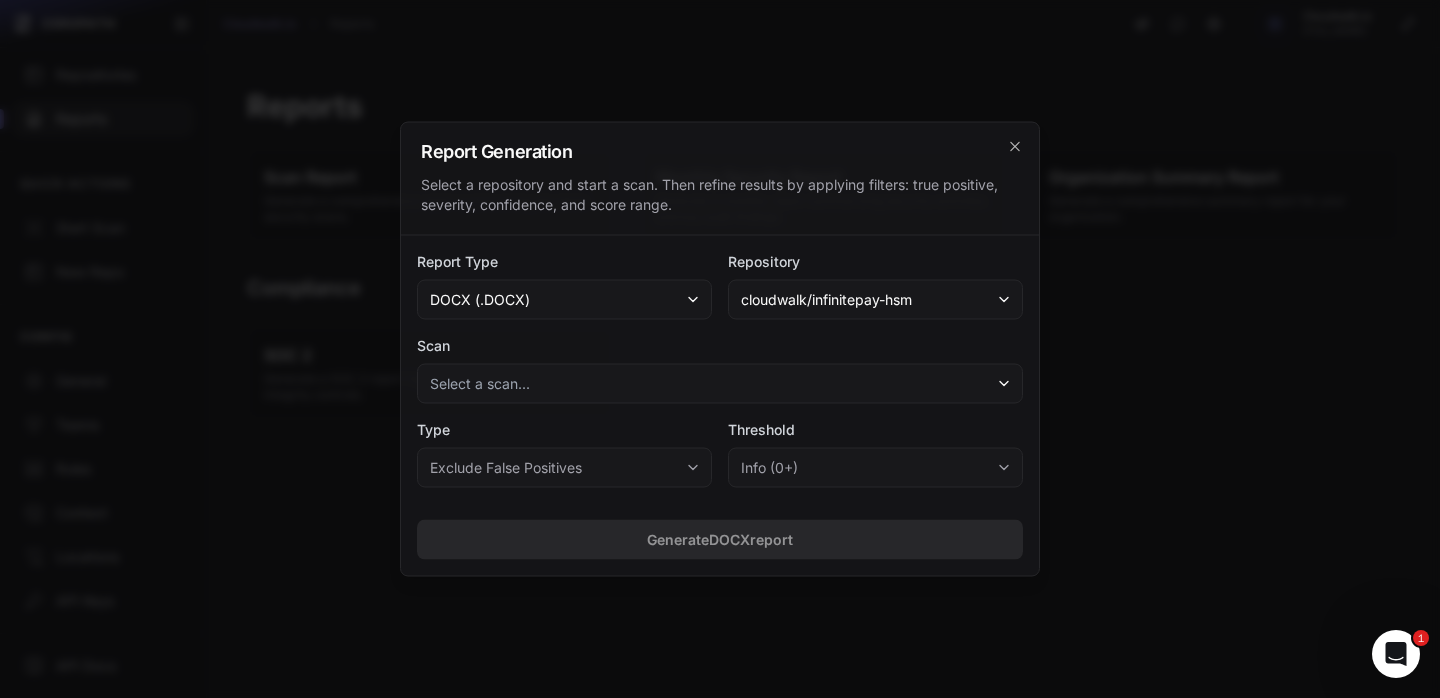 click on "cloudwalk/infinitepay-hsm" at bounding box center (826, 300) 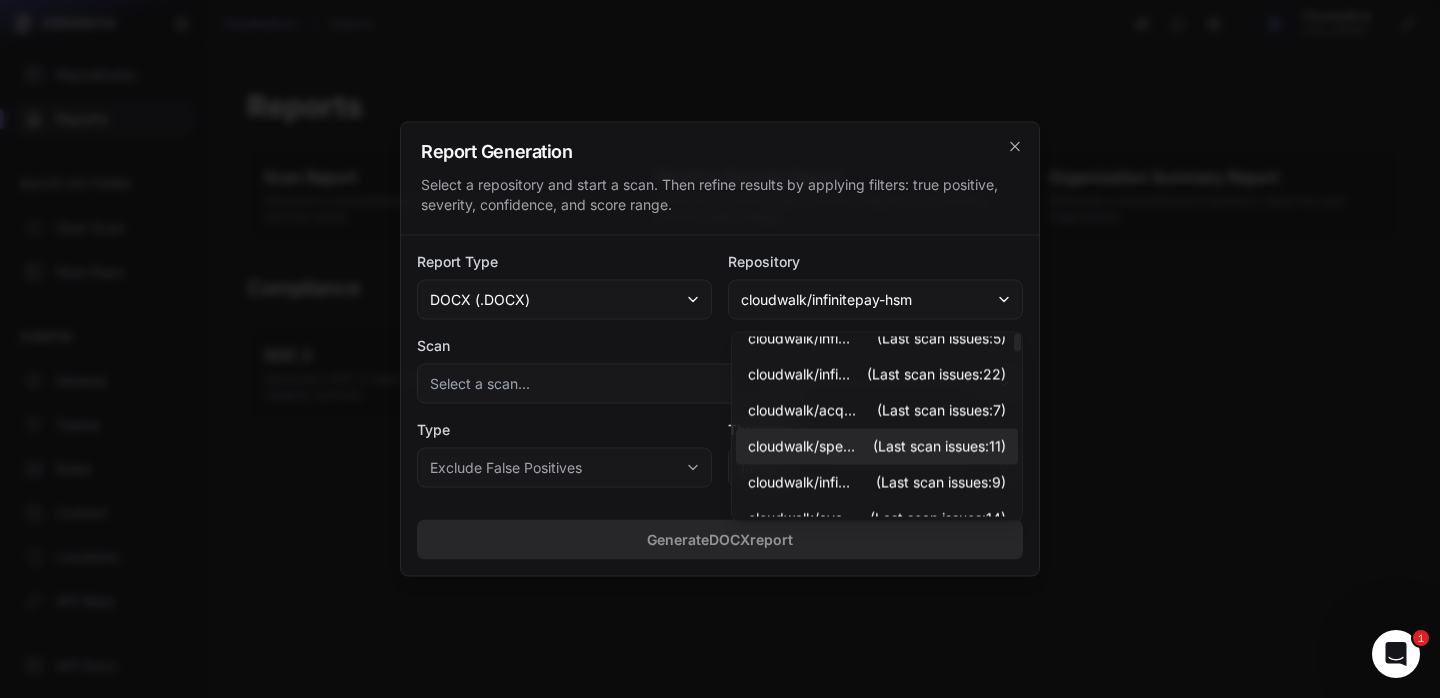 scroll, scrollTop: 0, scrollLeft: 0, axis: both 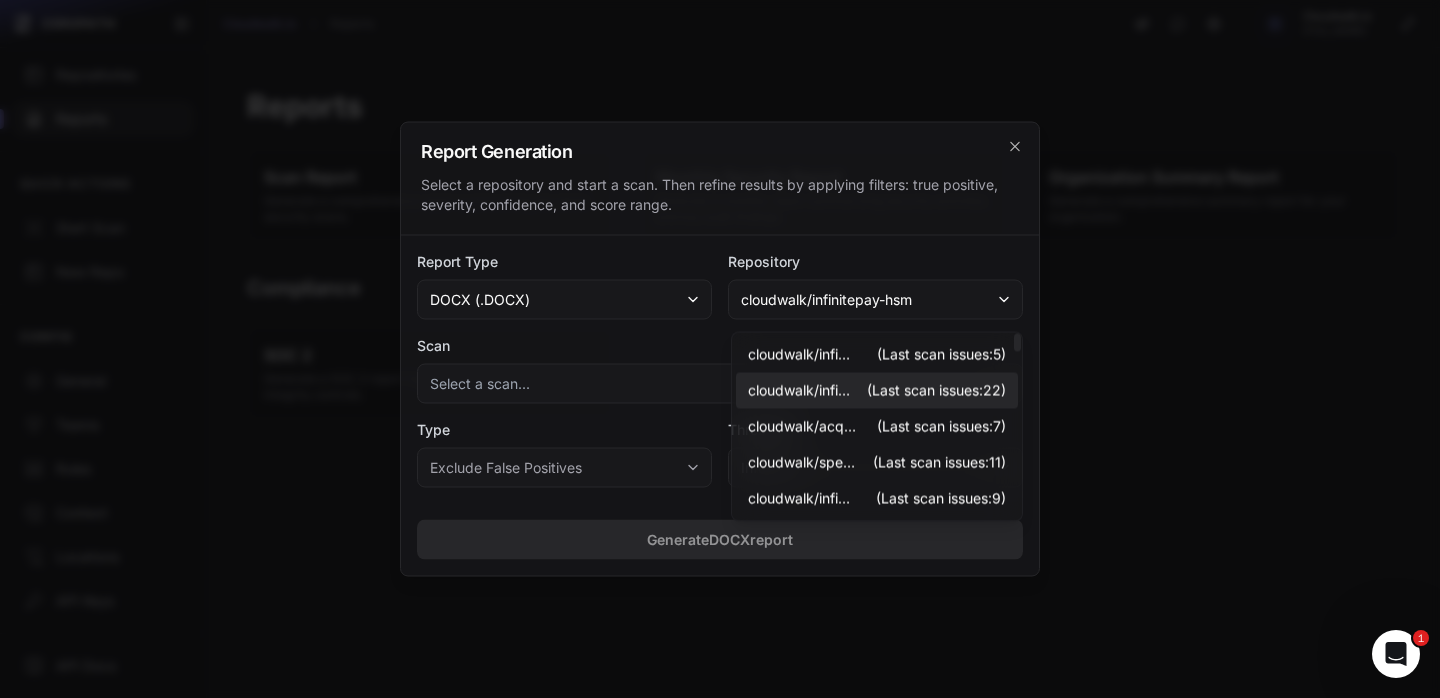 click on "(Last scan issues:  22 )" at bounding box center [936, 391] 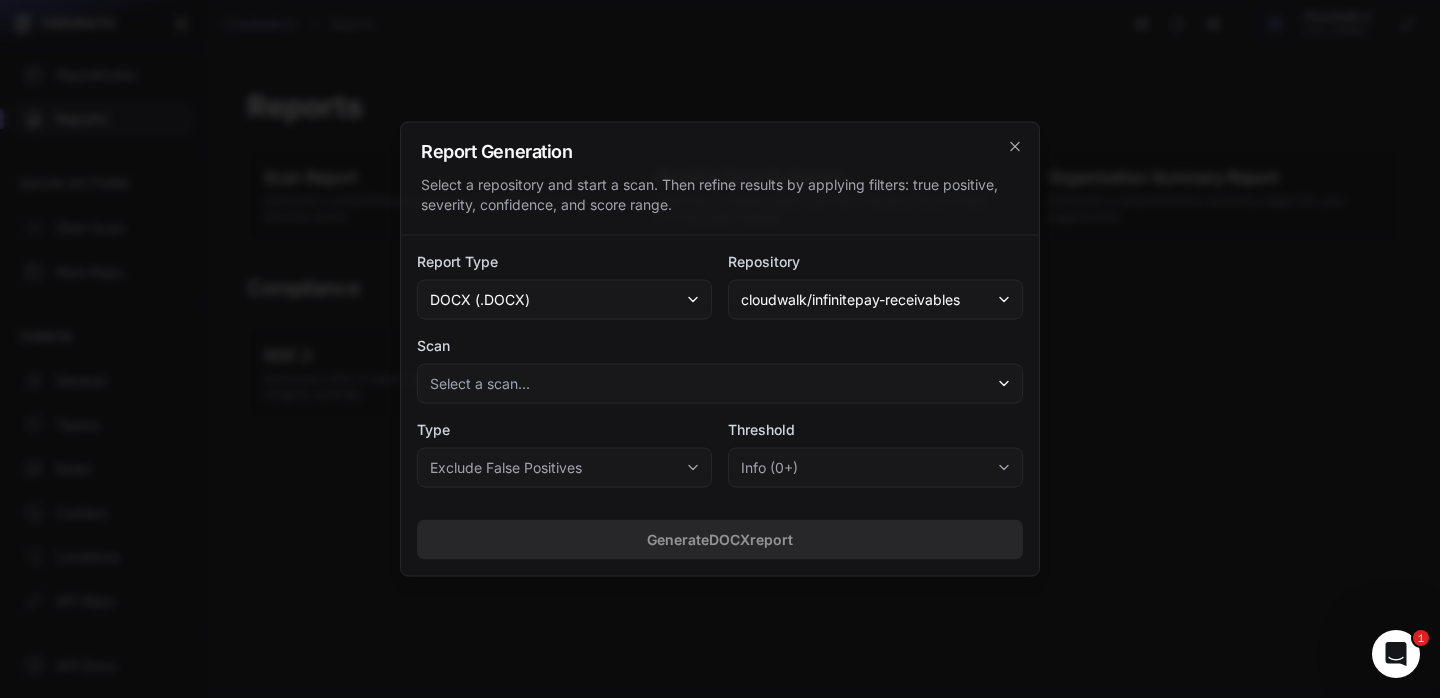 click on "cloudwalk/infinitepay-receivables" at bounding box center (850, 300) 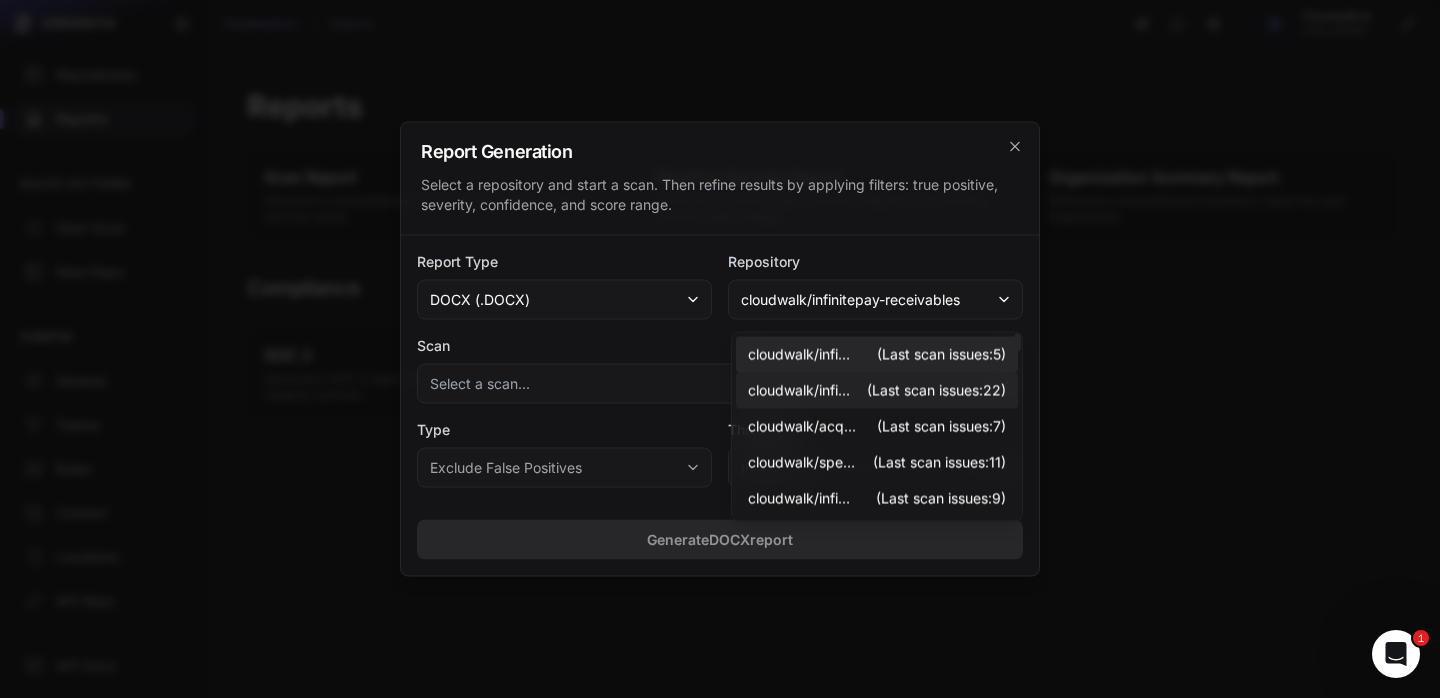click on "(Last scan issues:" at bounding box center [941, 355] 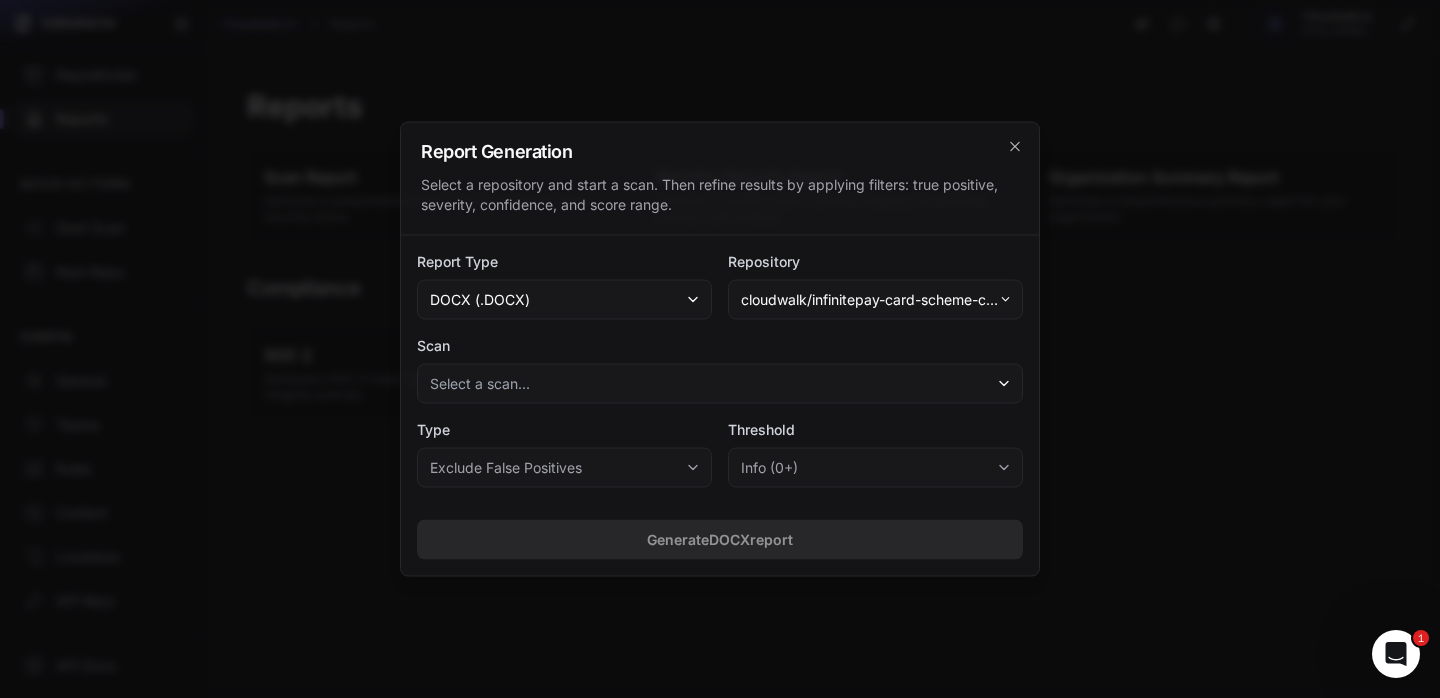 type 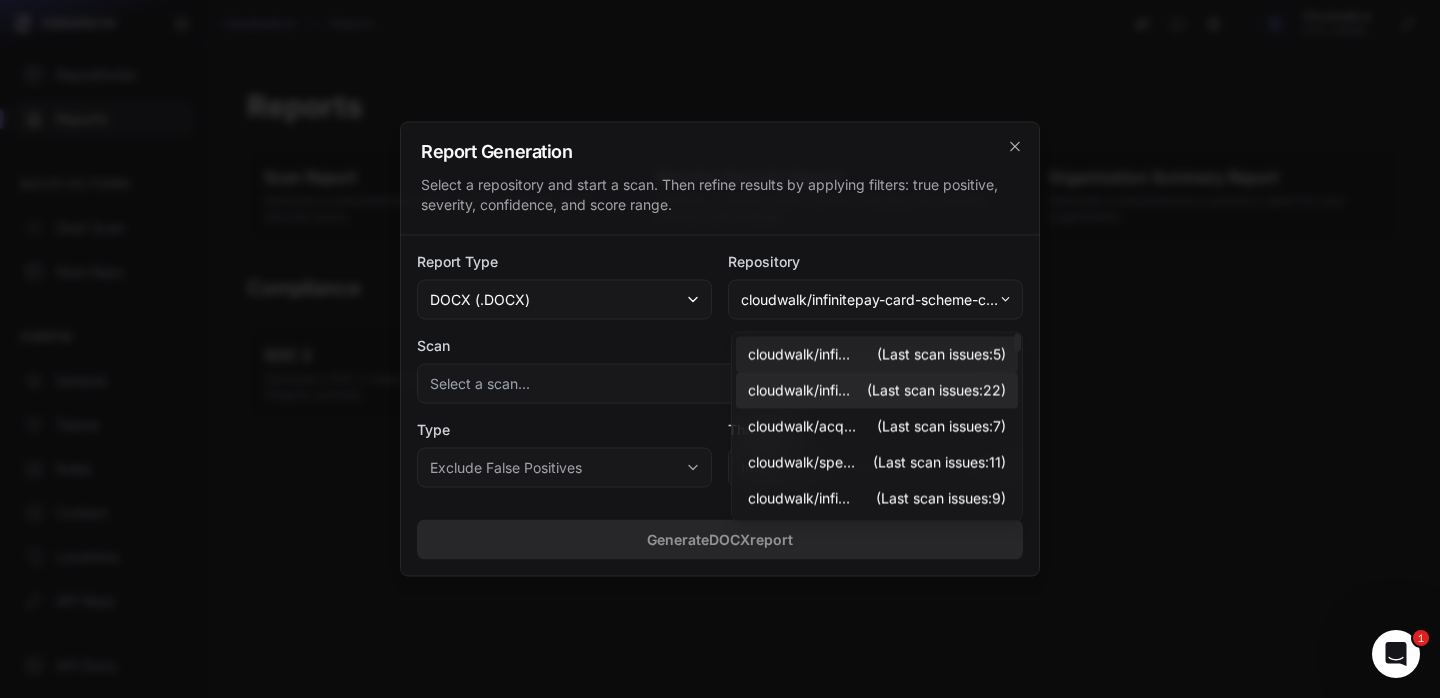 click on "cloudwalk/infinitepay-receivables" at bounding box center (802, 391) 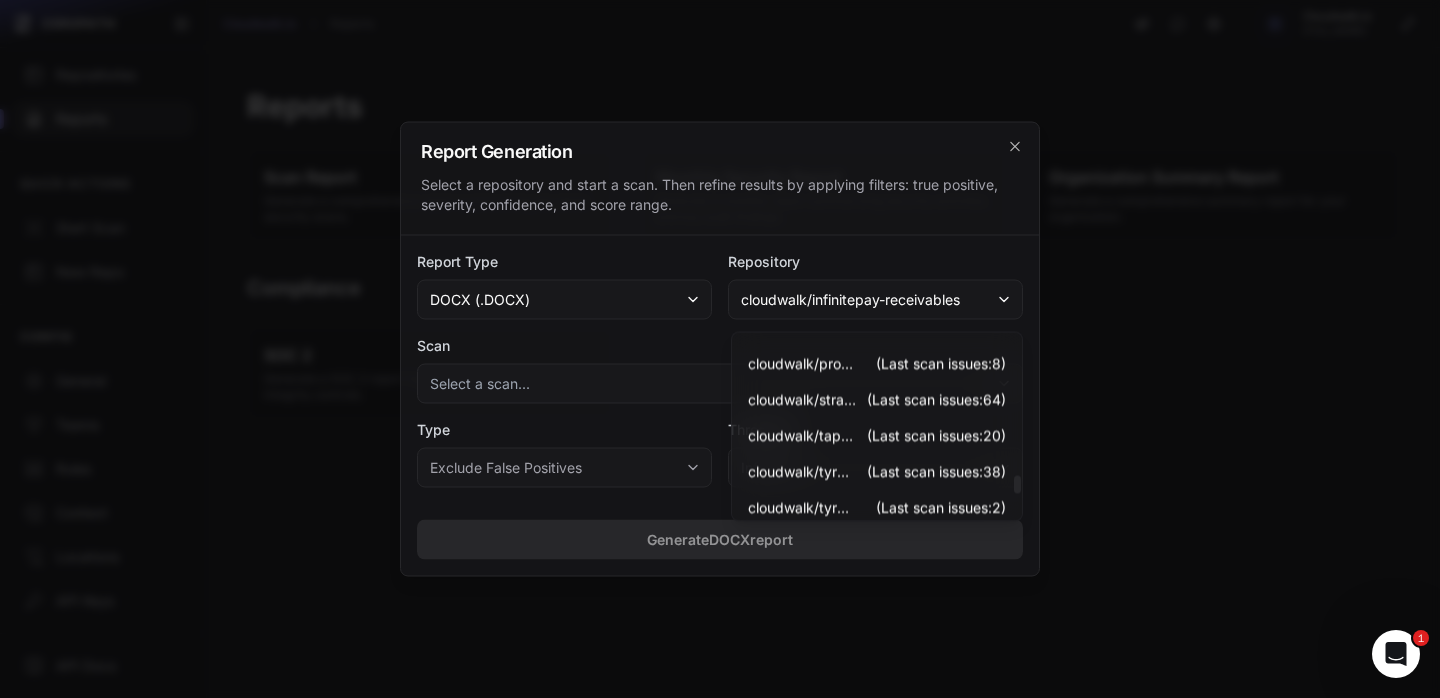 scroll, scrollTop: 4968, scrollLeft: 0, axis: vertical 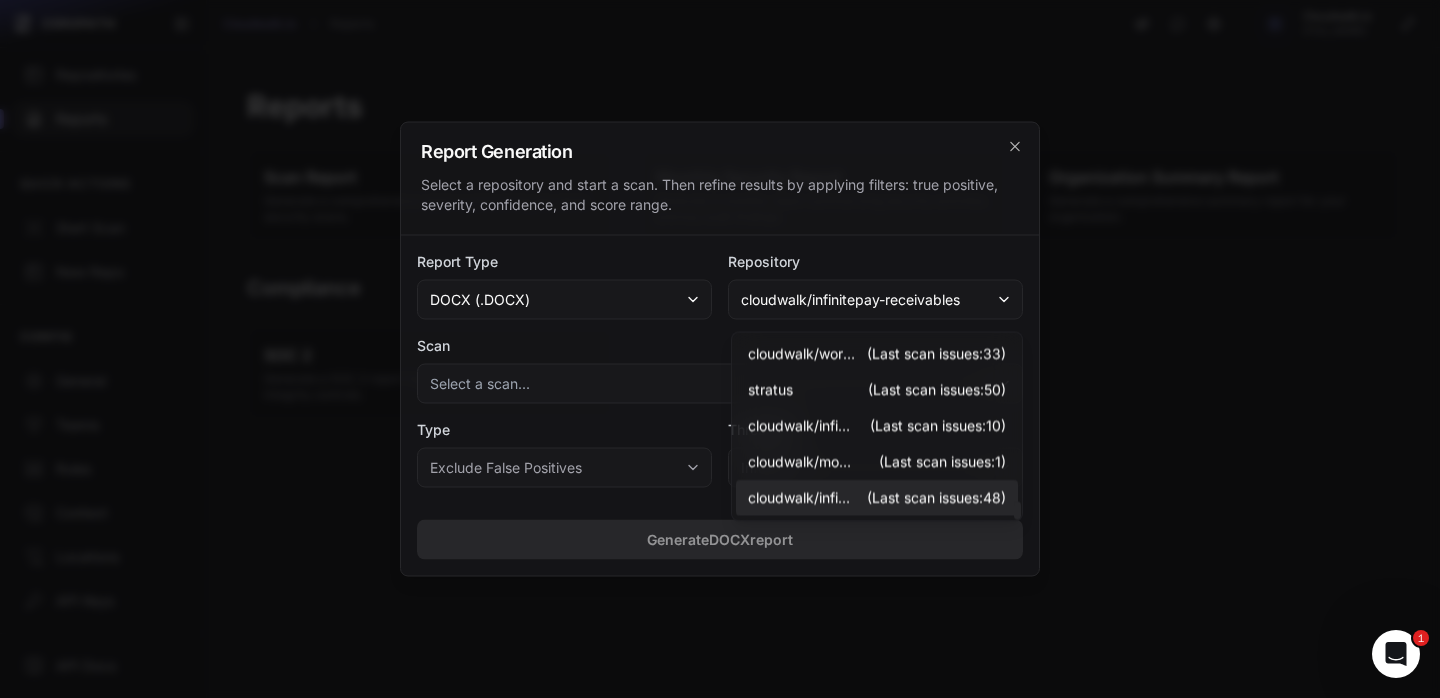 click on "cloudwalk/infinite-lending   (Last scan issues:  48 )" at bounding box center [877, 499] 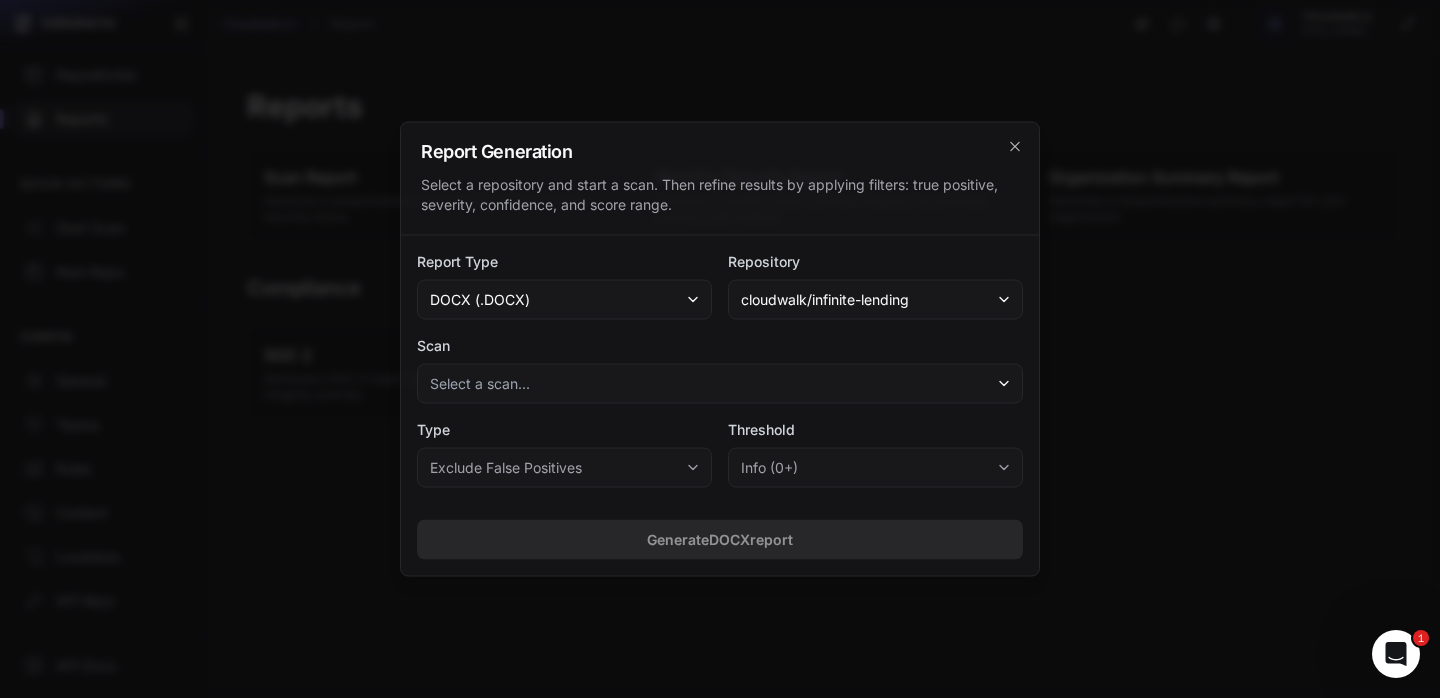 click on "cloudwalk/infinite-lending" at bounding box center [875, 300] 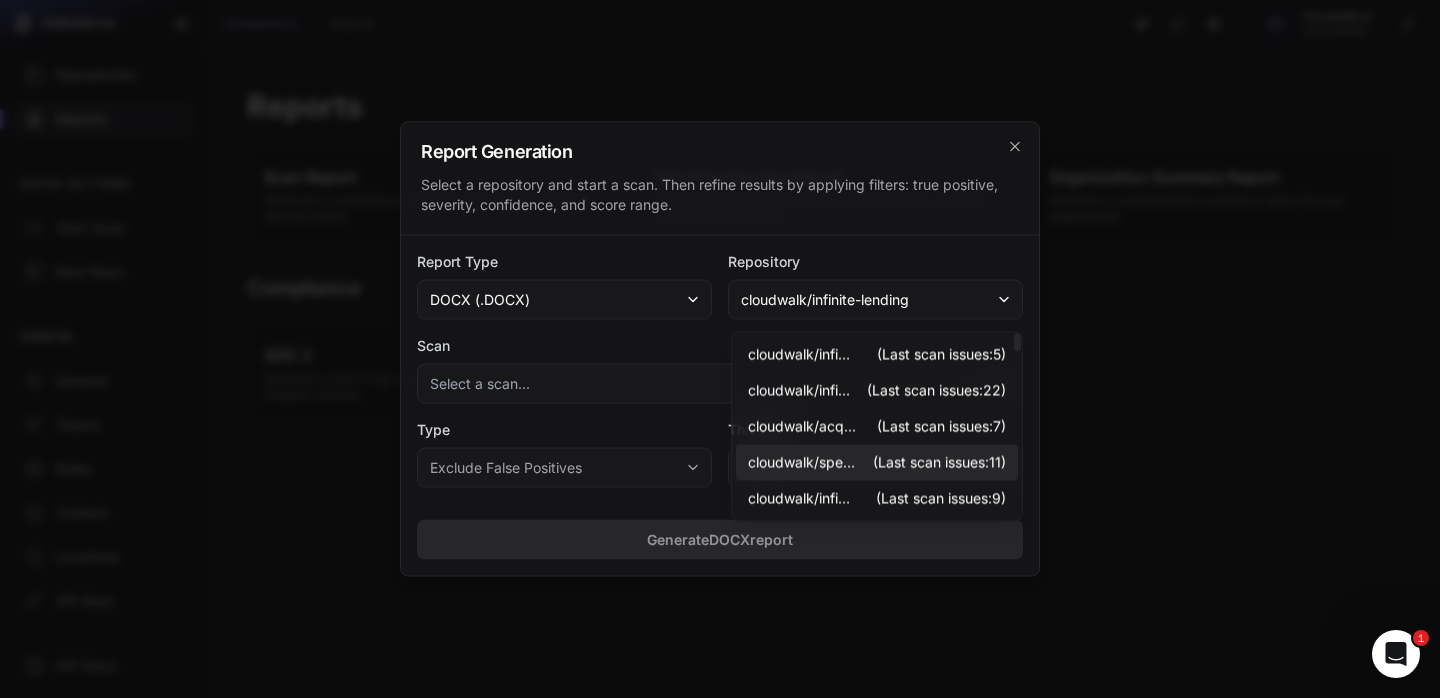 click on "cloudwalk/specialist   (Last scan issues:  11 )" 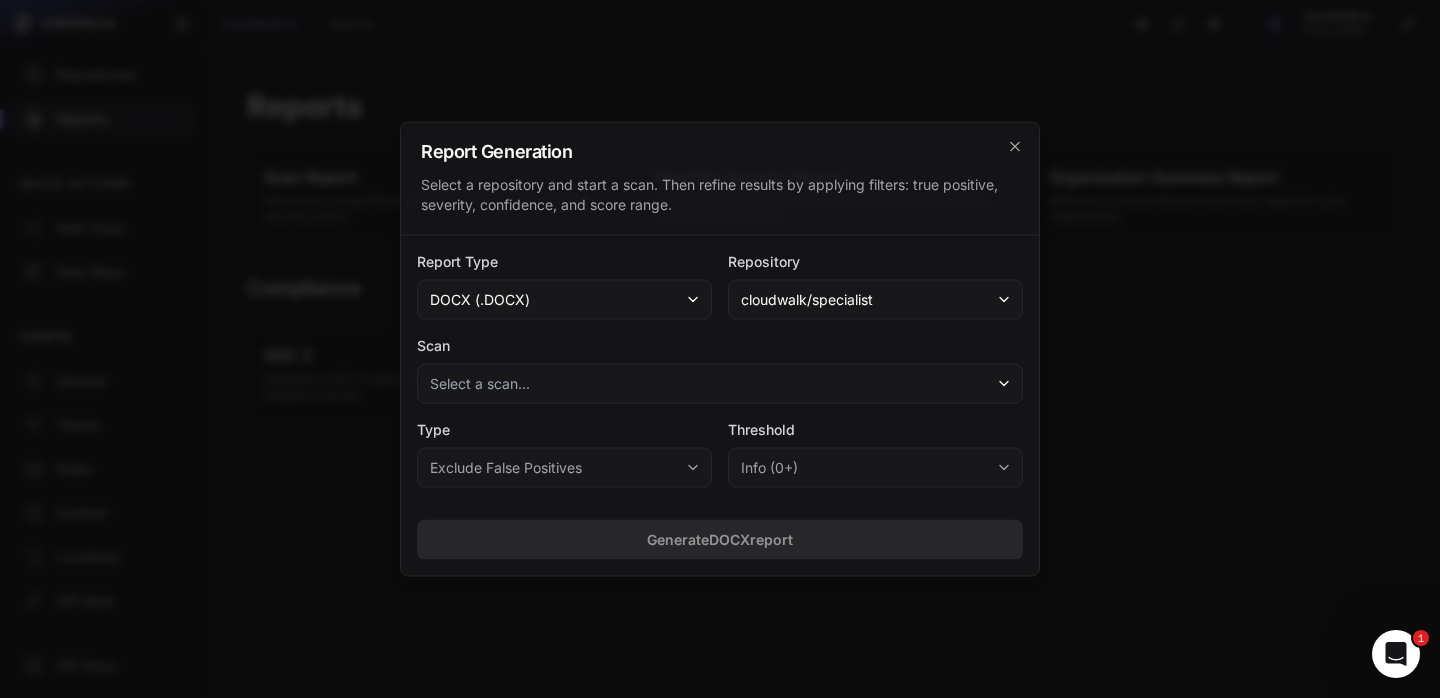 click on "cloudwalk/specialist" at bounding box center [875, 300] 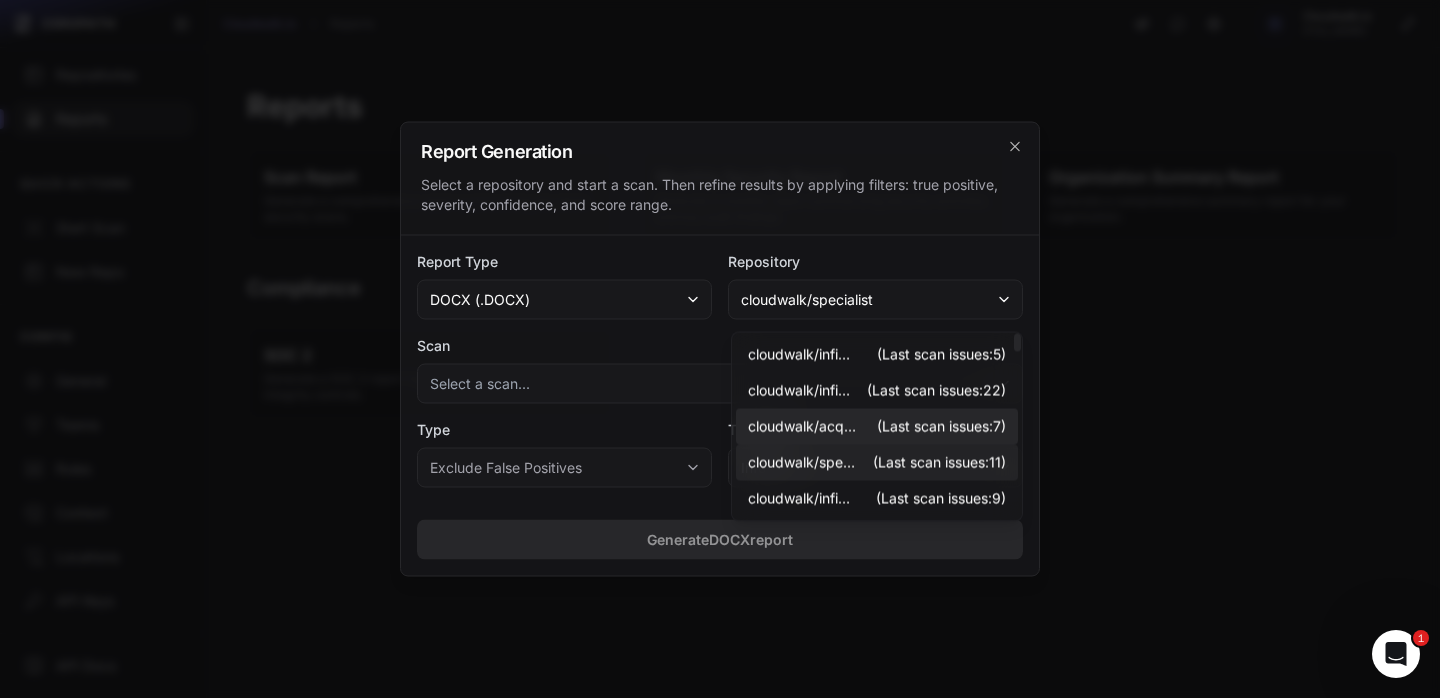 click on "cloudwalk/acquirer-reconciliation   (Last scan issues:  7 )" 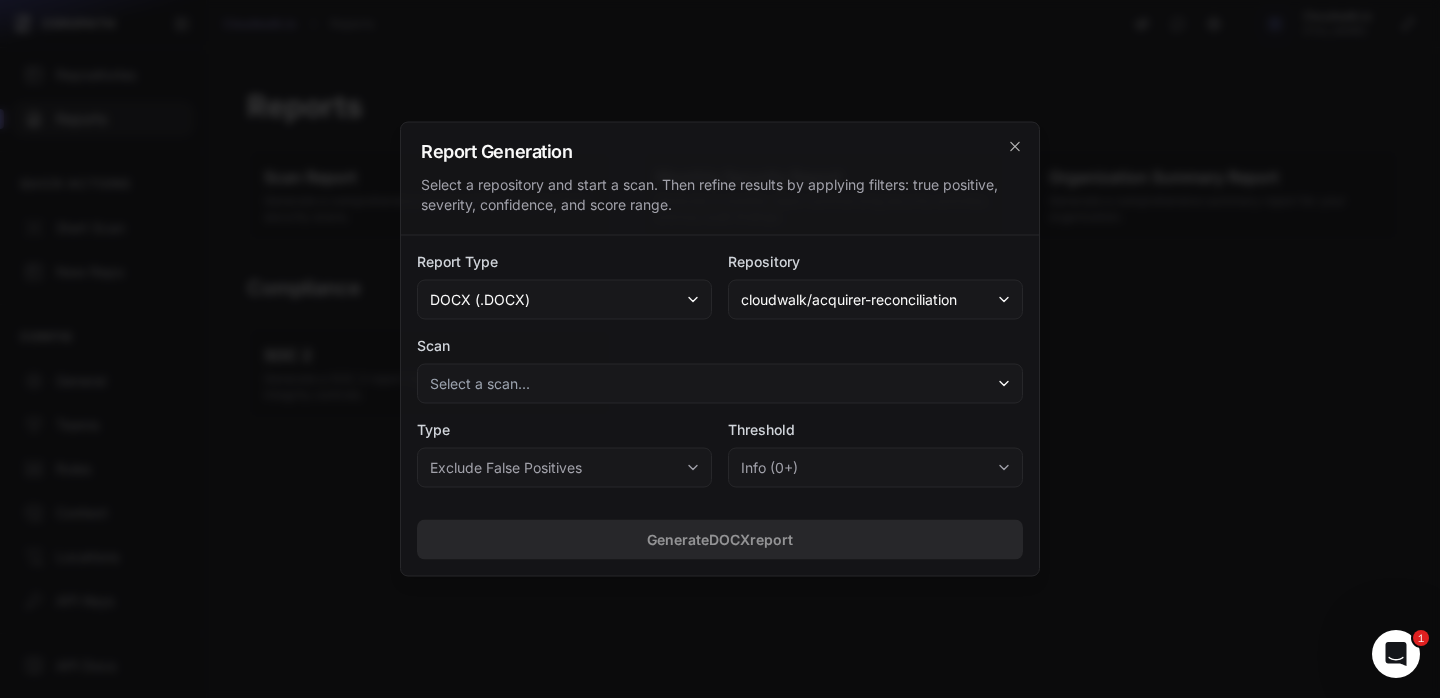 click on "cloudwalk/acquirer-reconciliation" at bounding box center [875, 300] 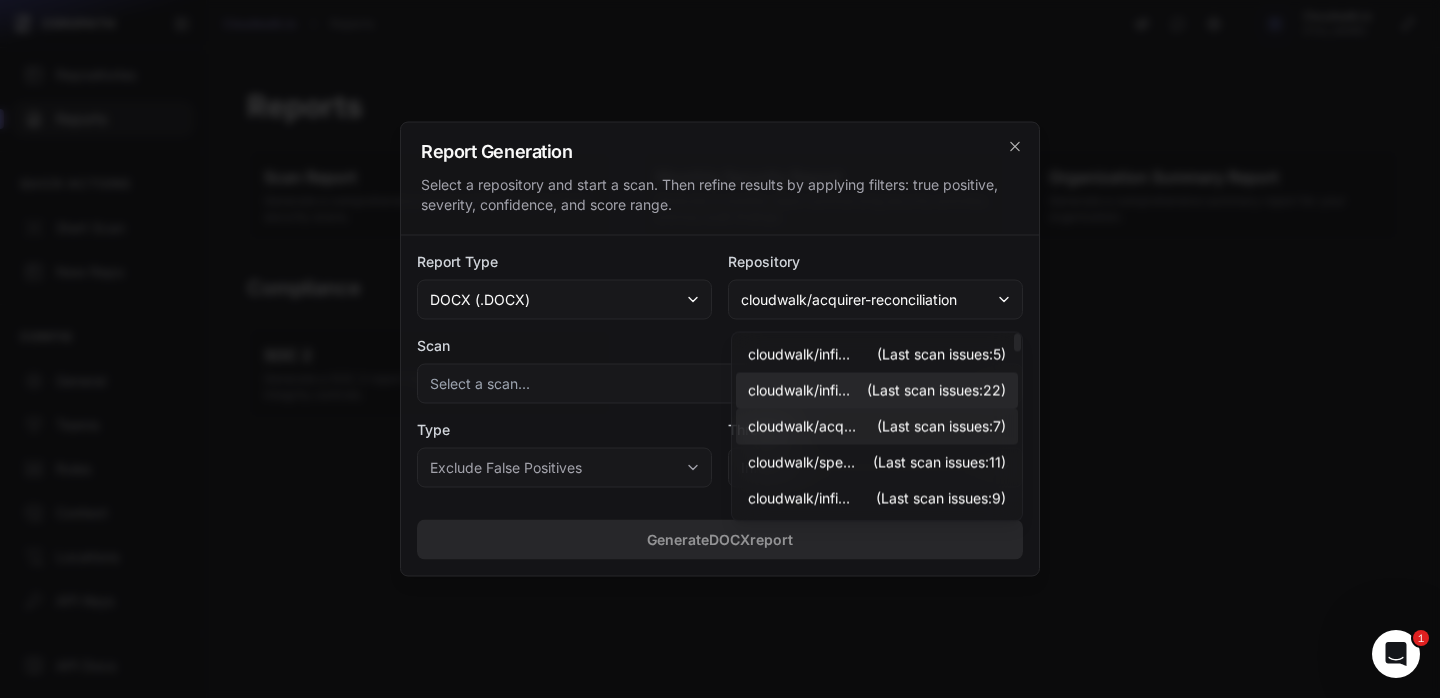 click on "(Last scan issues:  22 )" at bounding box center [936, 391] 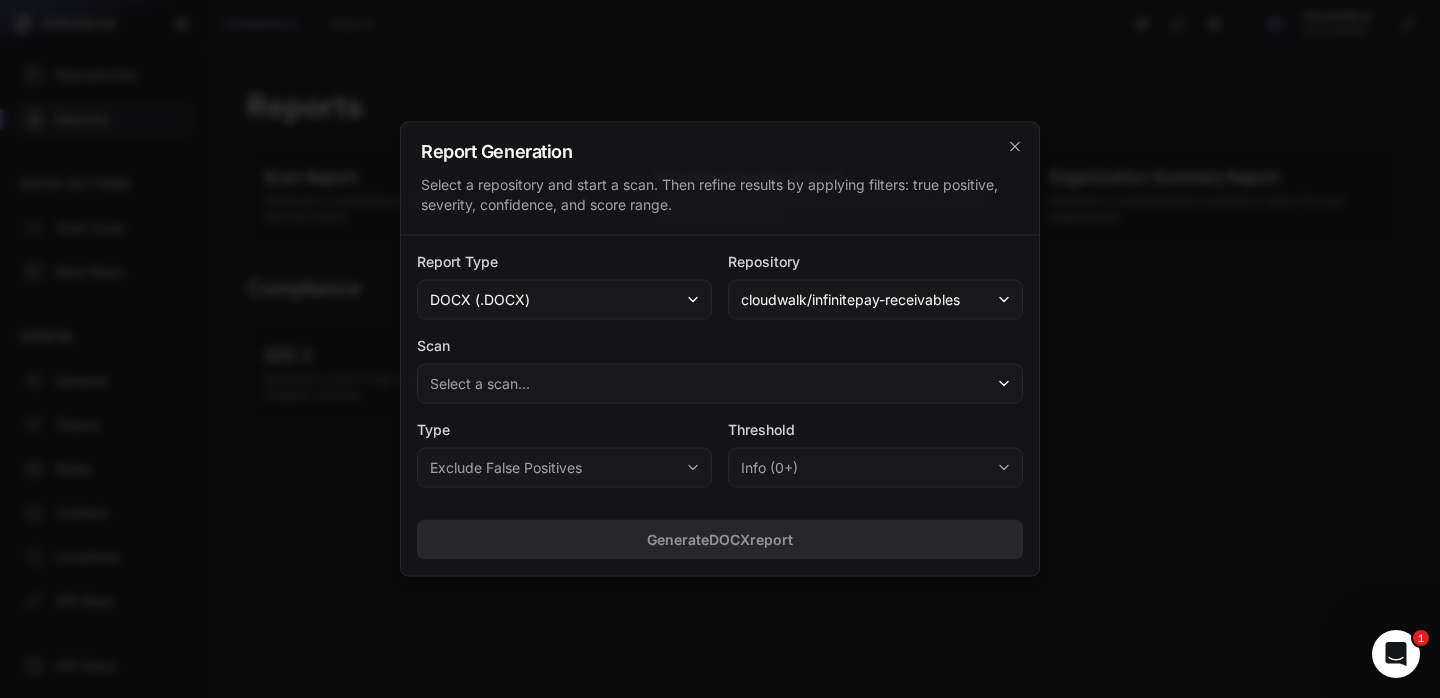 click on "cloudwalk/infinitepay-receivables" at bounding box center (850, 300) 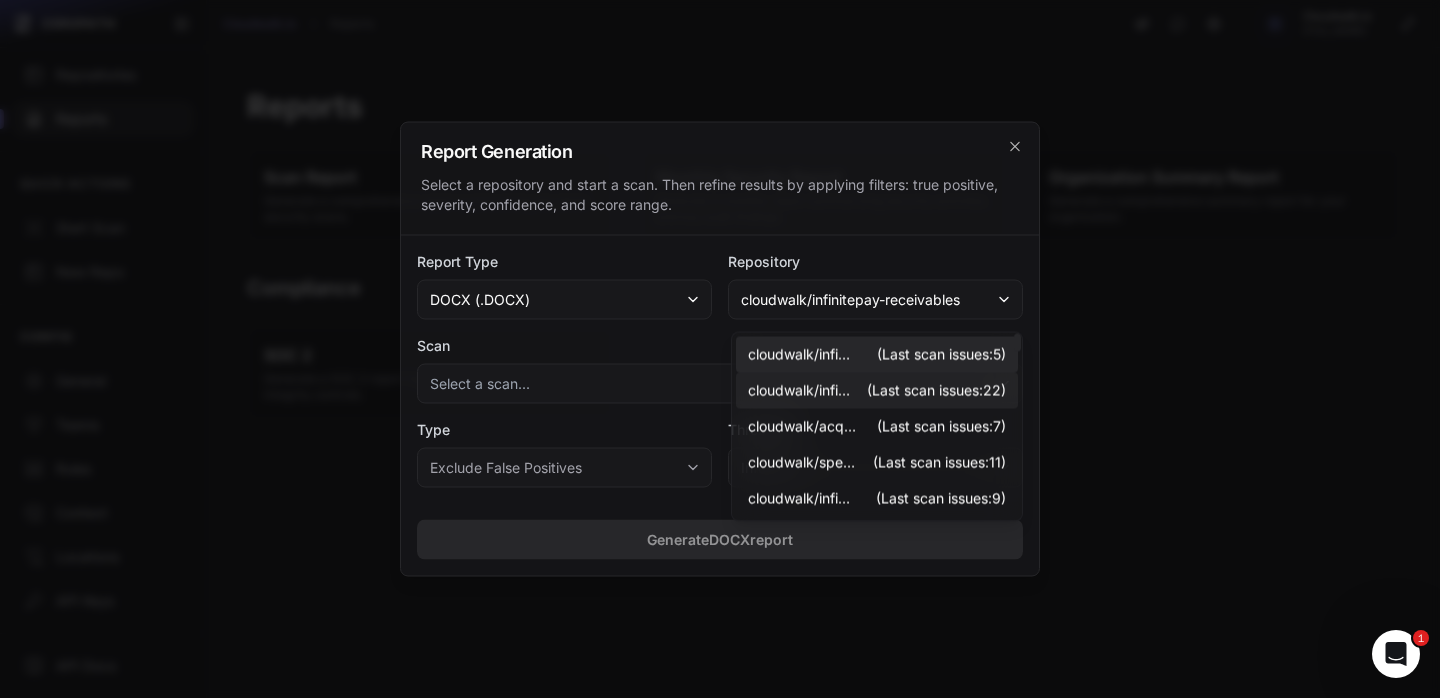 click on "(Last scan issues:" at bounding box center [941, 355] 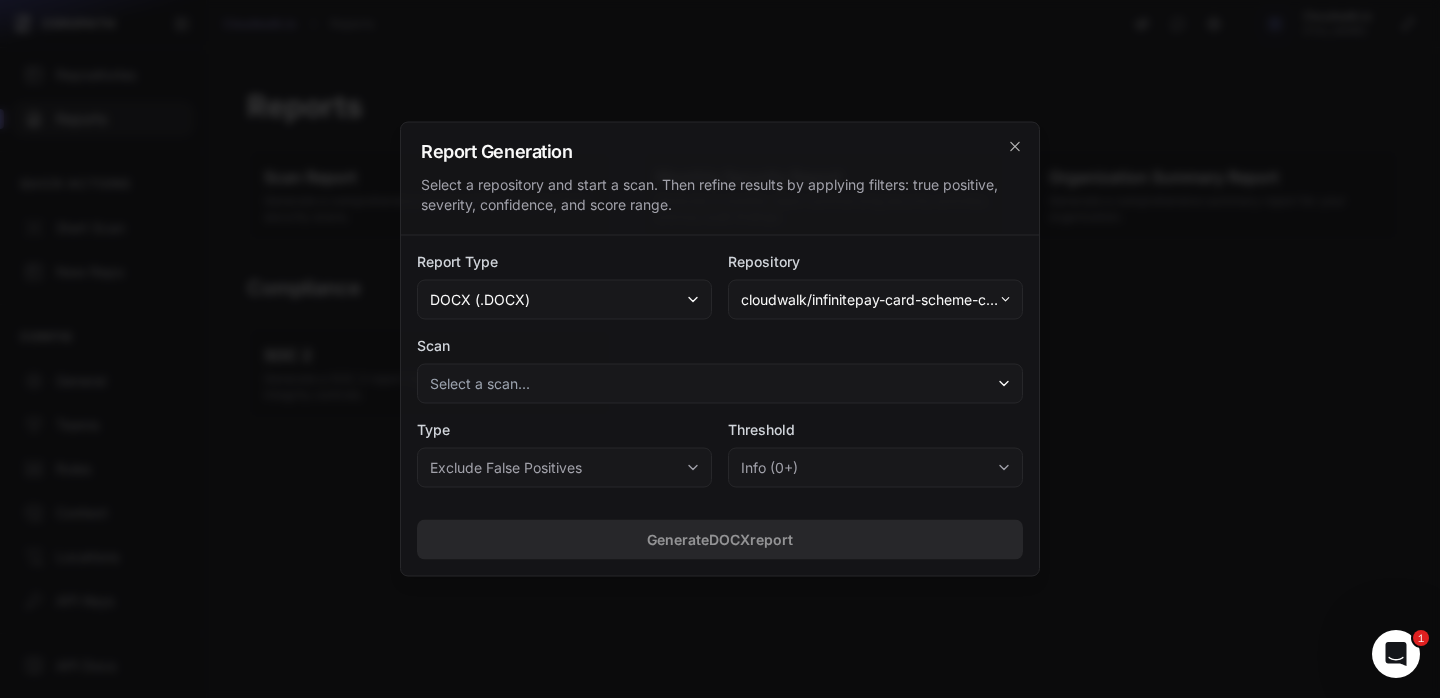 click on "cloudwalk/infinitepay-card-scheme-conciliation" at bounding box center [875, 300] 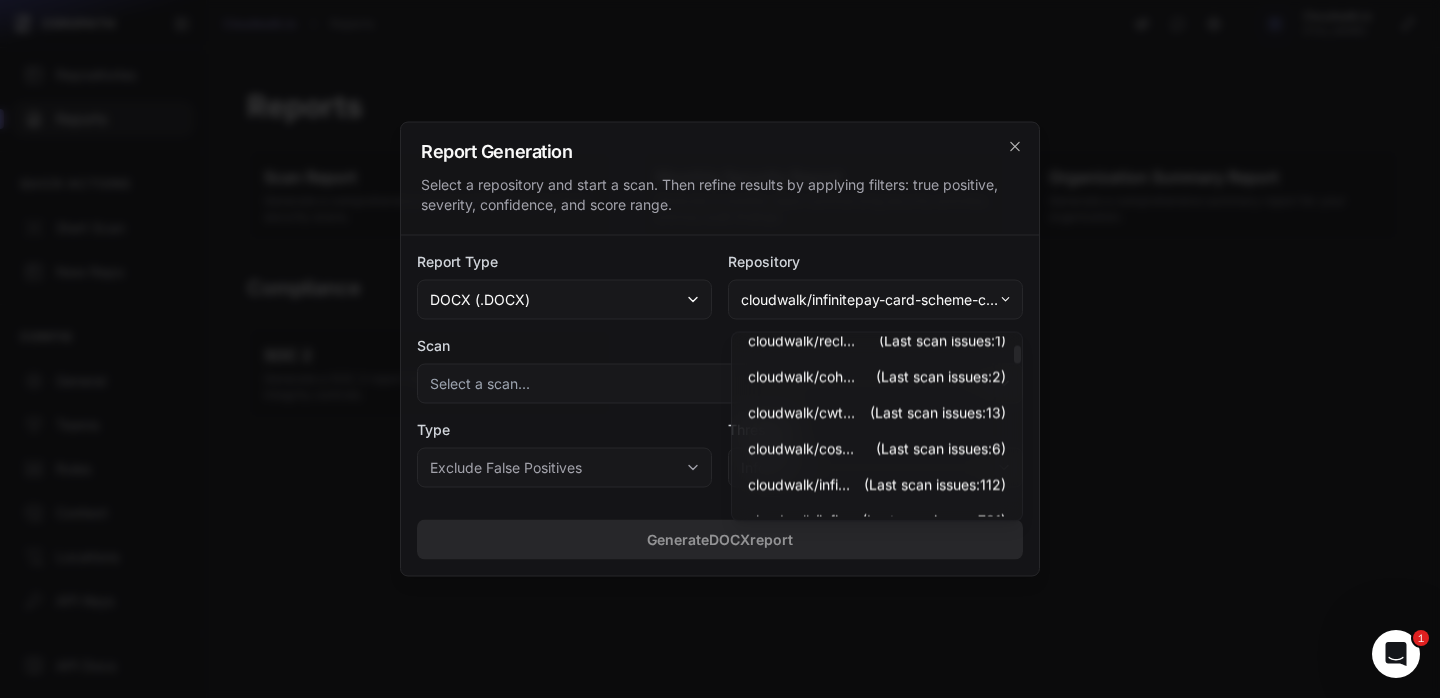 scroll, scrollTop: 440, scrollLeft: 0, axis: vertical 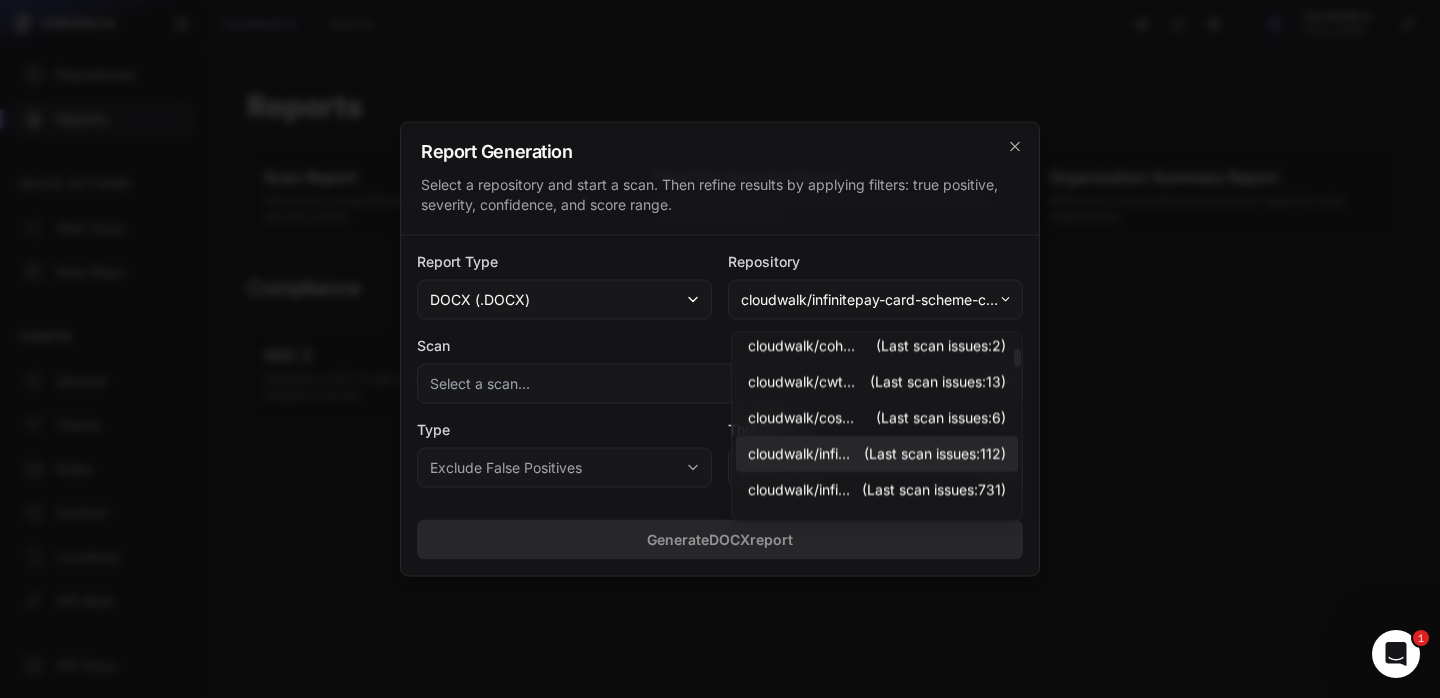 click on "cloudwalk/infinitepay-crm" at bounding box center [802, 455] 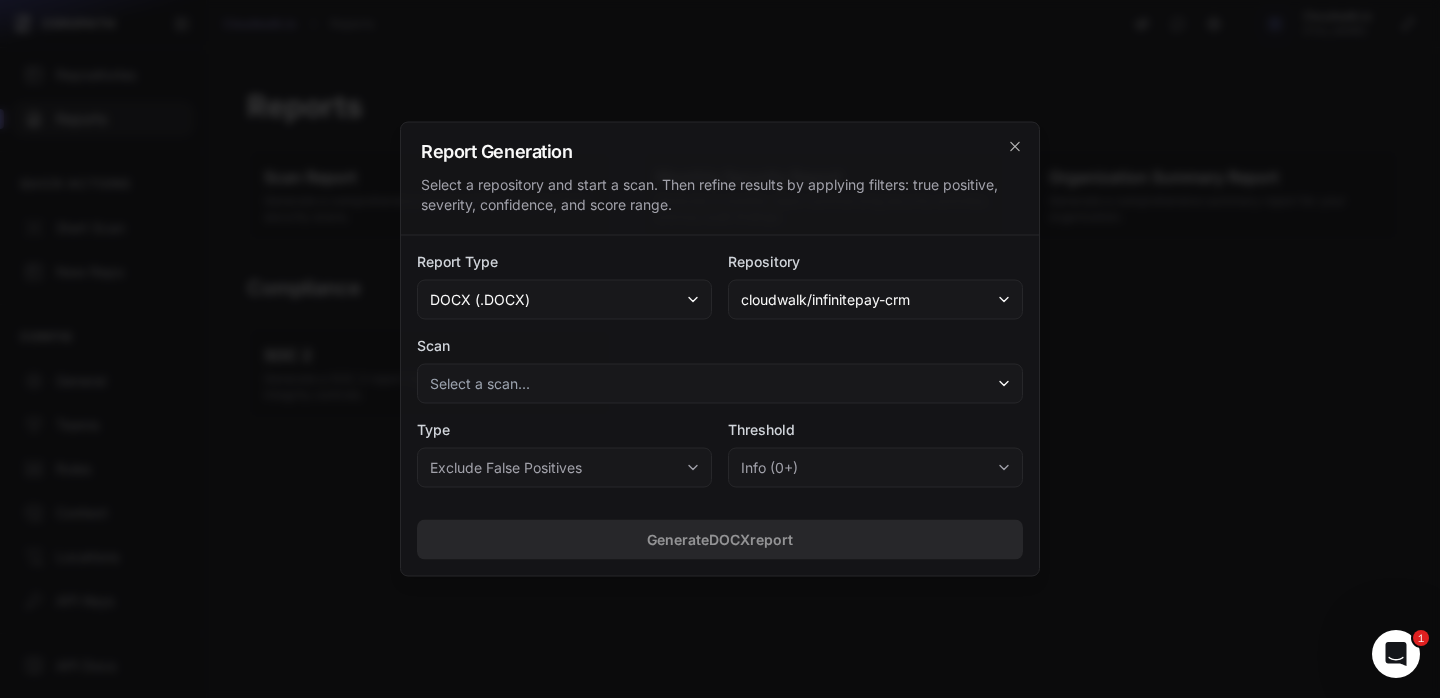 drag, startPoint x: 879, startPoint y: 297, endPoint x: 871, endPoint y: 336, distance: 39.812057 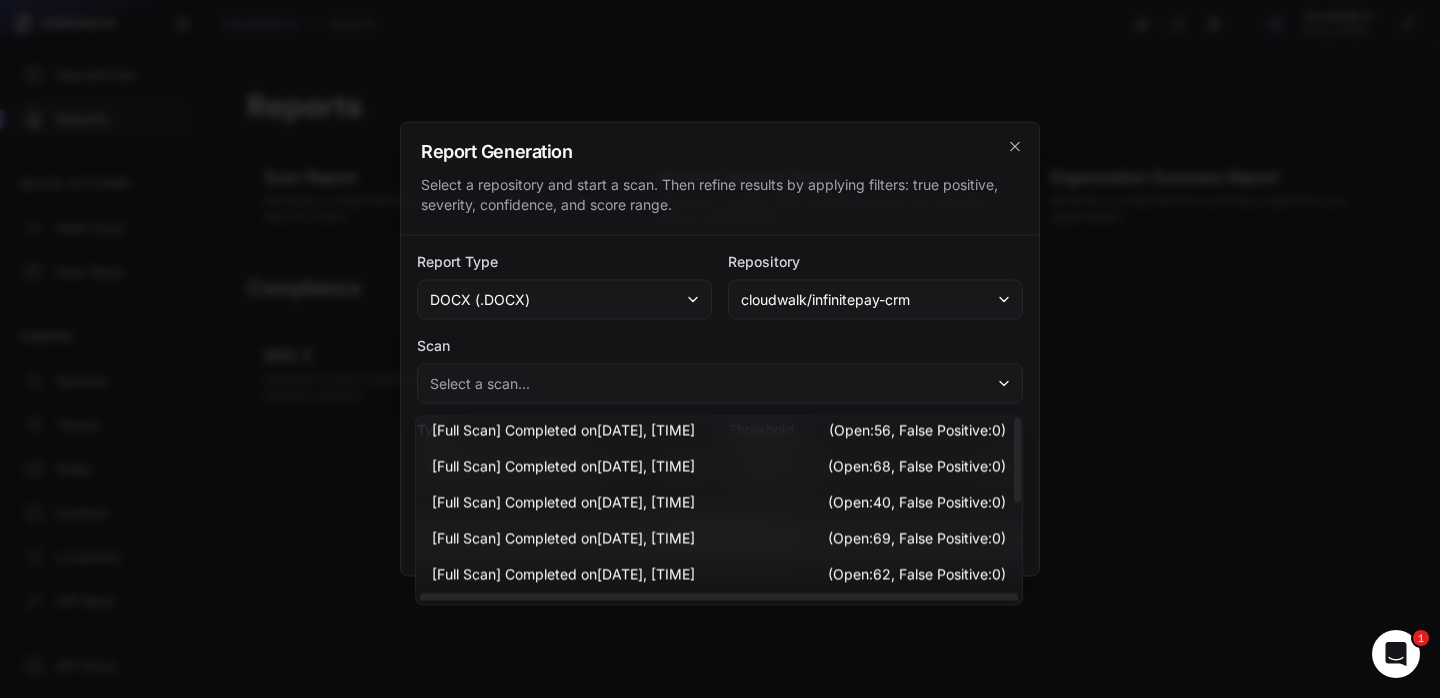 scroll, scrollTop: 0, scrollLeft: 0, axis: both 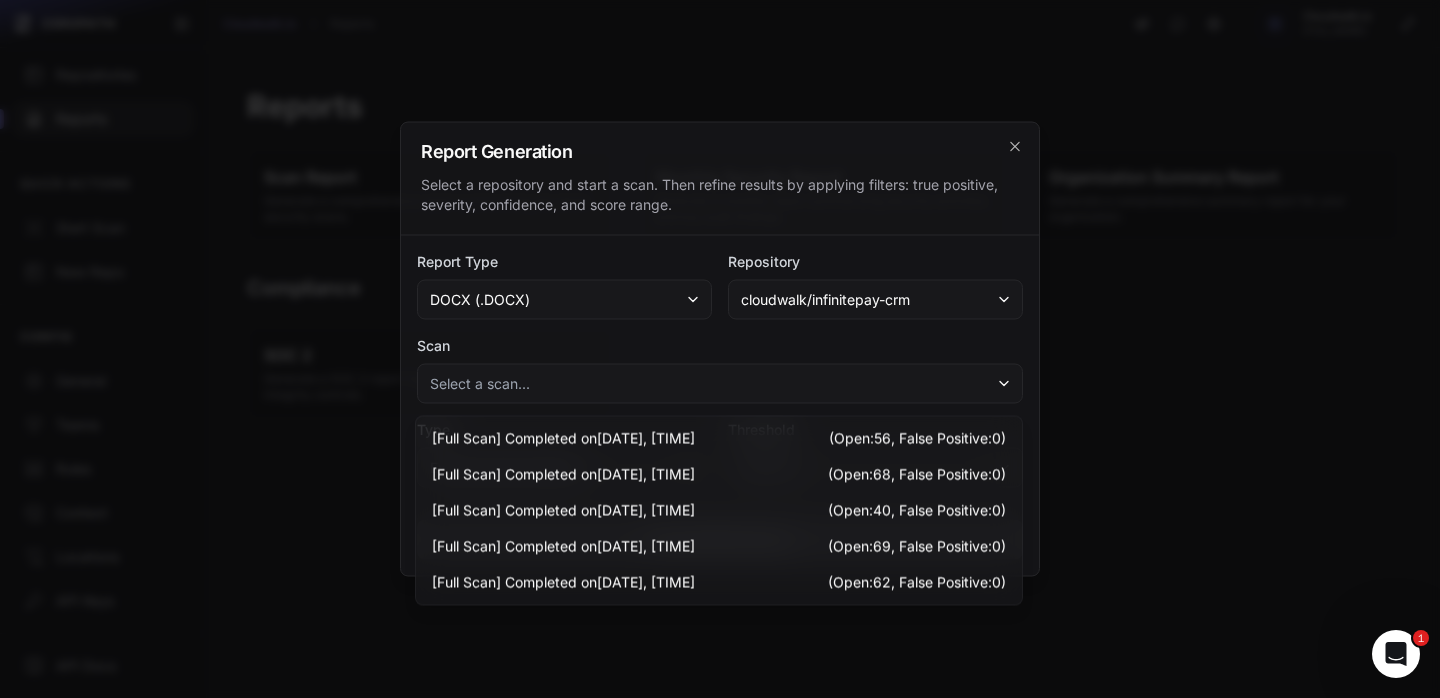 click on "Scan" at bounding box center [720, 346] 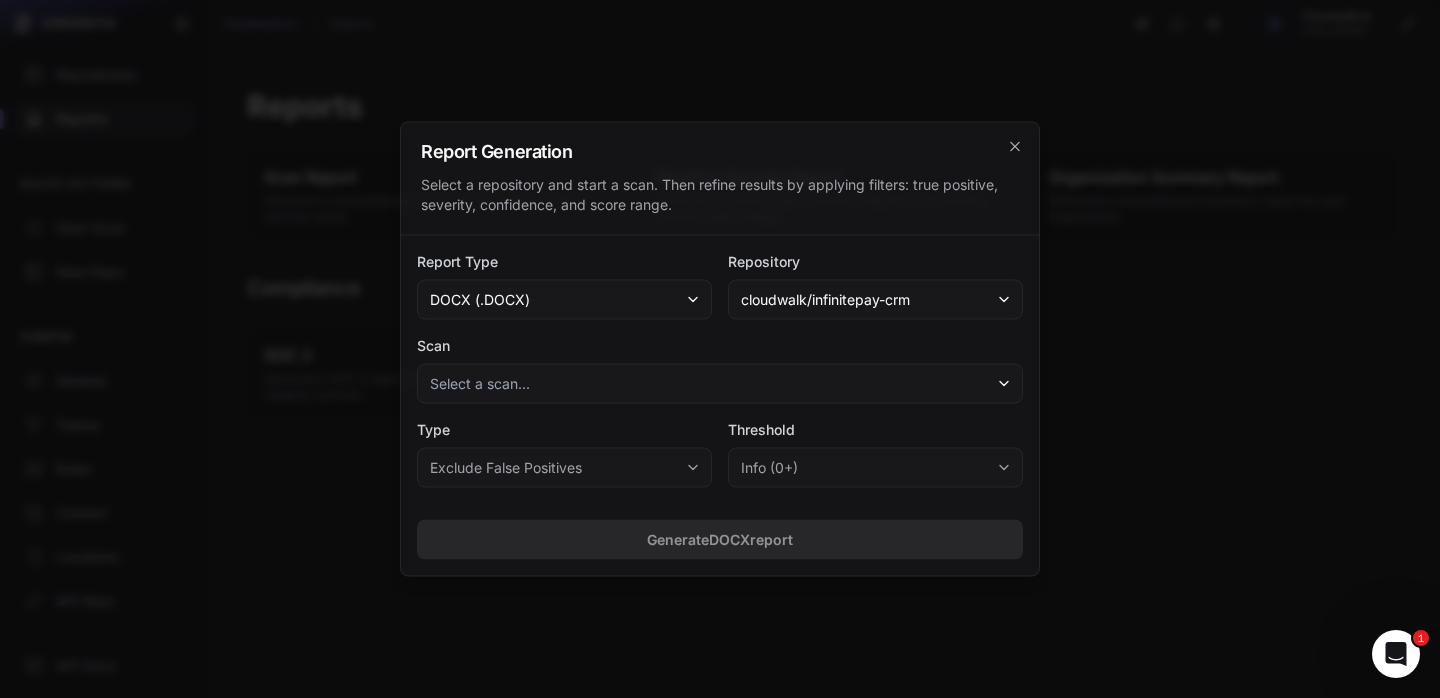 click on "Select a scan..." at bounding box center (720, 384) 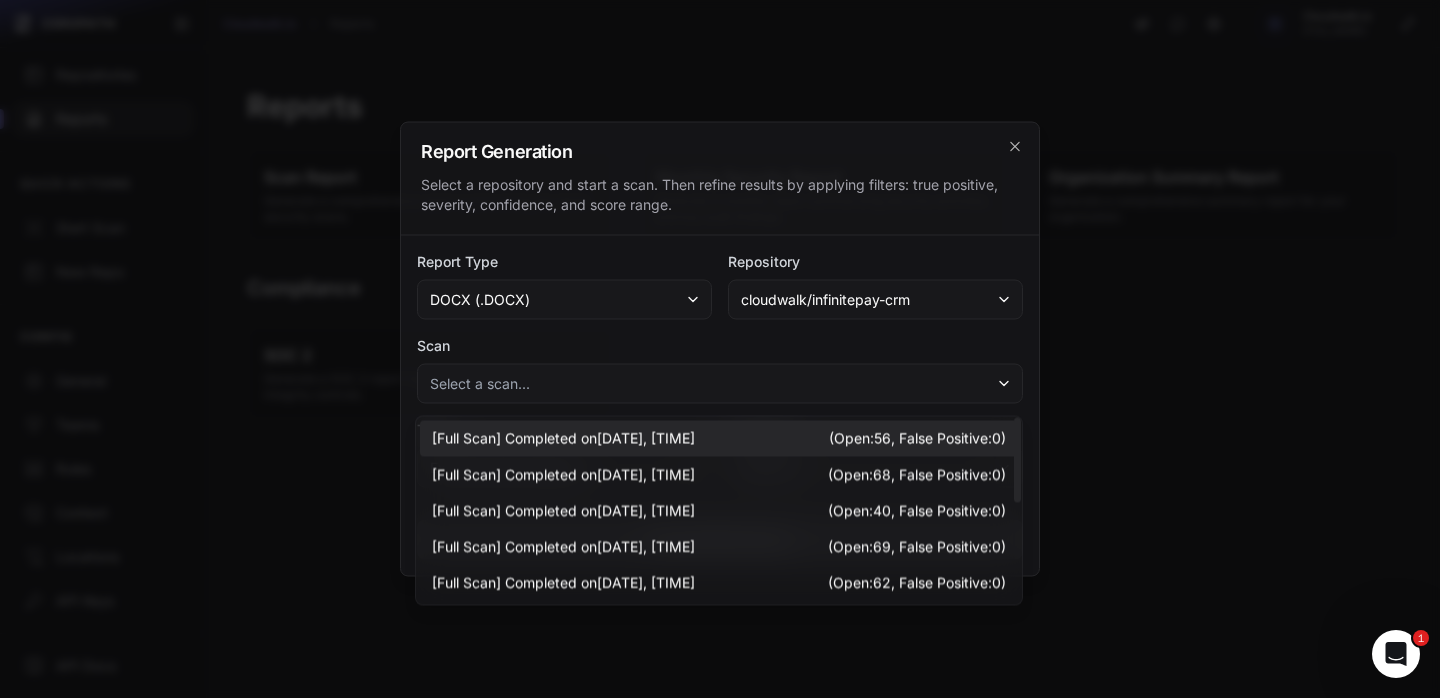 click on "Completed on  [MONTH]/[DAY]/[YEAR], [TIME]" at bounding box center (600, 439) 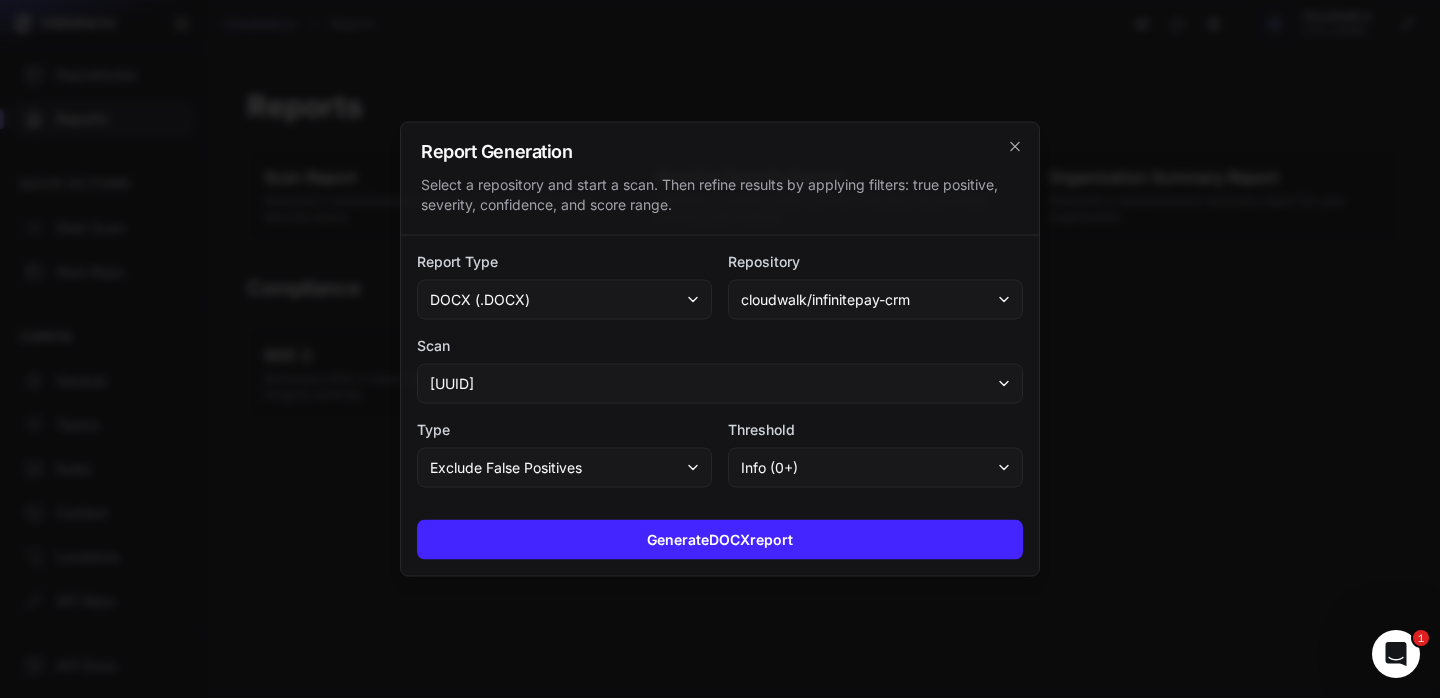 click on "Exclude False Positives" at bounding box center (506, 468) 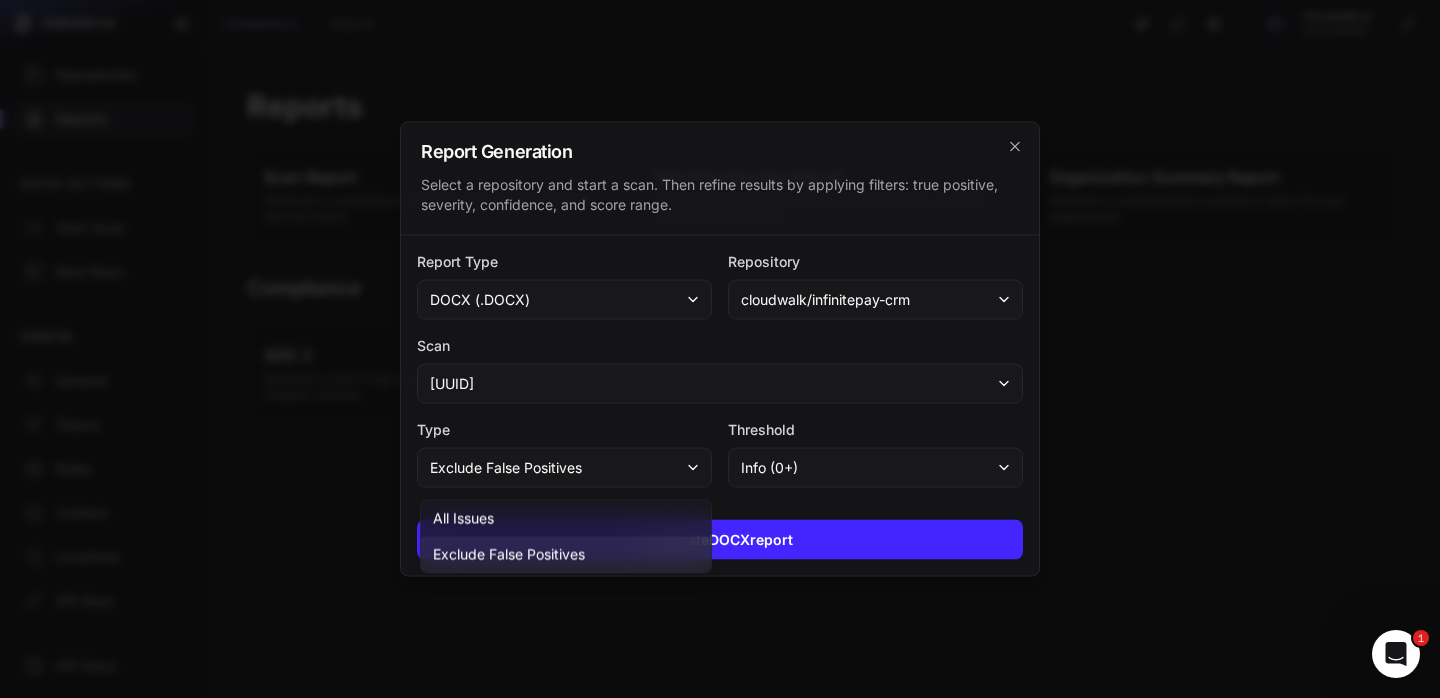 click on "Report Type   docx (.docx)       Repository   cloudwalk/infinitepay-crm       Scan   [UUID]       Type   Exclude False Positives     All Issues   Exclude False Positives   Threshold   info (0+)" at bounding box center (720, 370) 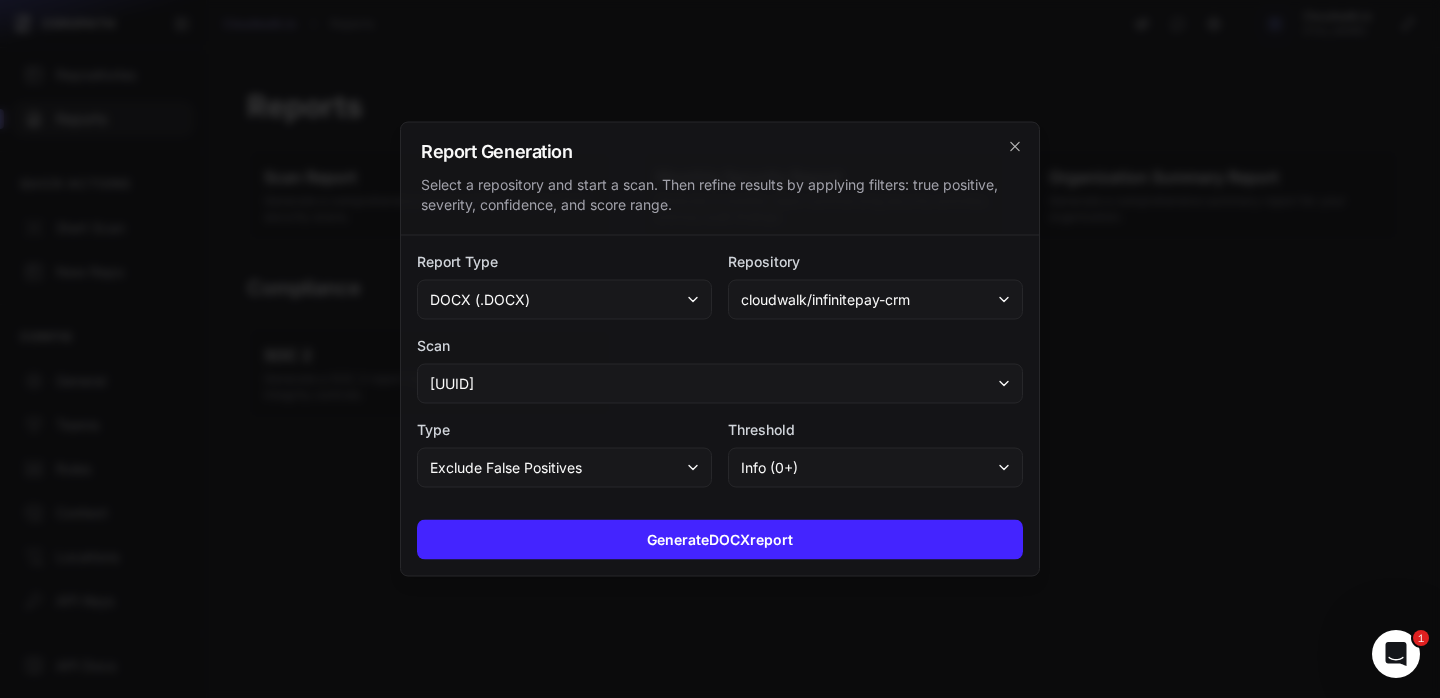 click on "info (0+)" at bounding box center [769, 468] 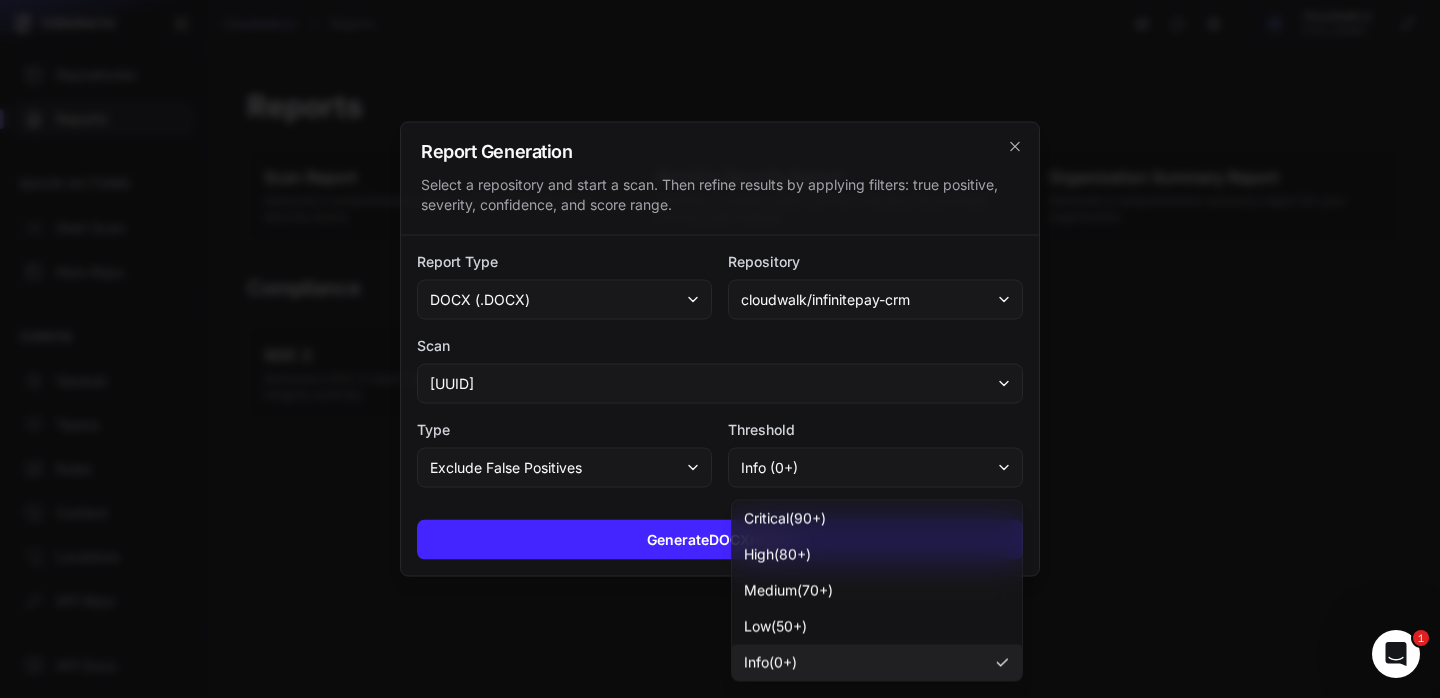 click on "Type" at bounding box center (564, 430) 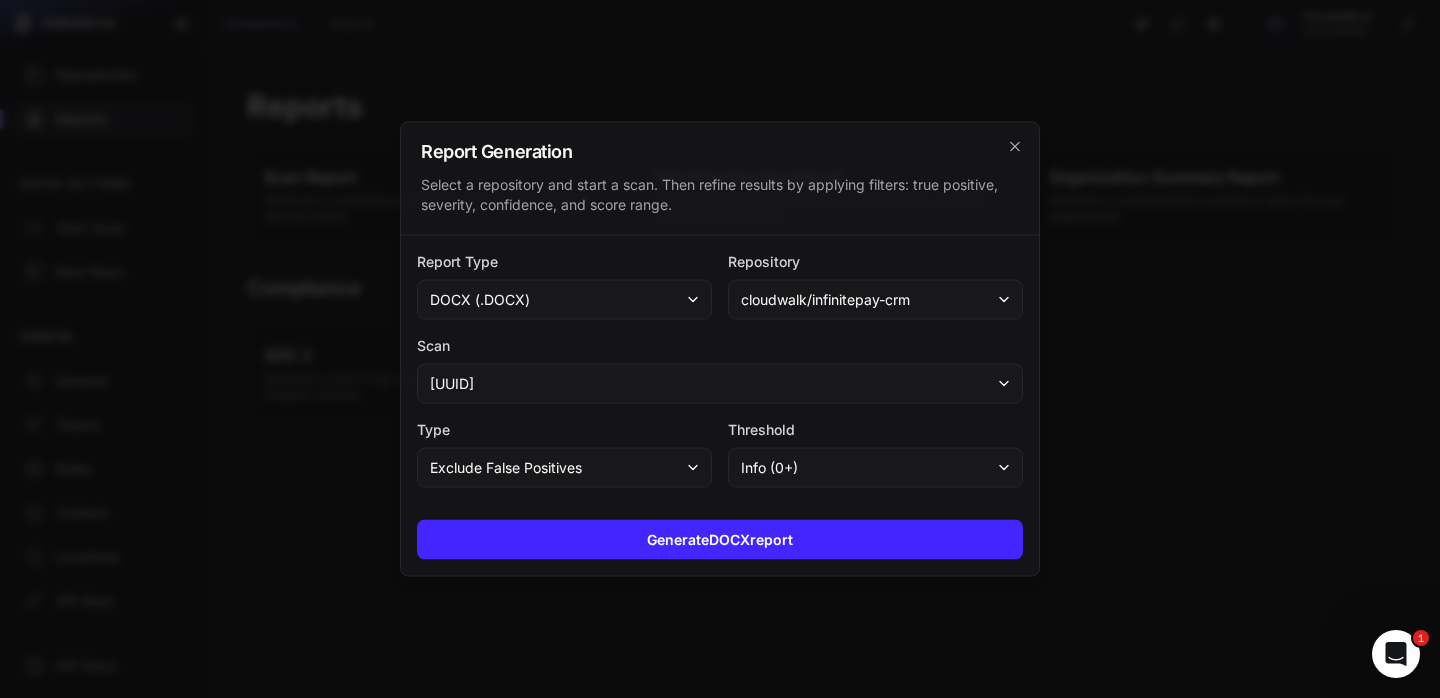 click on "docx (.docx)" at bounding box center (564, 300) 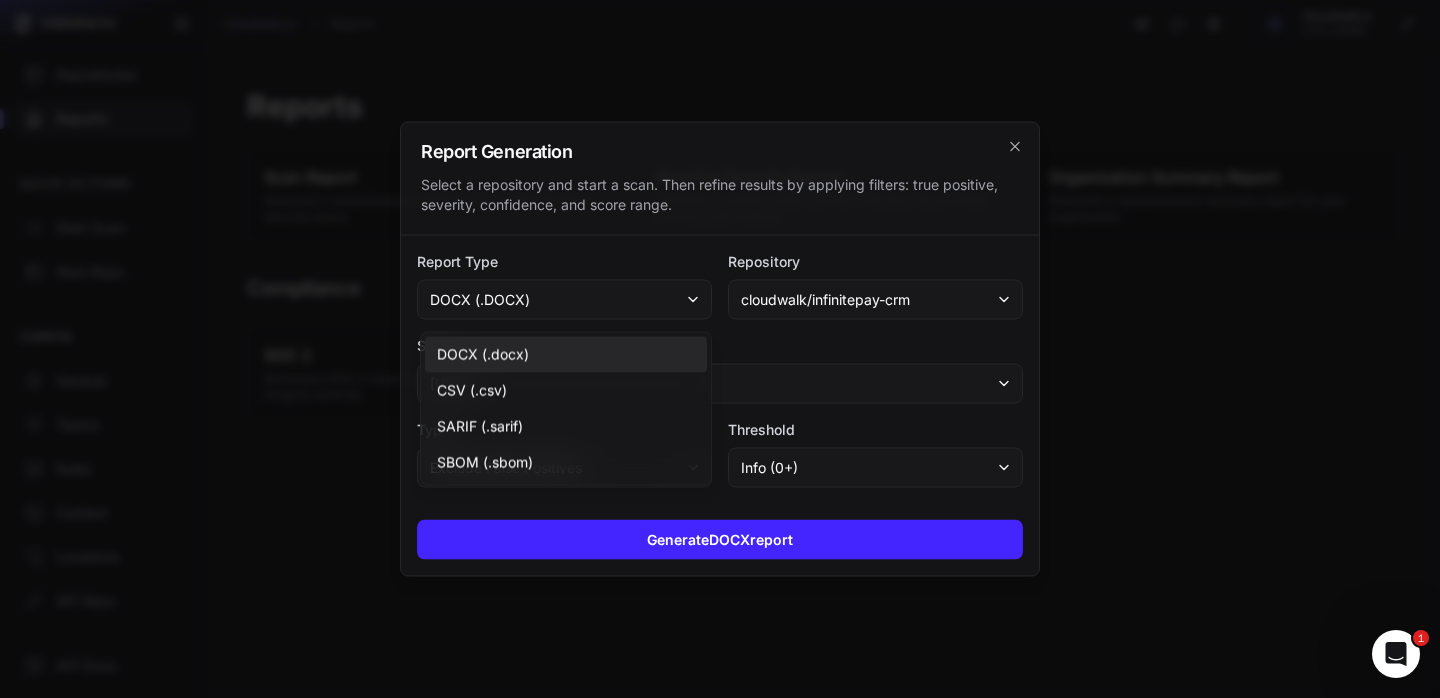 click on "DOCX (.docx)" at bounding box center (566, 355) 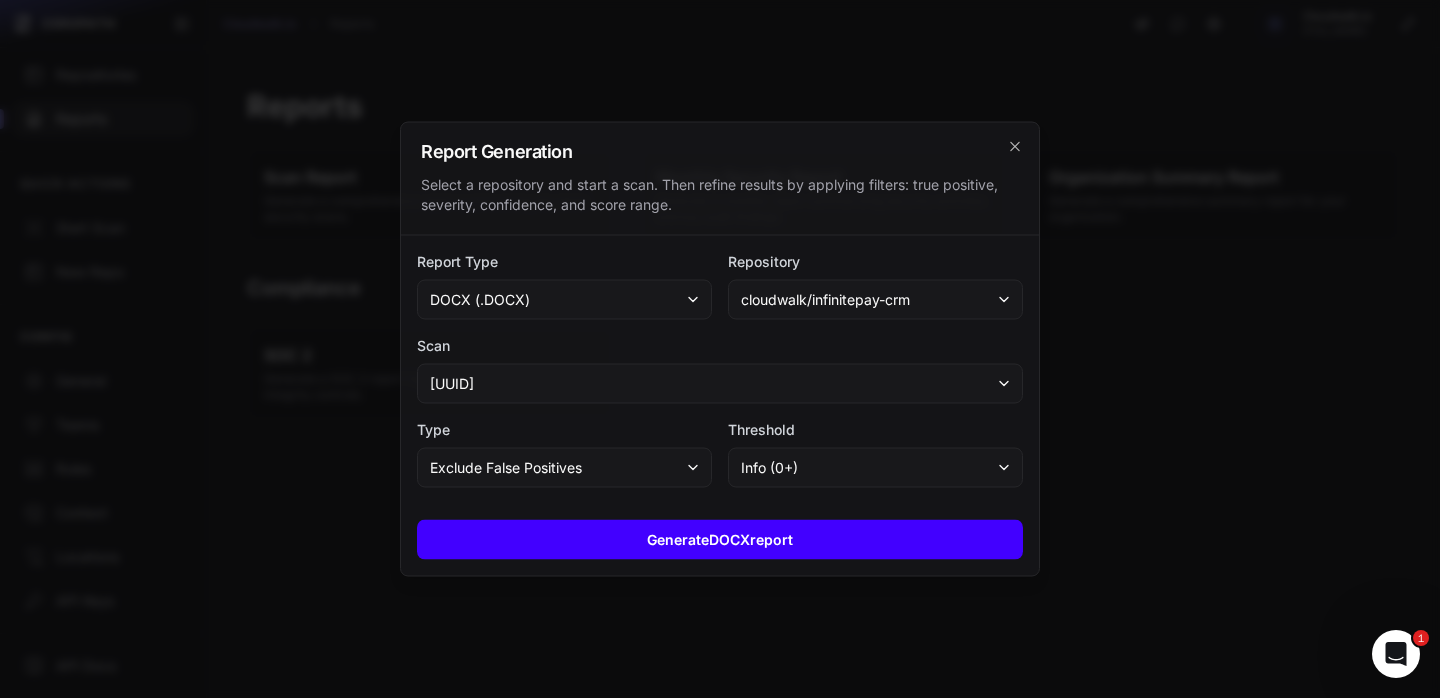 click on "Generate  DOCX  report" at bounding box center (720, 540) 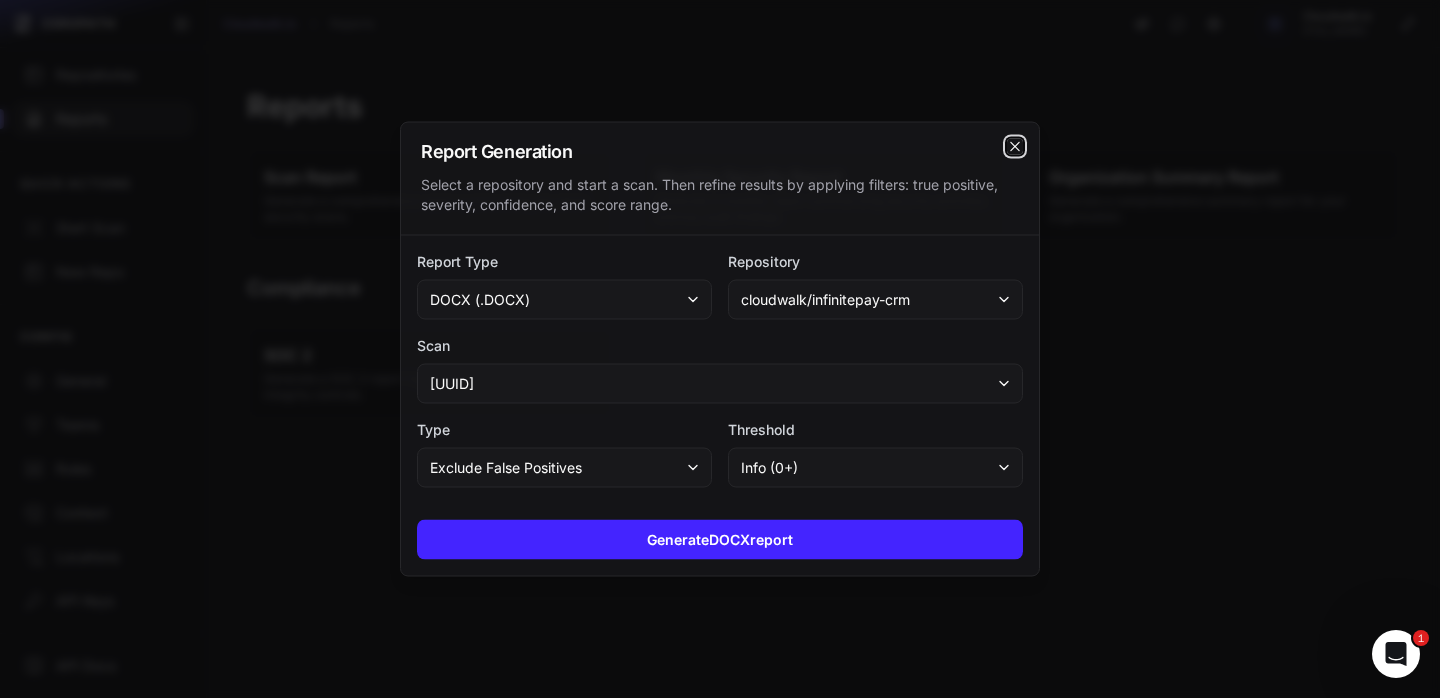 click 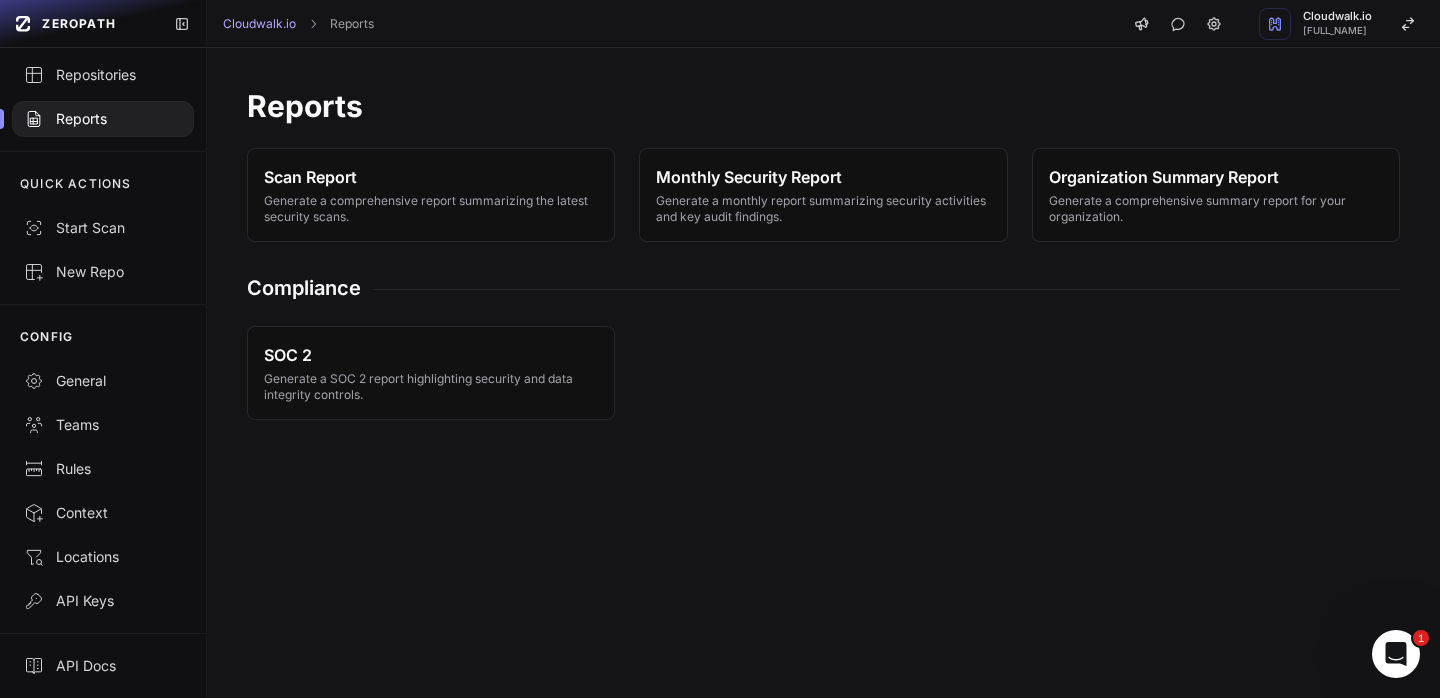 click on "SOC 2   Generate a SOC 2 report highlighting security and data integrity controls." at bounding box center [823, 399] 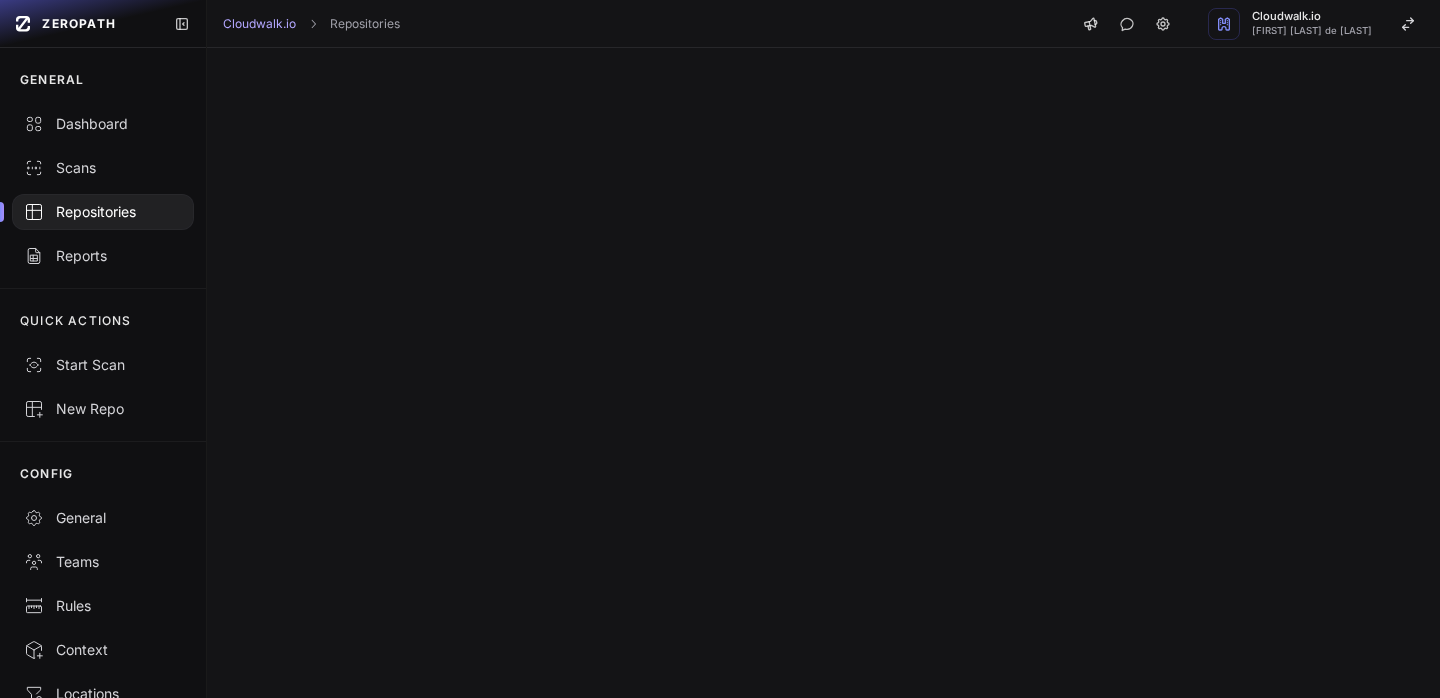scroll, scrollTop: 0, scrollLeft: 0, axis: both 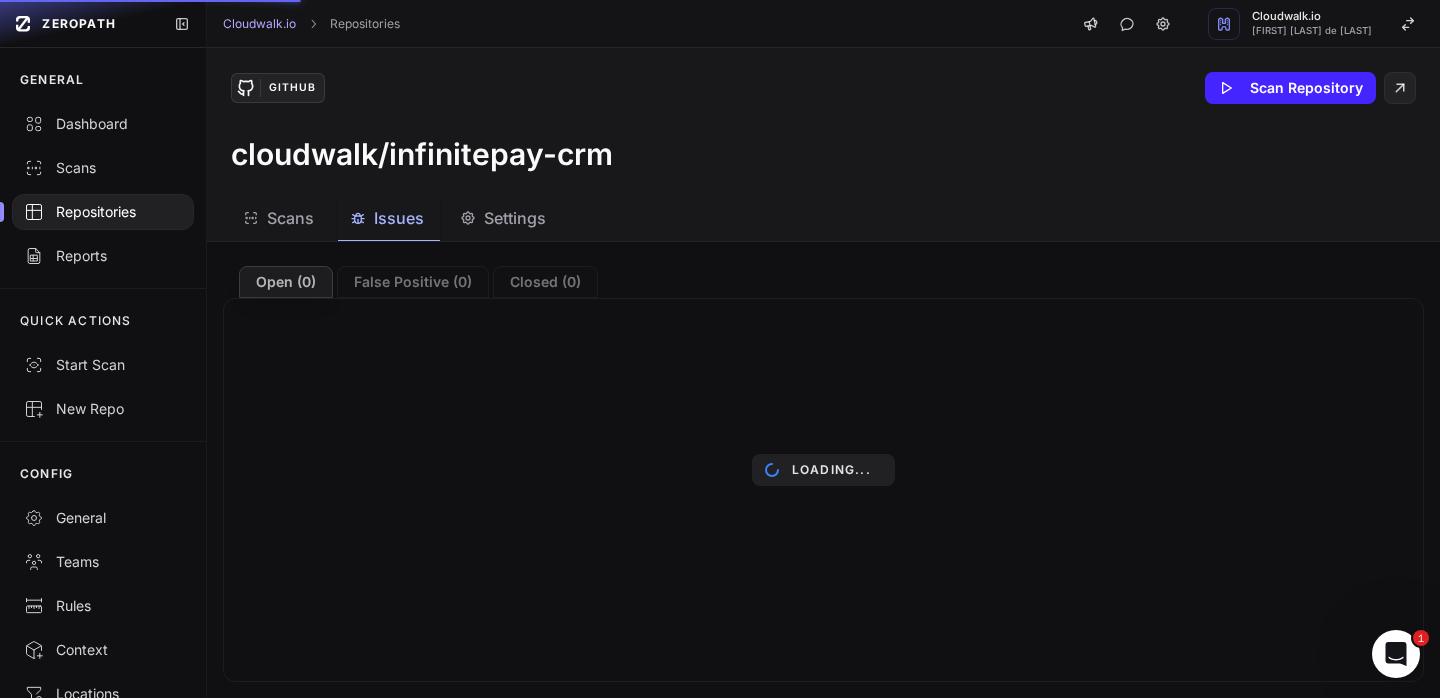 click on "Loading..." at bounding box center (823, 470) 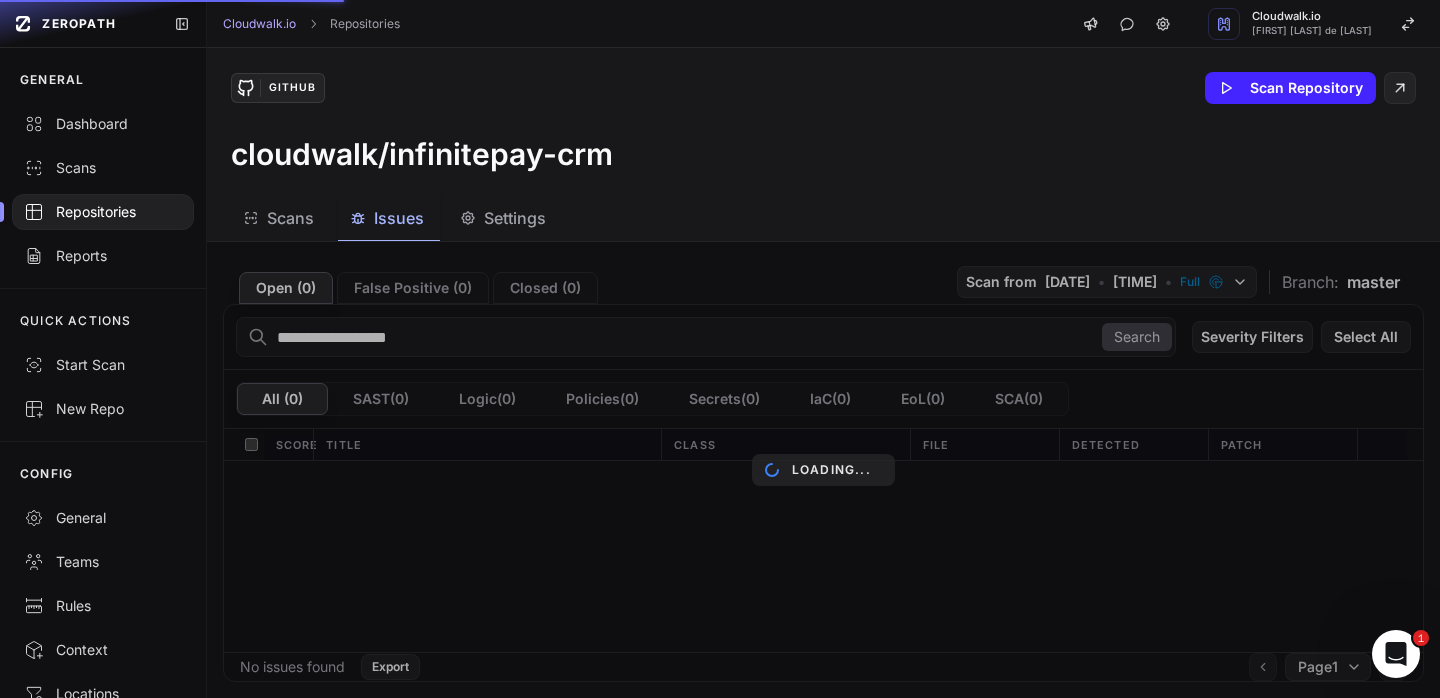 click on "Loading..." at bounding box center [823, 470] 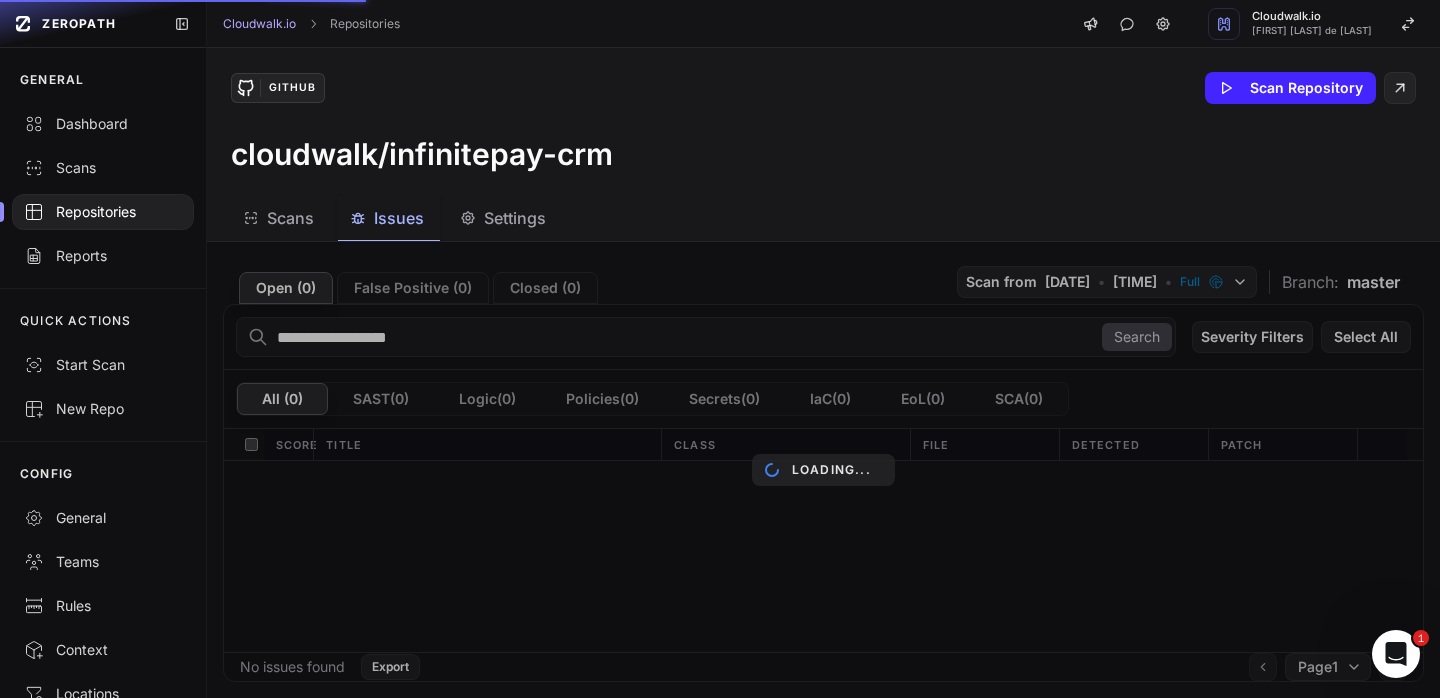 click on "**********" 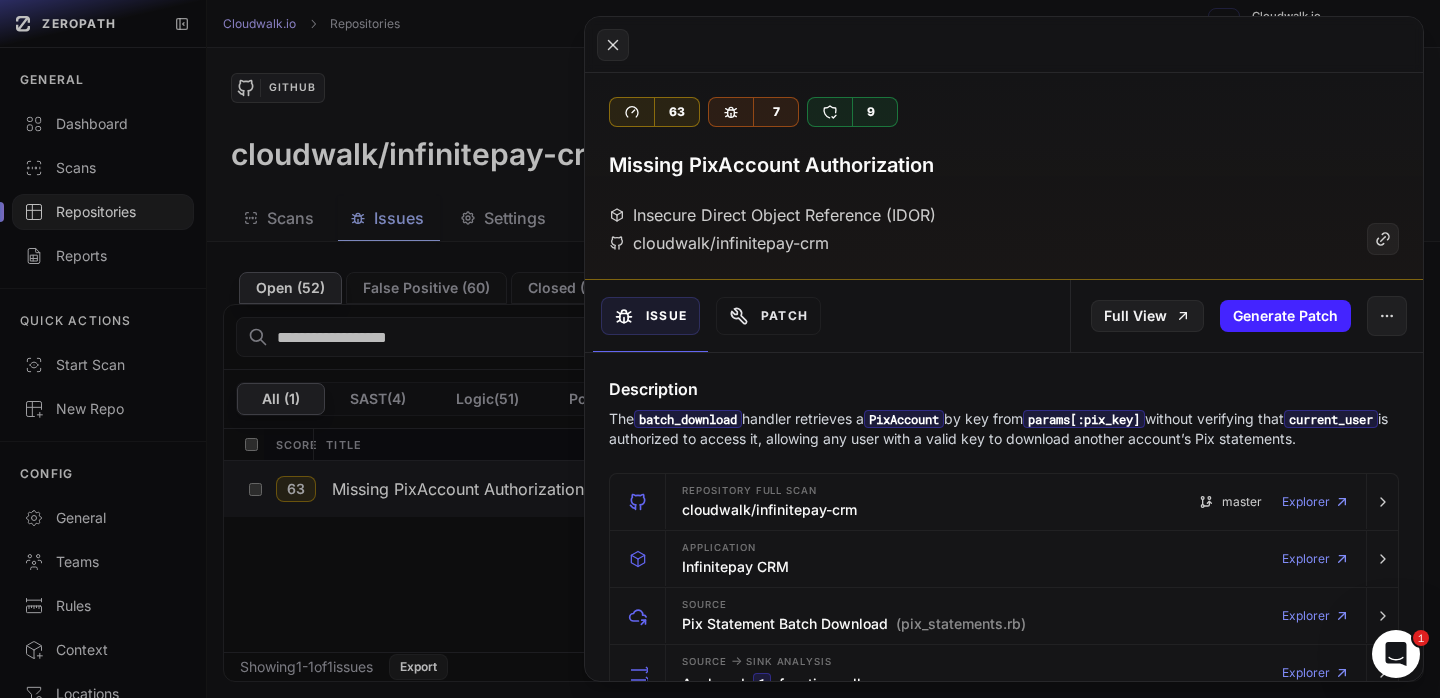 click 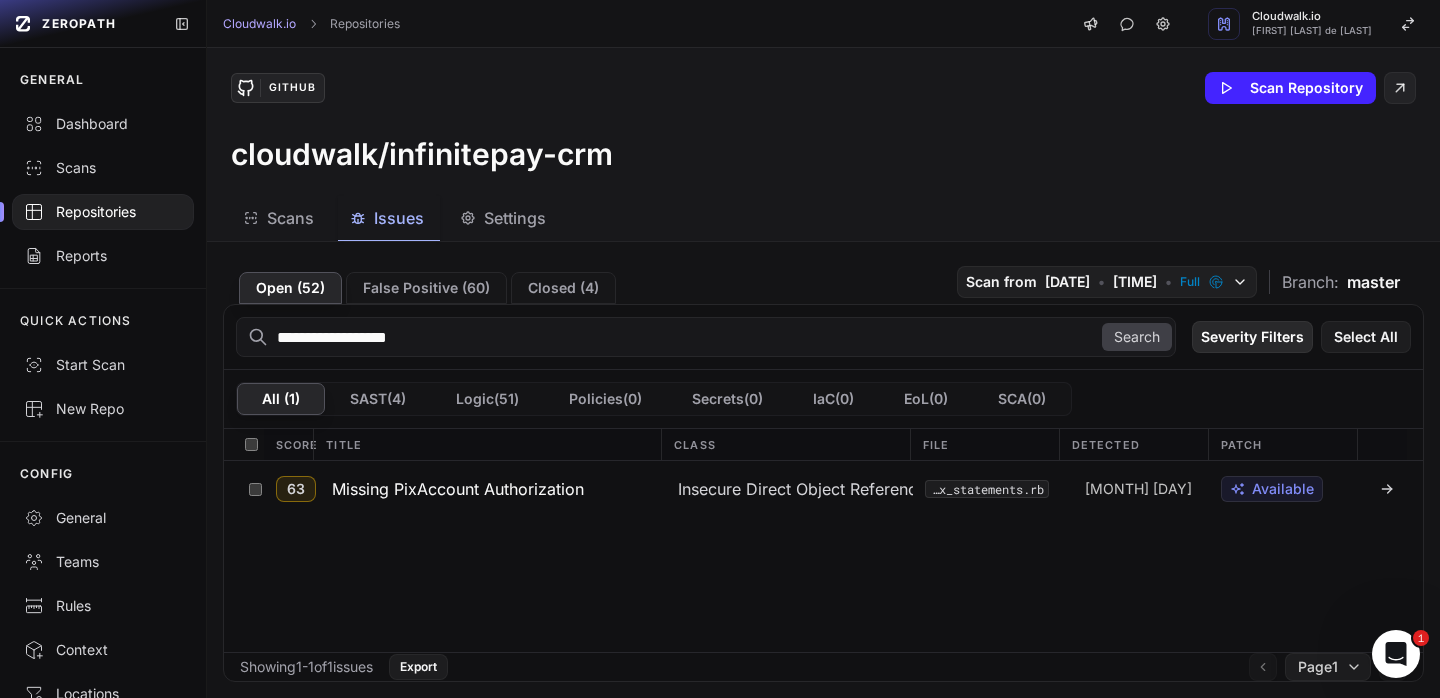 click on "Severity Filters" at bounding box center (1252, 337) 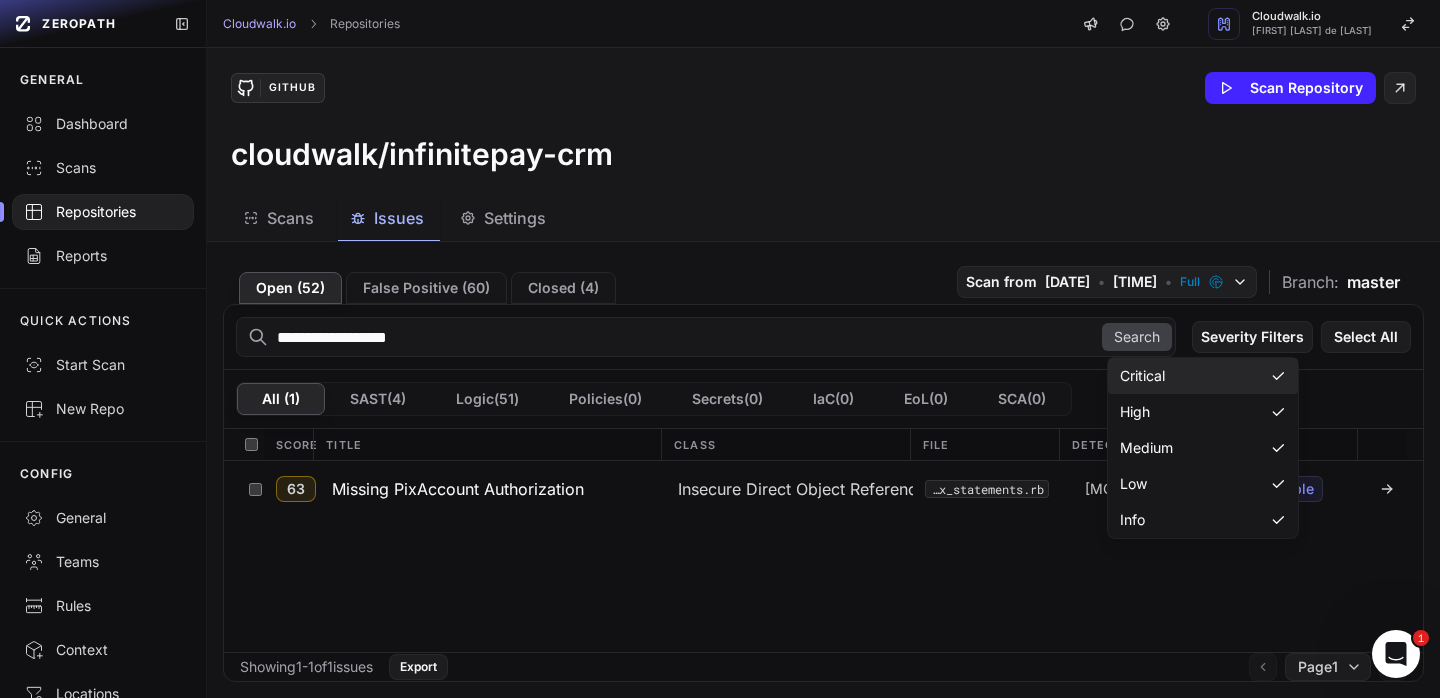 click on "Critical" at bounding box center (1203, 376) 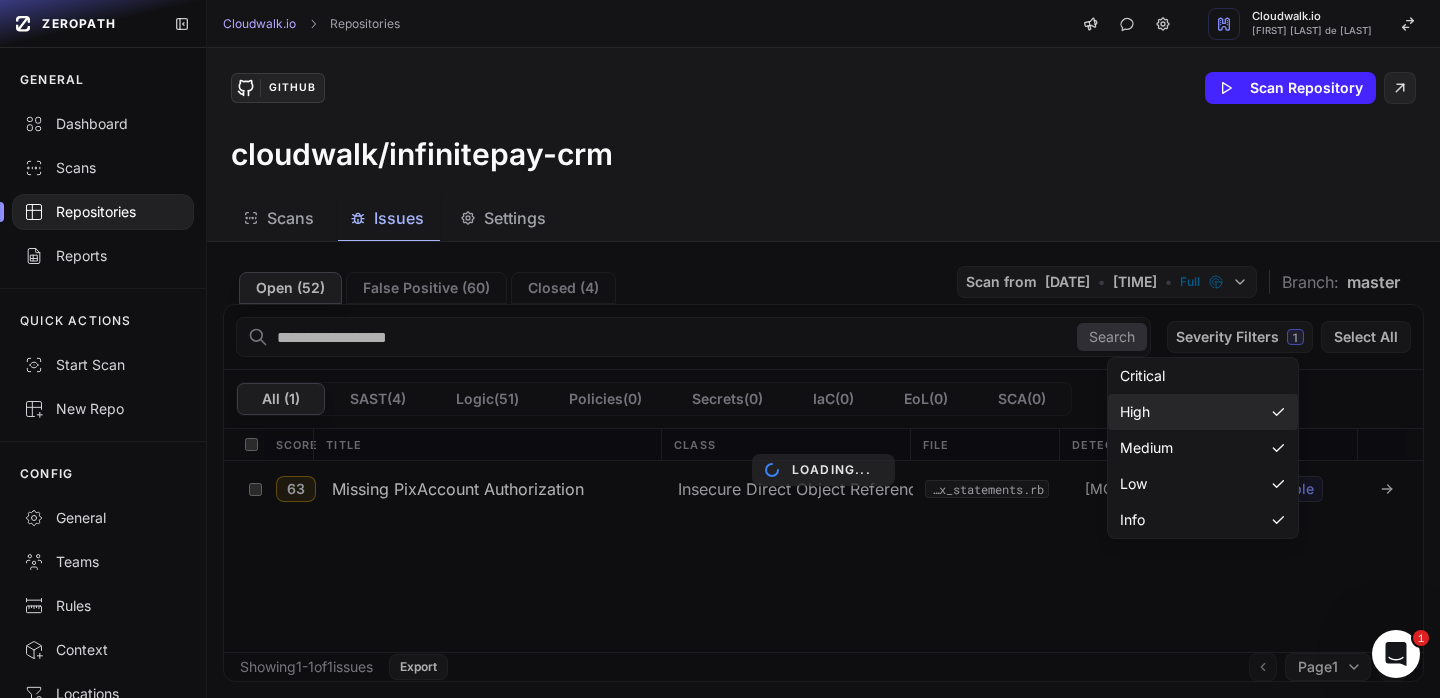 click on "High" 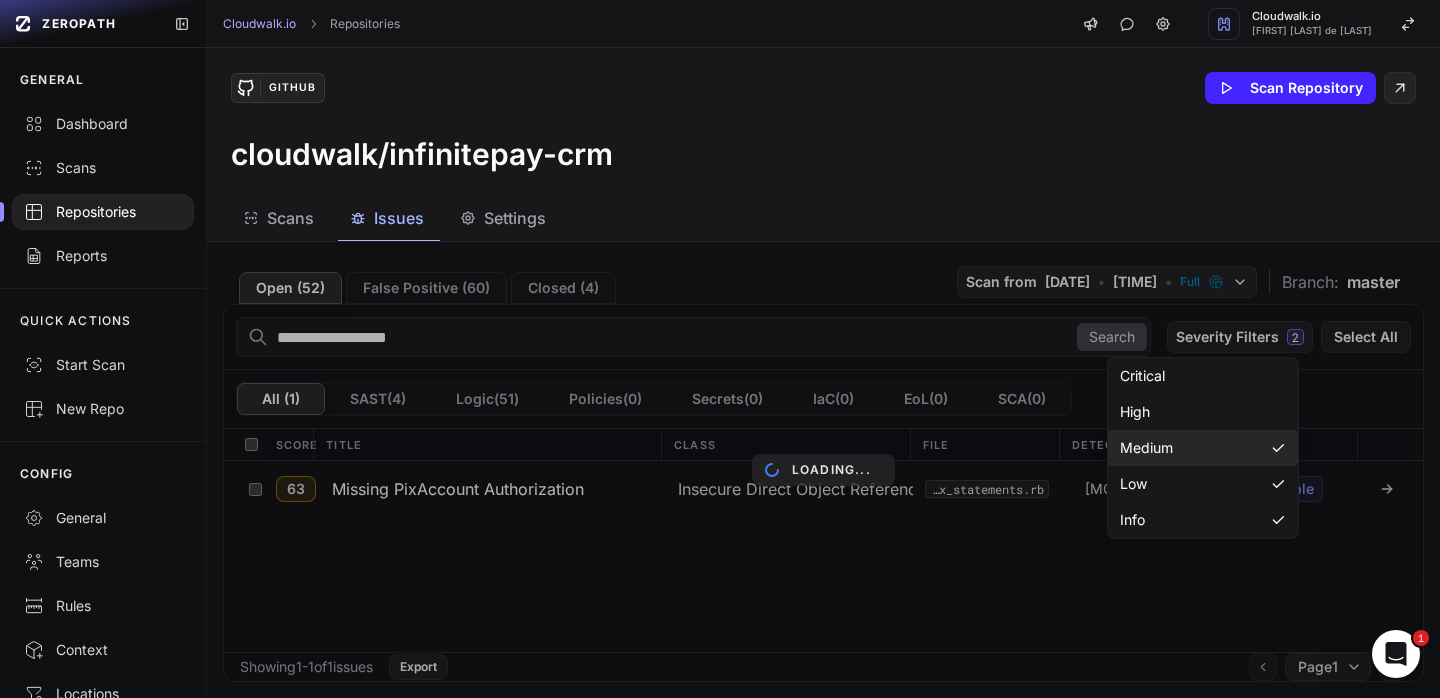 click on "Medium" at bounding box center (1146, 448) 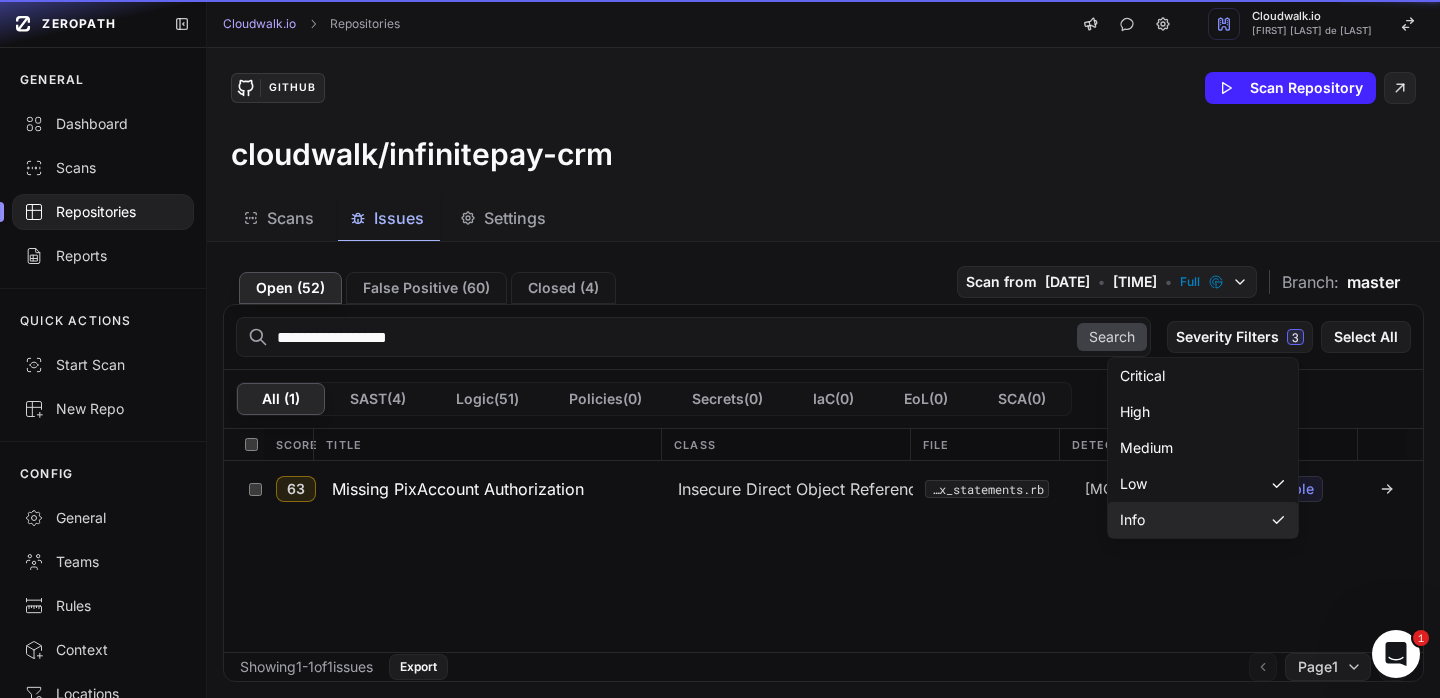 click on "Info" at bounding box center [1132, 520] 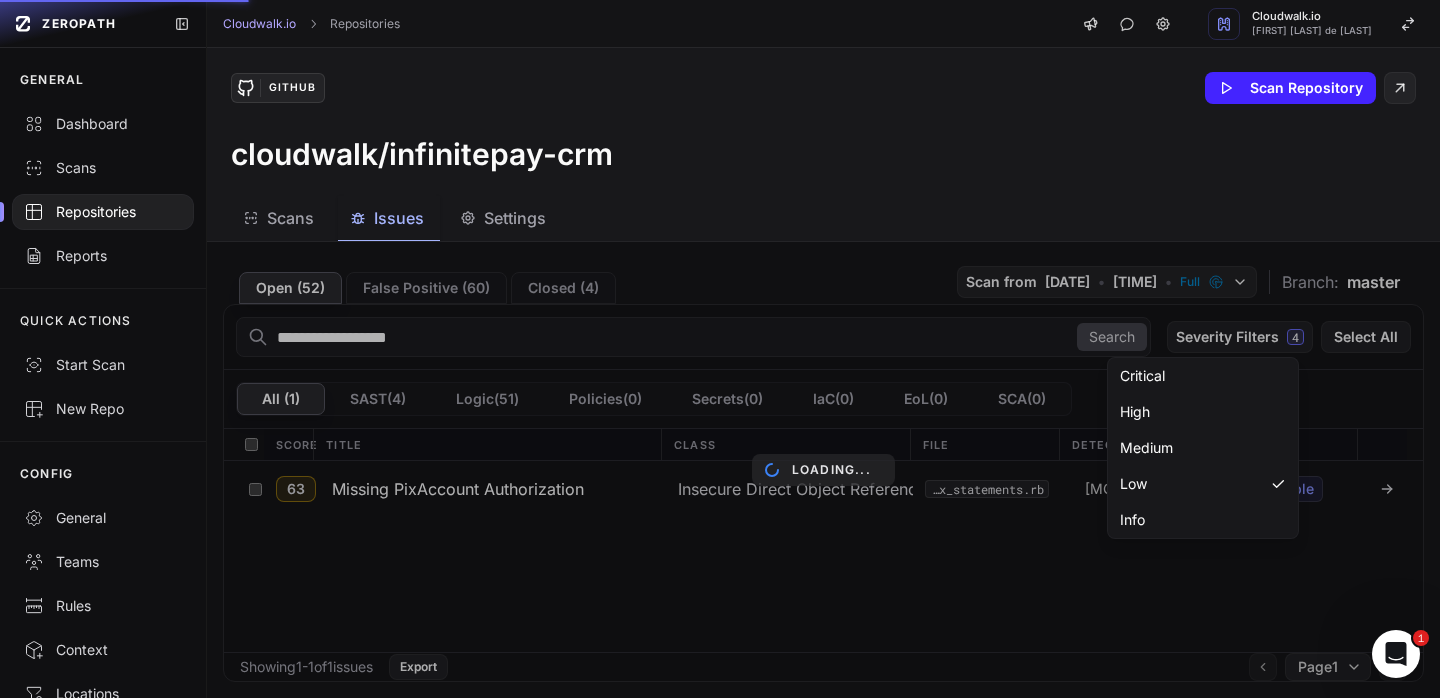 click on "Loading..." at bounding box center [823, 470] 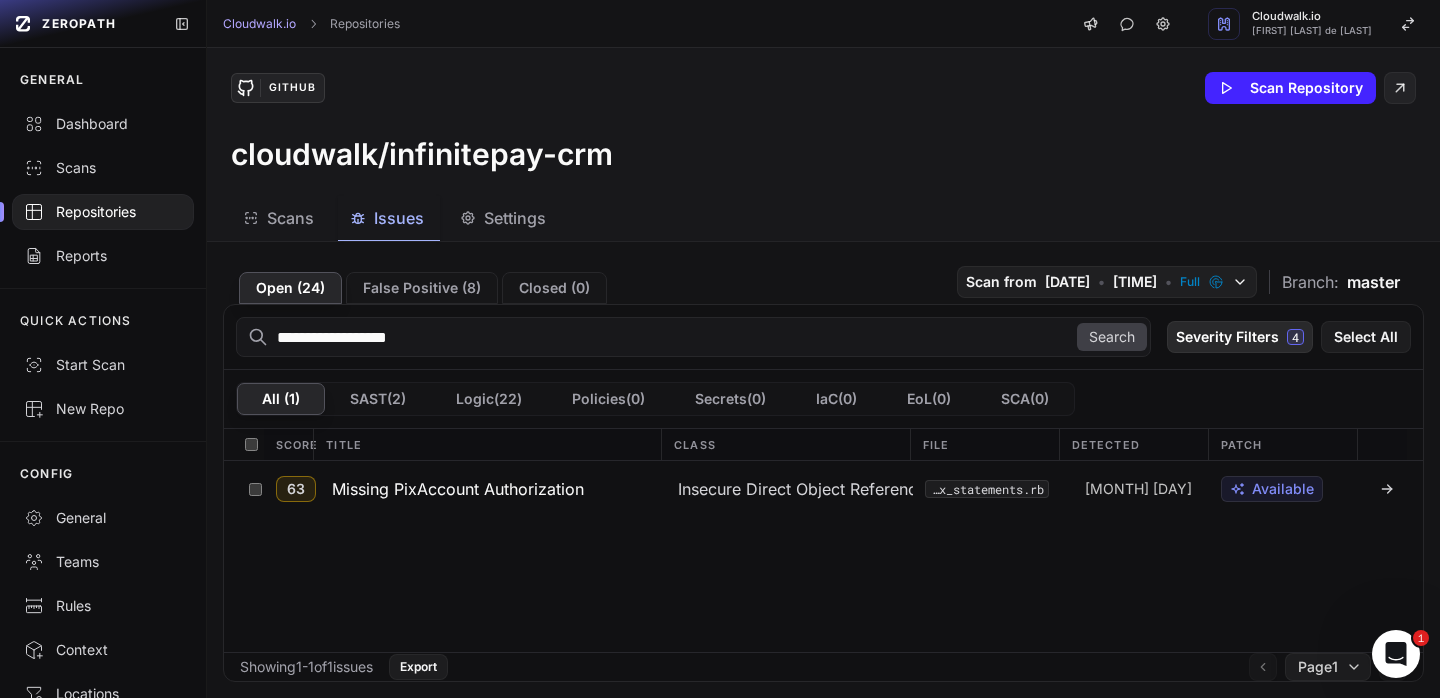 click on "Severity Filters
4" at bounding box center (1240, 337) 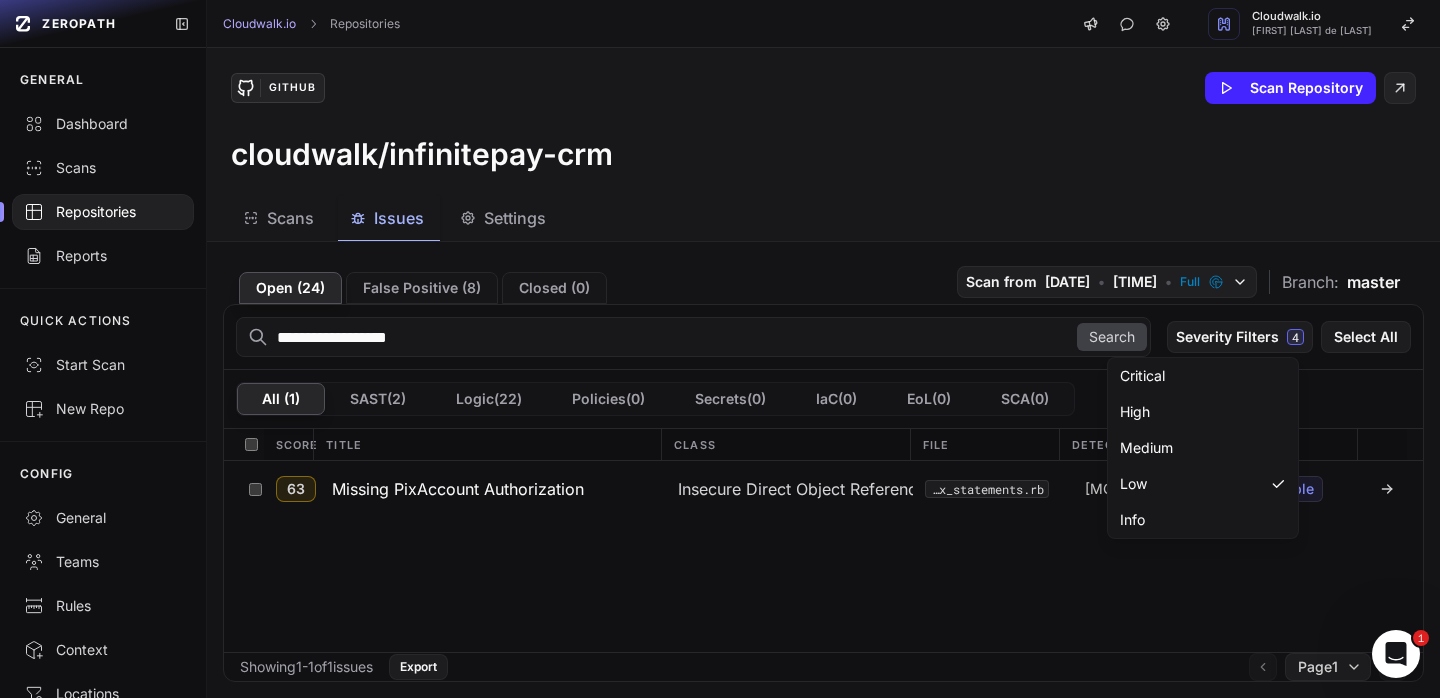 click on "GitHub
Scan Repository     cloudwalk/infinitepay-crm" at bounding box center [823, 122] 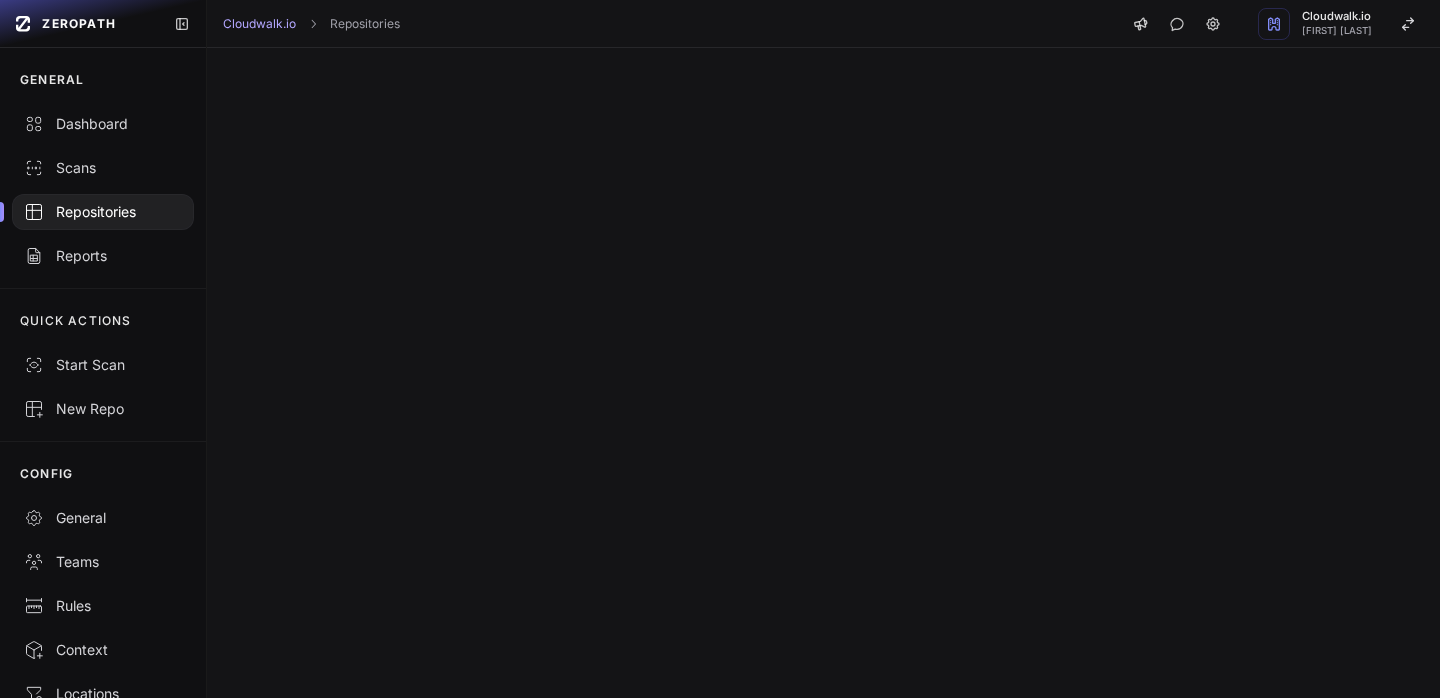 scroll, scrollTop: 0, scrollLeft: 0, axis: both 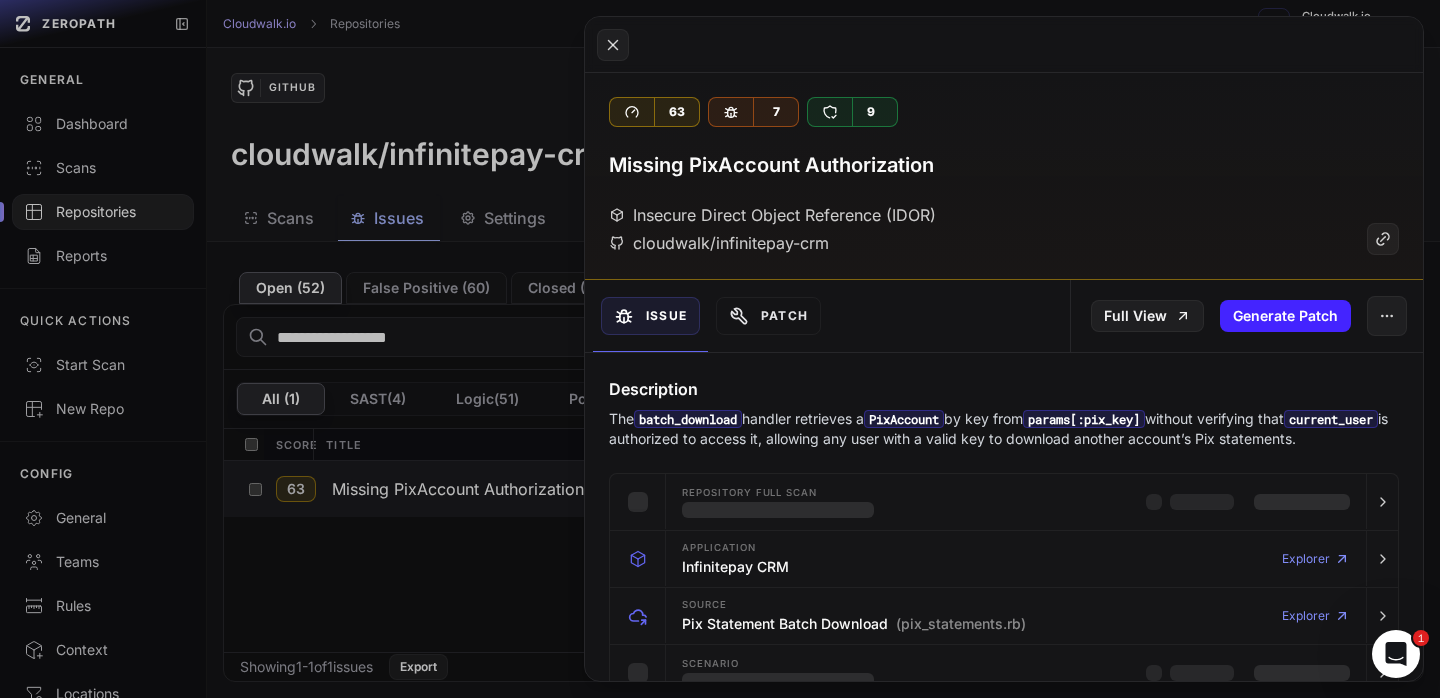 click 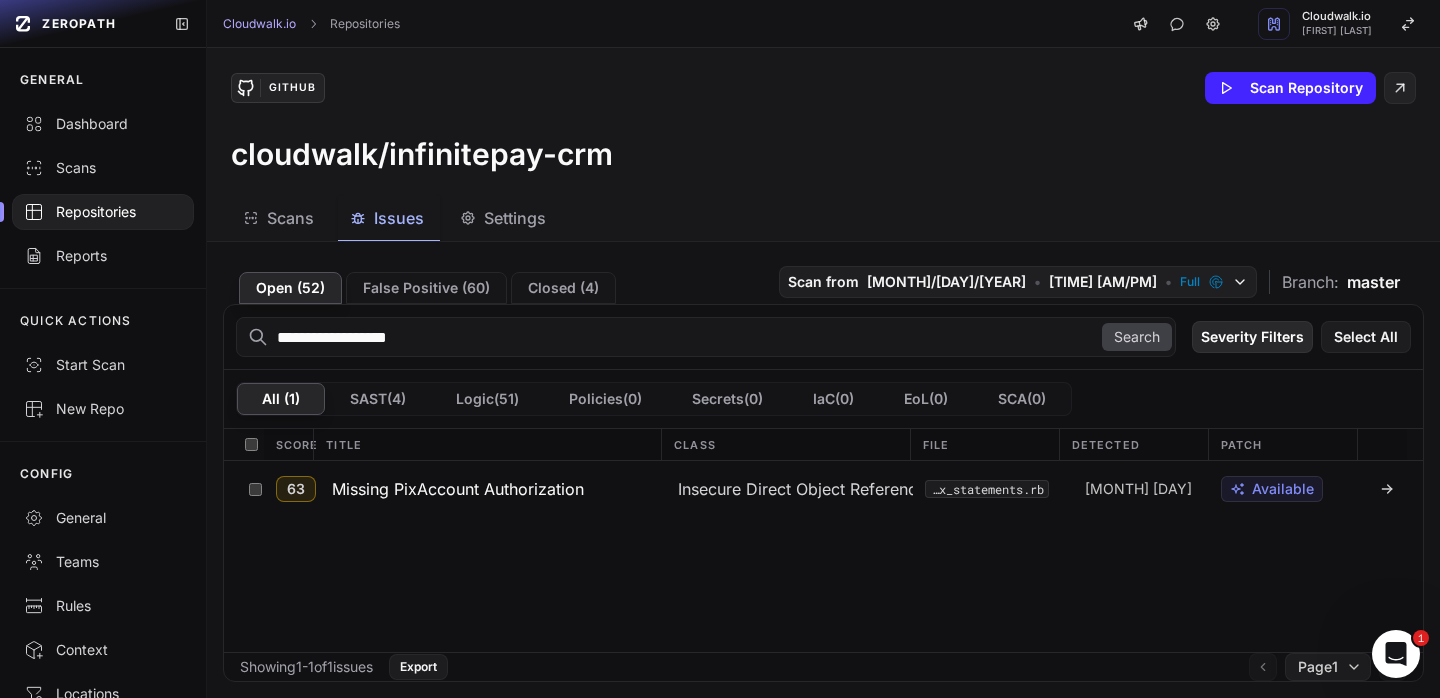 click on "Severity Filters" at bounding box center [1252, 337] 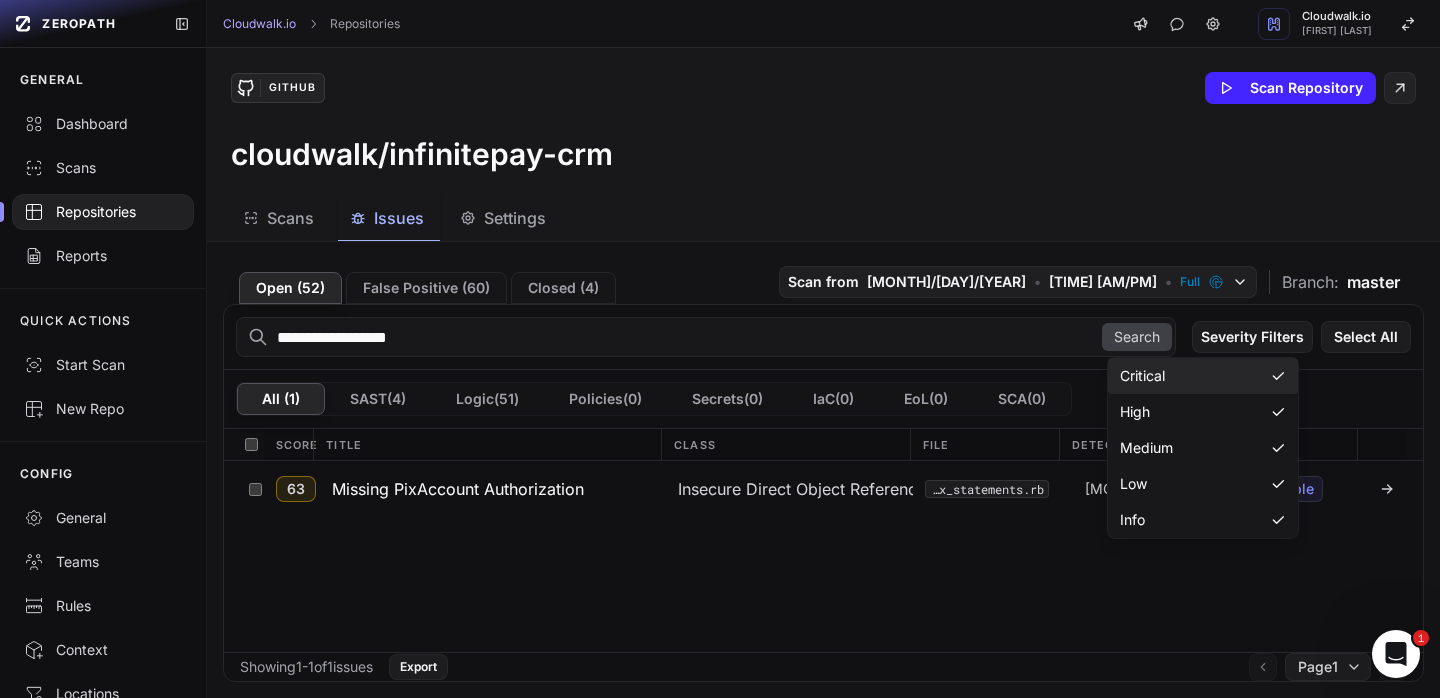 click on "Critical" at bounding box center [1203, 376] 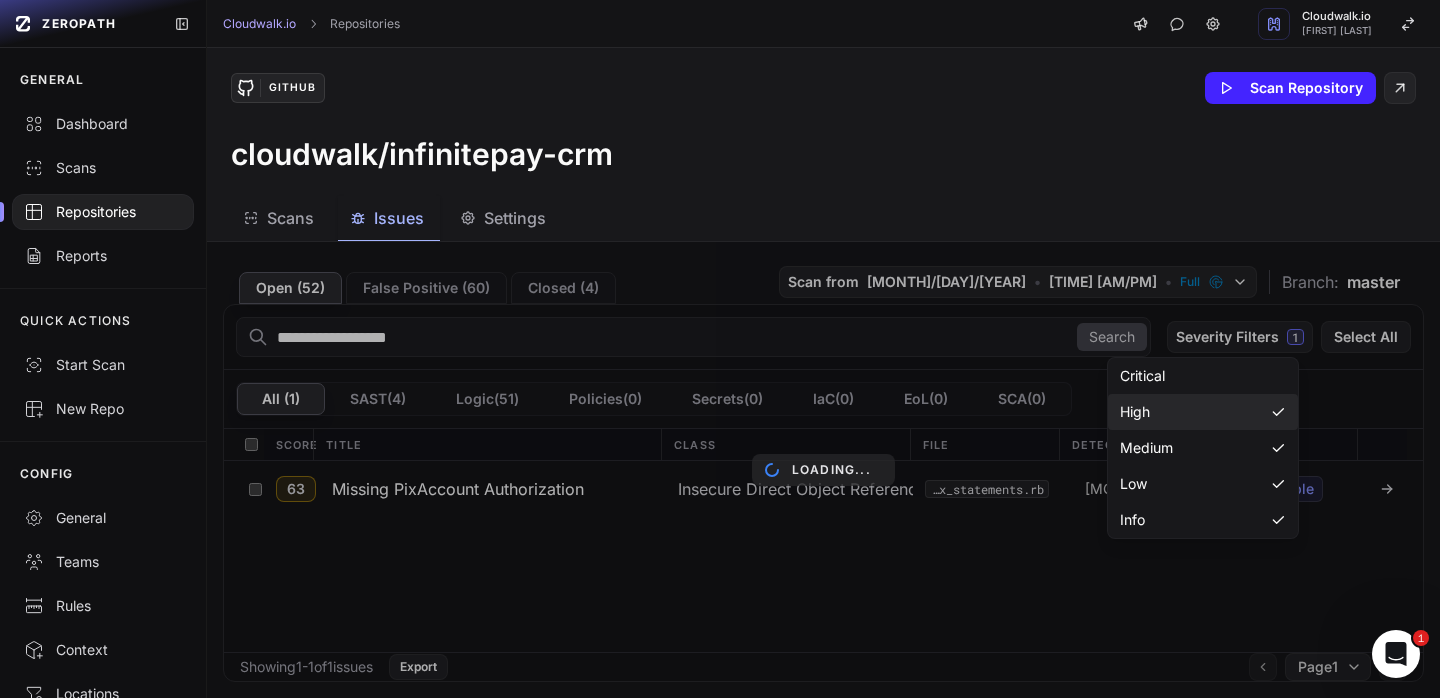 click on "High" 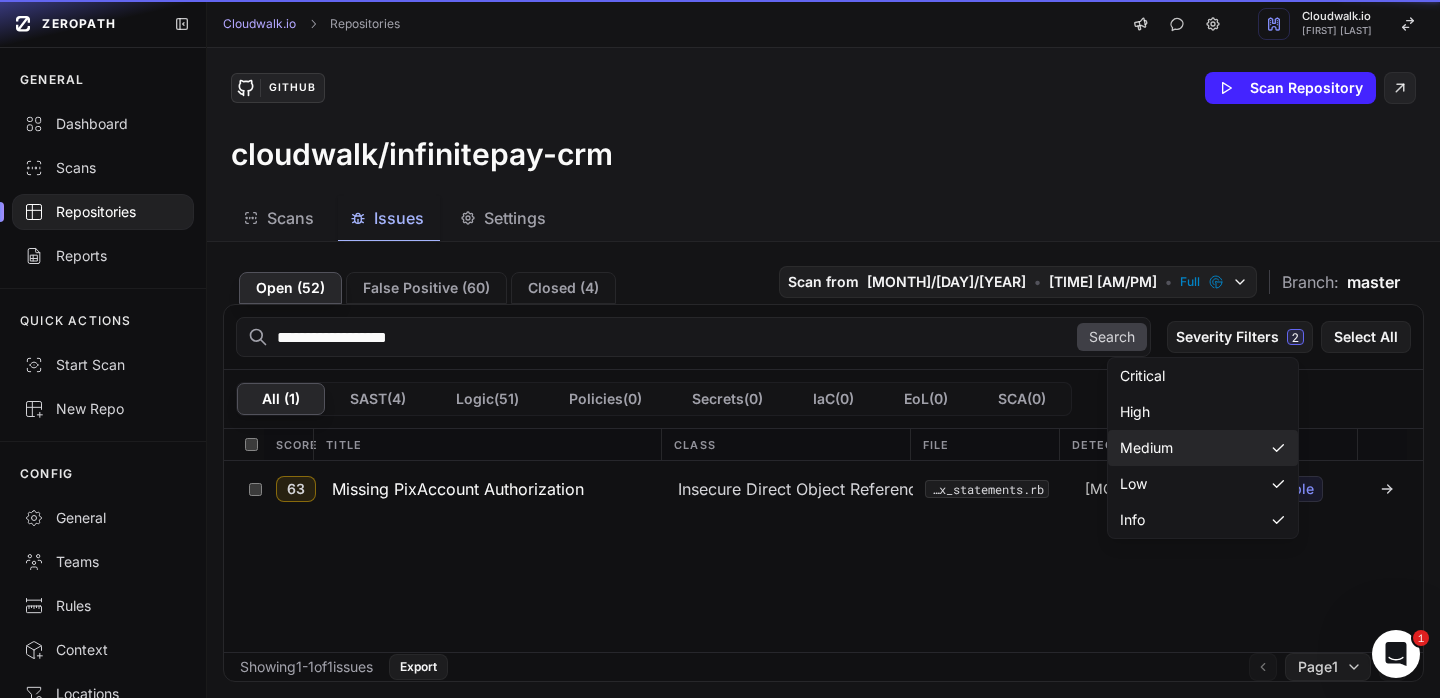 click on "Medium" 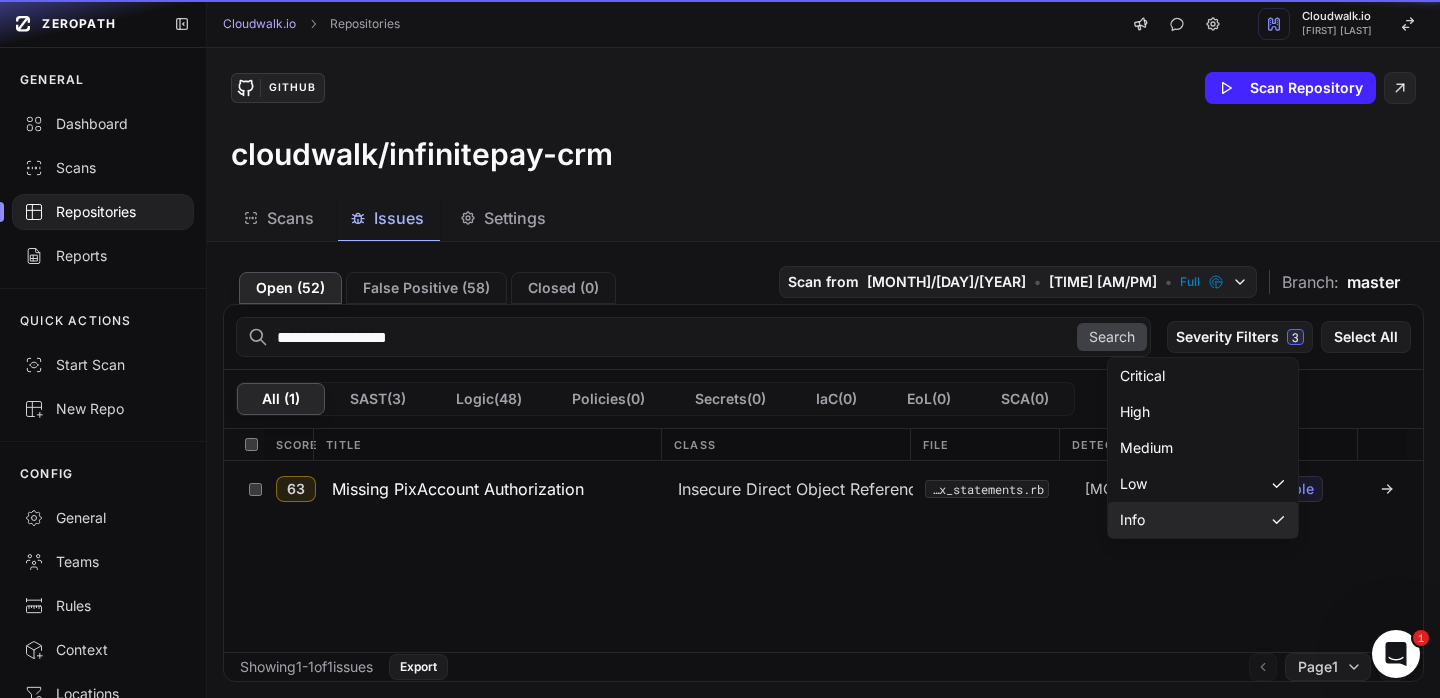 click on "Info" 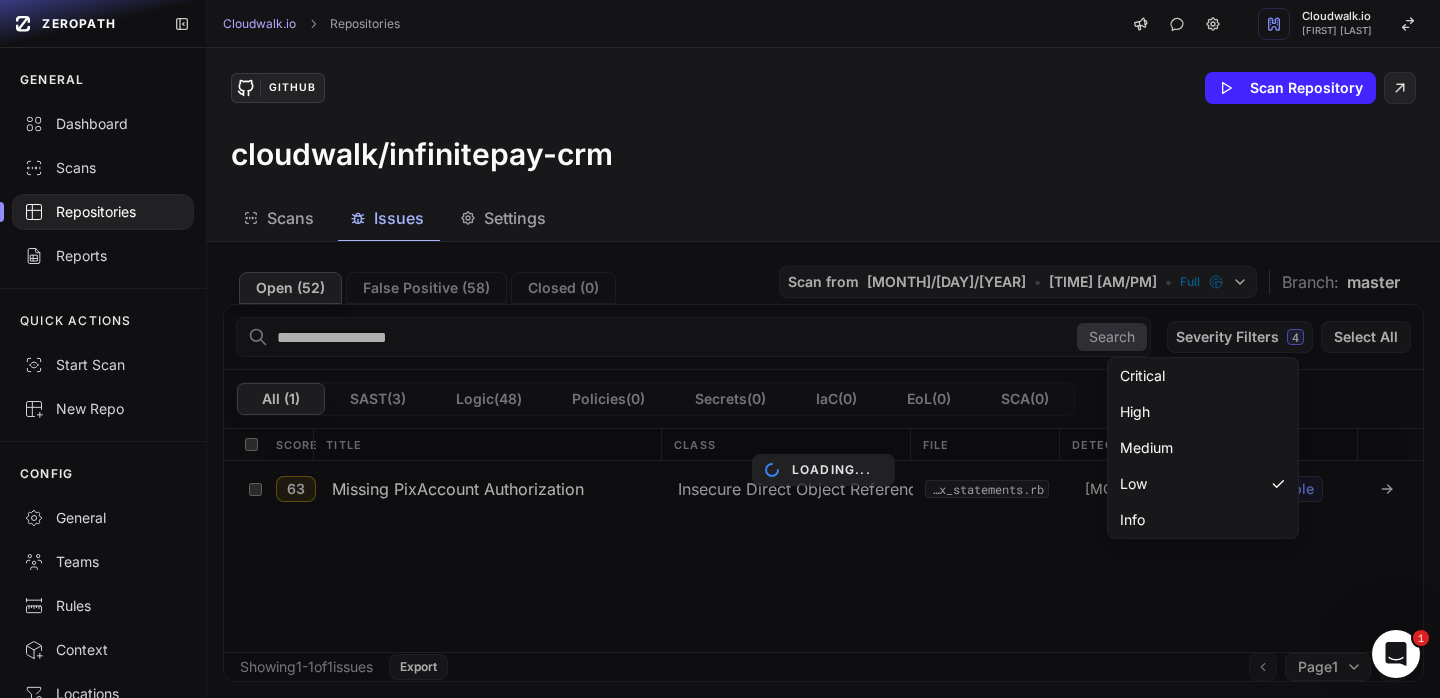 click on "Loading..." at bounding box center (823, 470) 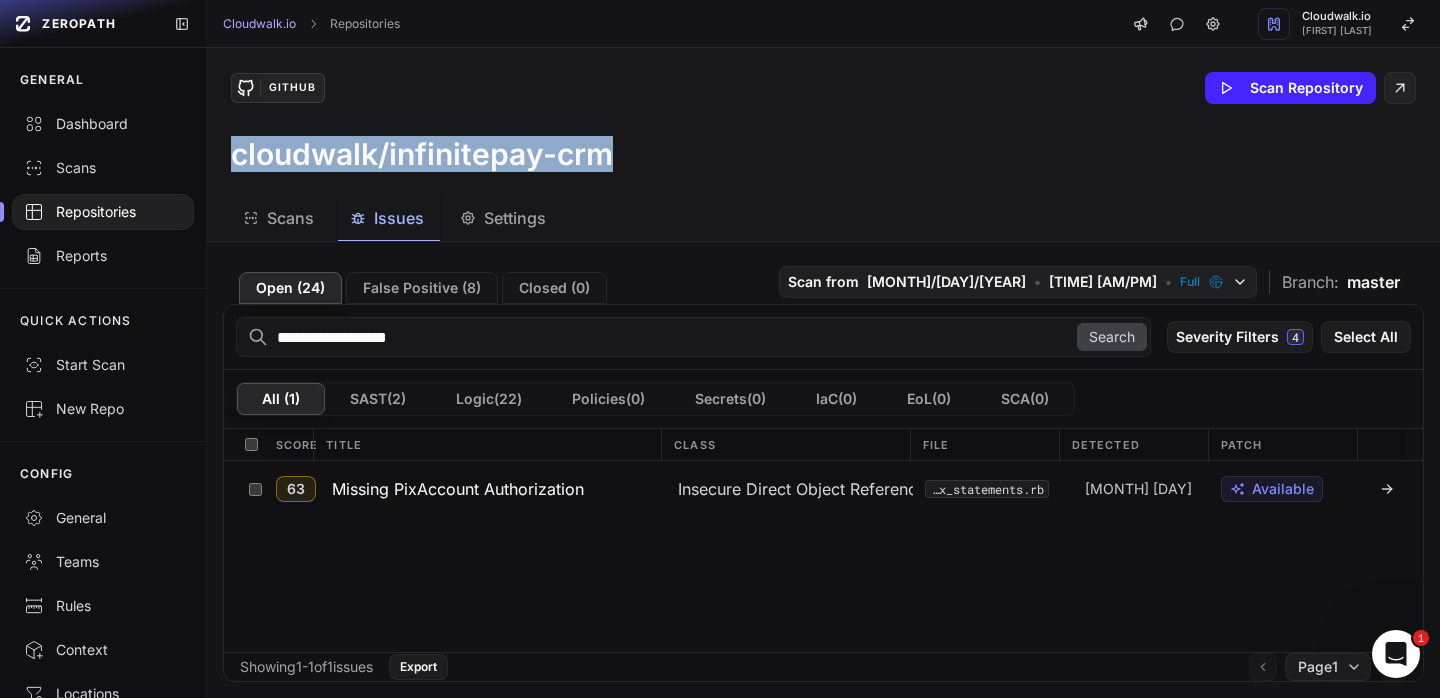 drag, startPoint x: 654, startPoint y: 154, endPoint x: 268, endPoint y: 152, distance: 386.0052 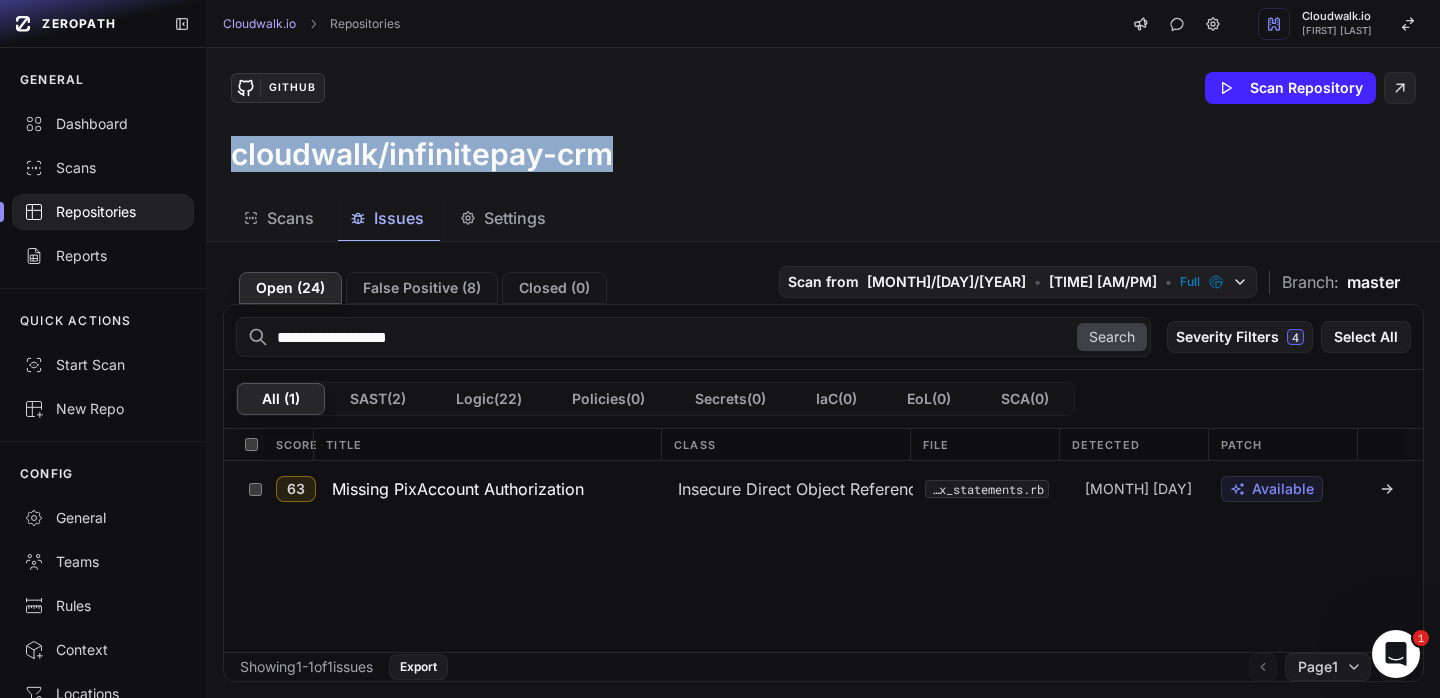 copy on "cloudwalk/infinitepay-crm" 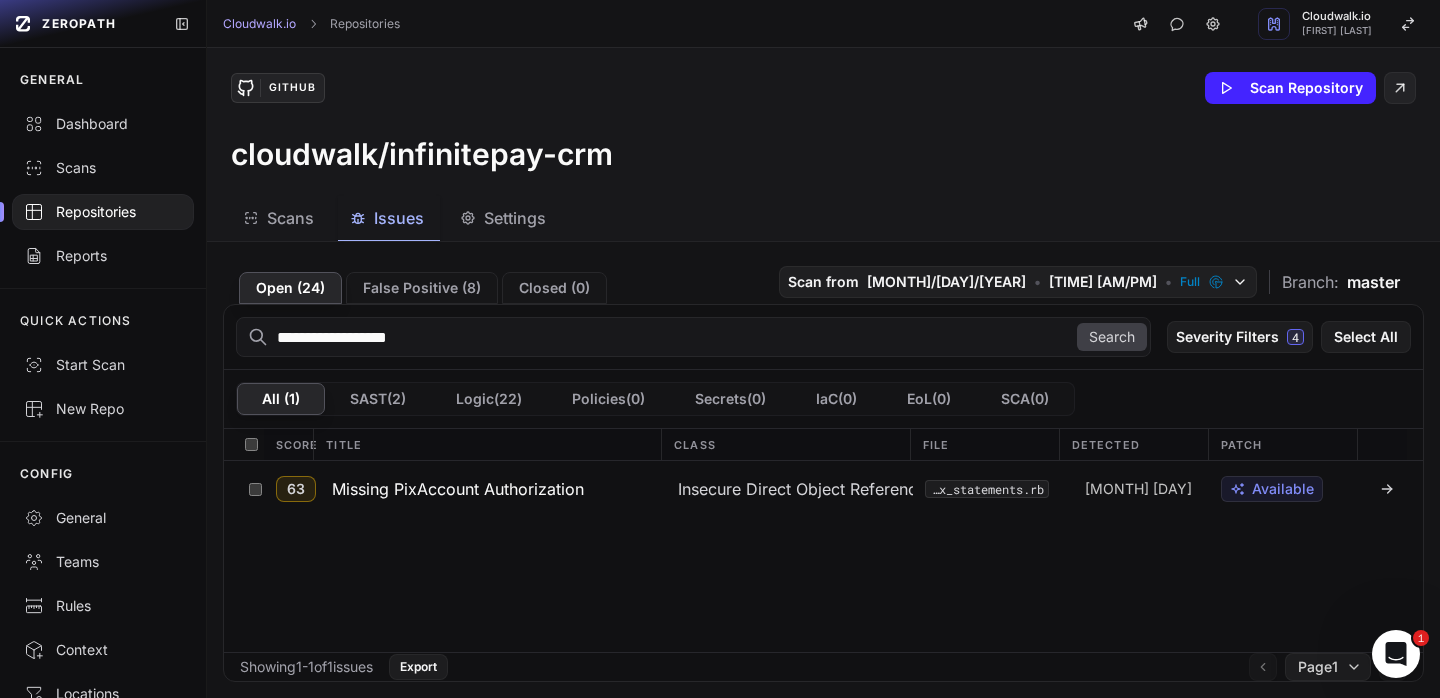click on "GitHub
Scan Repository" at bounding box center (823, 88) 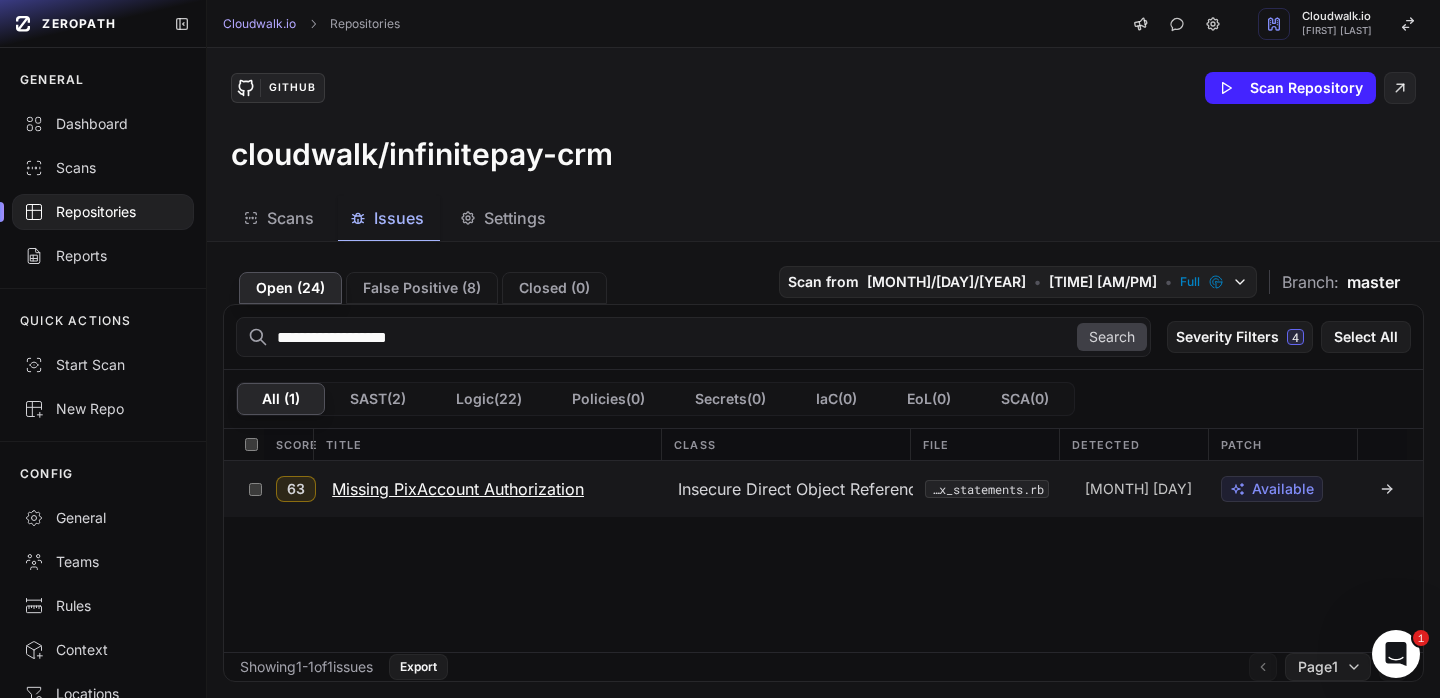 click on "Missing PixAccount Authorization" at bounding box center (458, 489) 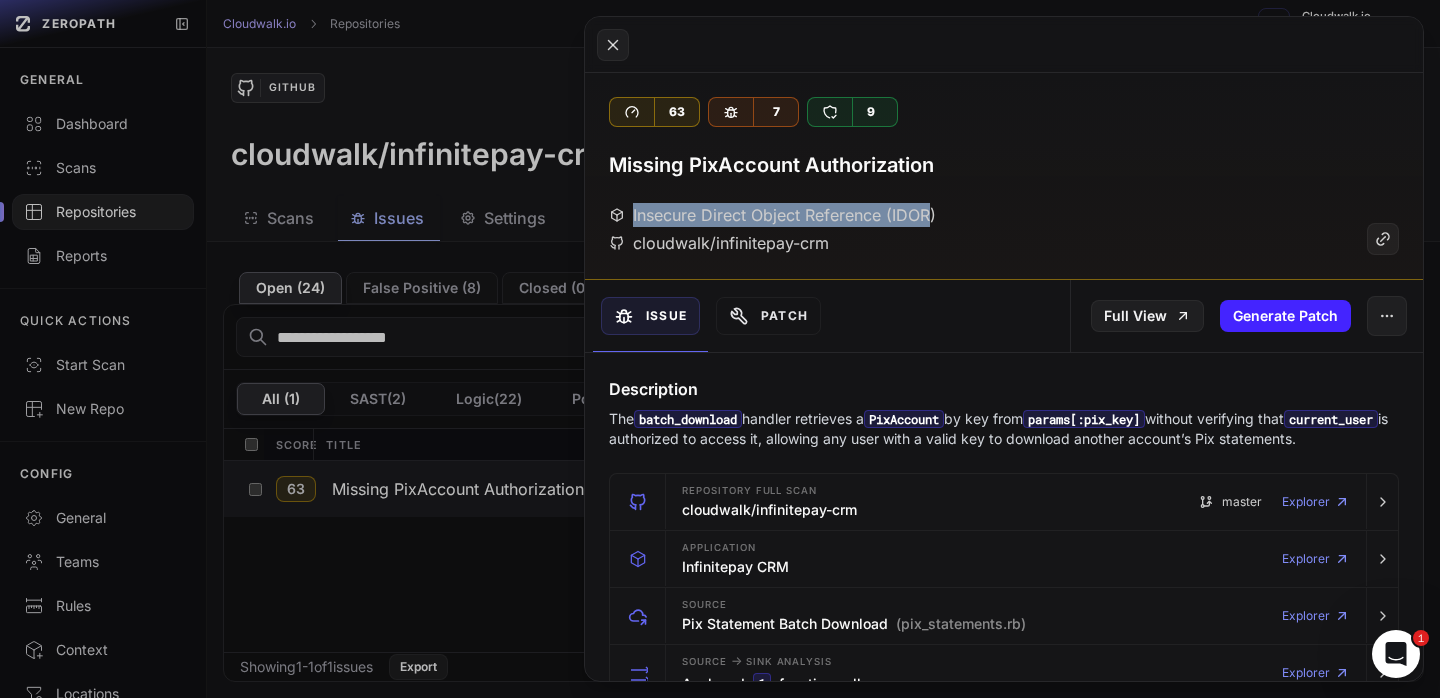 drag, startPoint x: 951, startPoint y: 216, endPoint x: 935, endPoint y: 217, distance: 16.03122 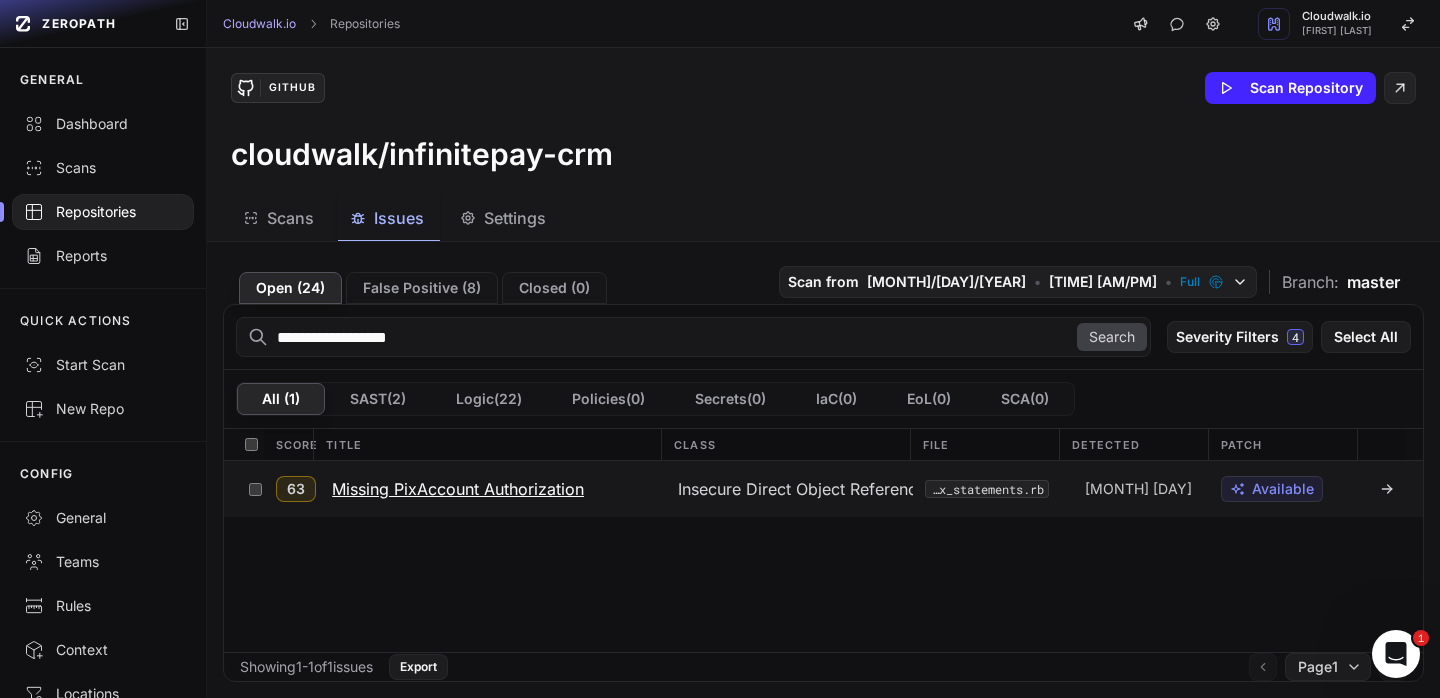 click on "Missing PixAccount Authorization" at bounding box center (458, 489) 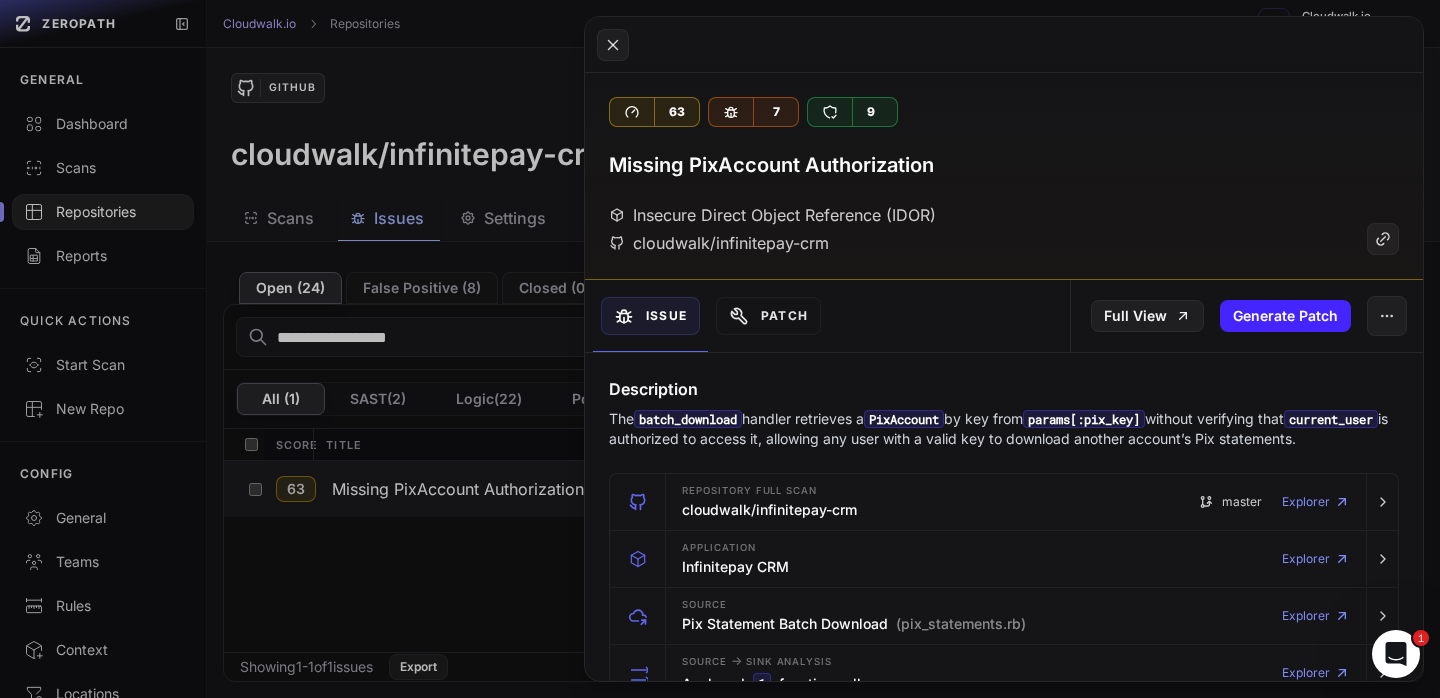 click on "Issue
Patch" at bounding box center [794, 316] 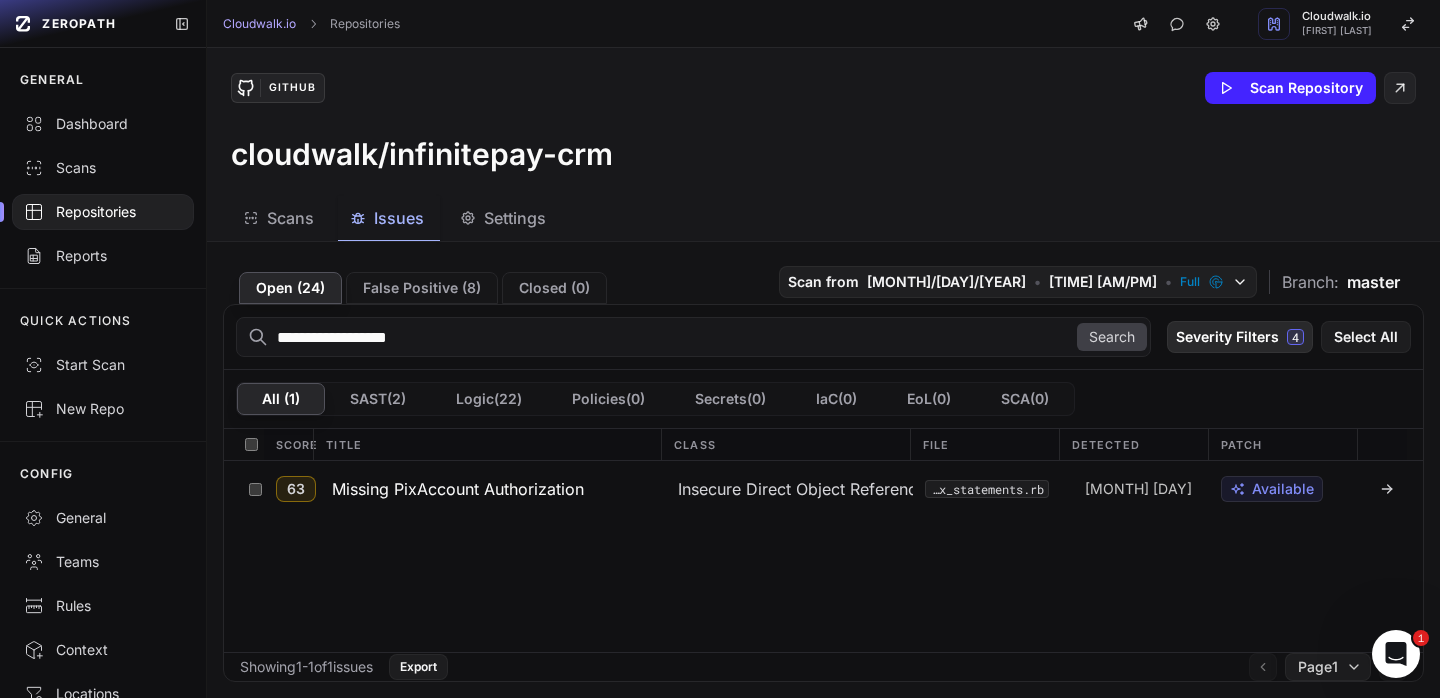 click on "Severity Filters
4" at bounding box center (1240, 337) 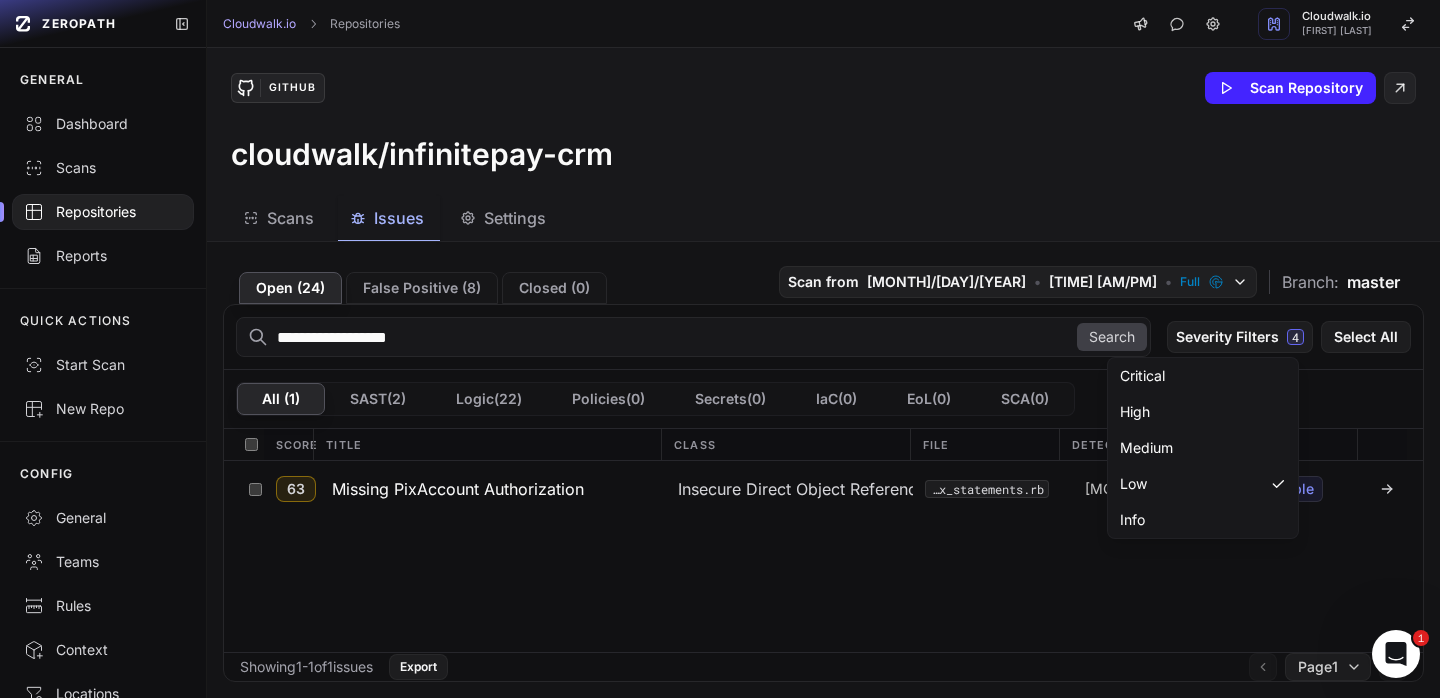 click on "63     Missing PixAccount Authorization   Insecure Direct Object Reference (IDOR)   cloudwalk/infinitepay-crm     app/admin/pix_statements.rb     [MONTH] [DAY] [TIME]     Available" at bounding box center (823, 556) 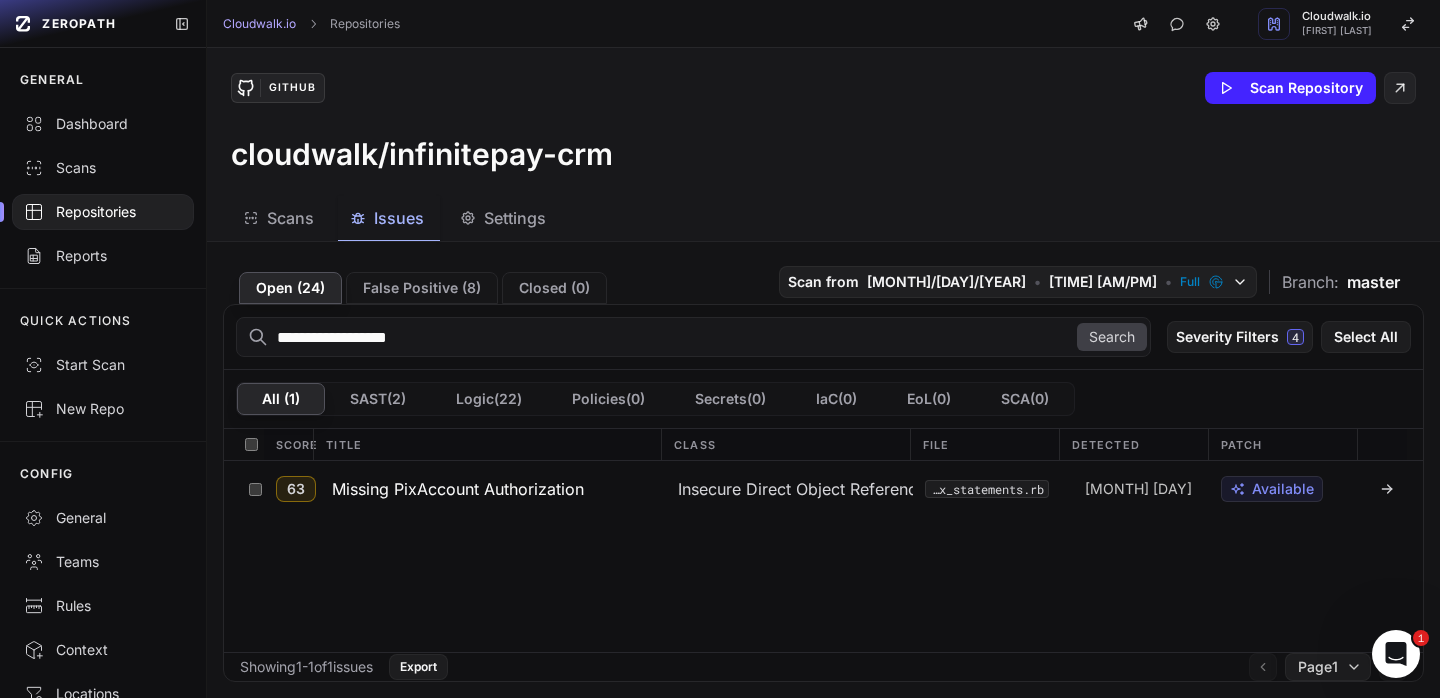 click on "GitHub
Scan Repository" at bounding box center (823, 88) 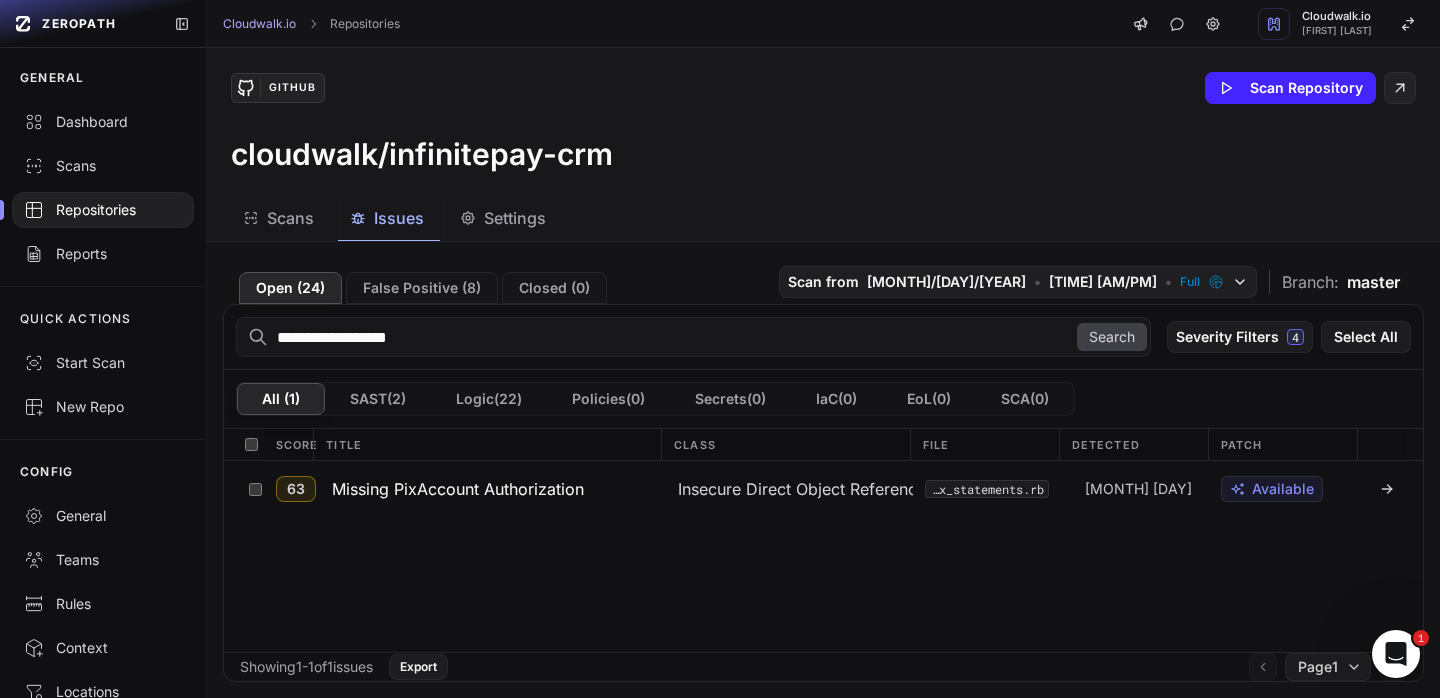 scroll, scrollTop: 4, scrollLeft: 0, axis: vertical 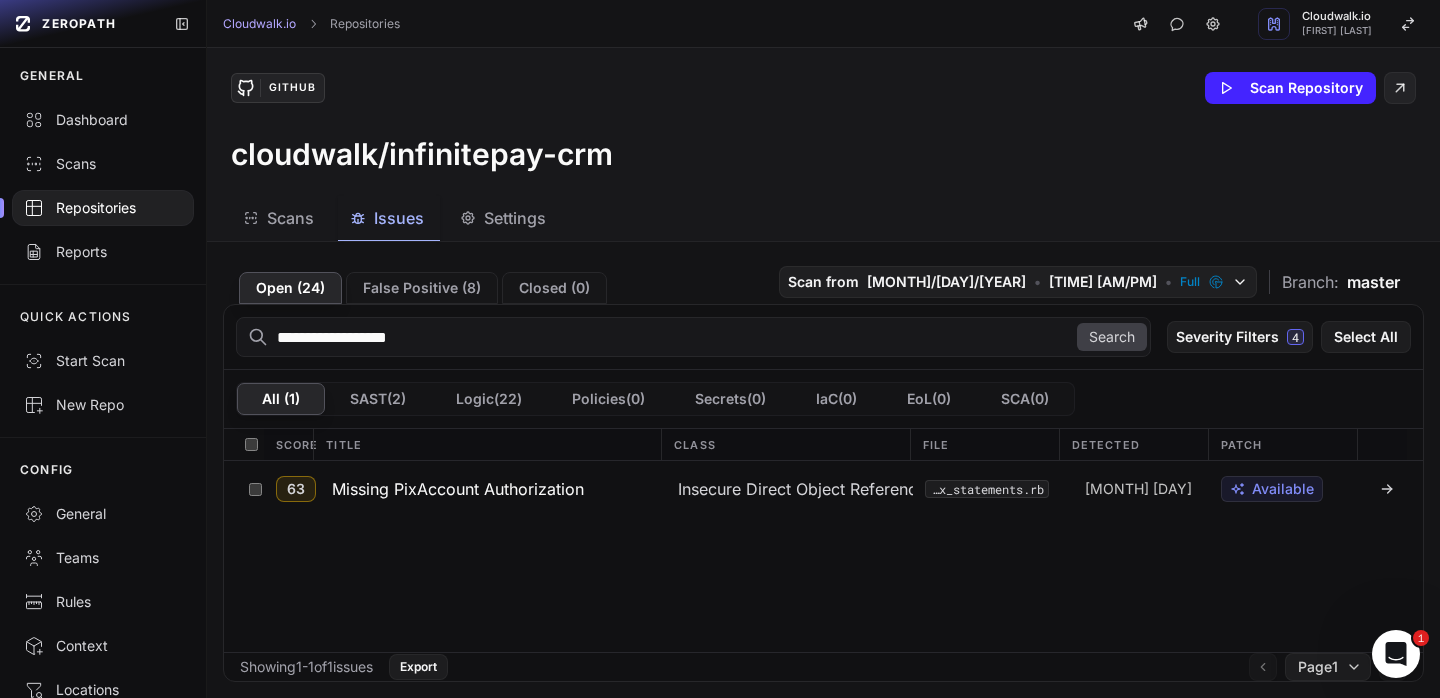 click on "cloudwalk/infinitepay-crm" at bounding box center (823, 154) 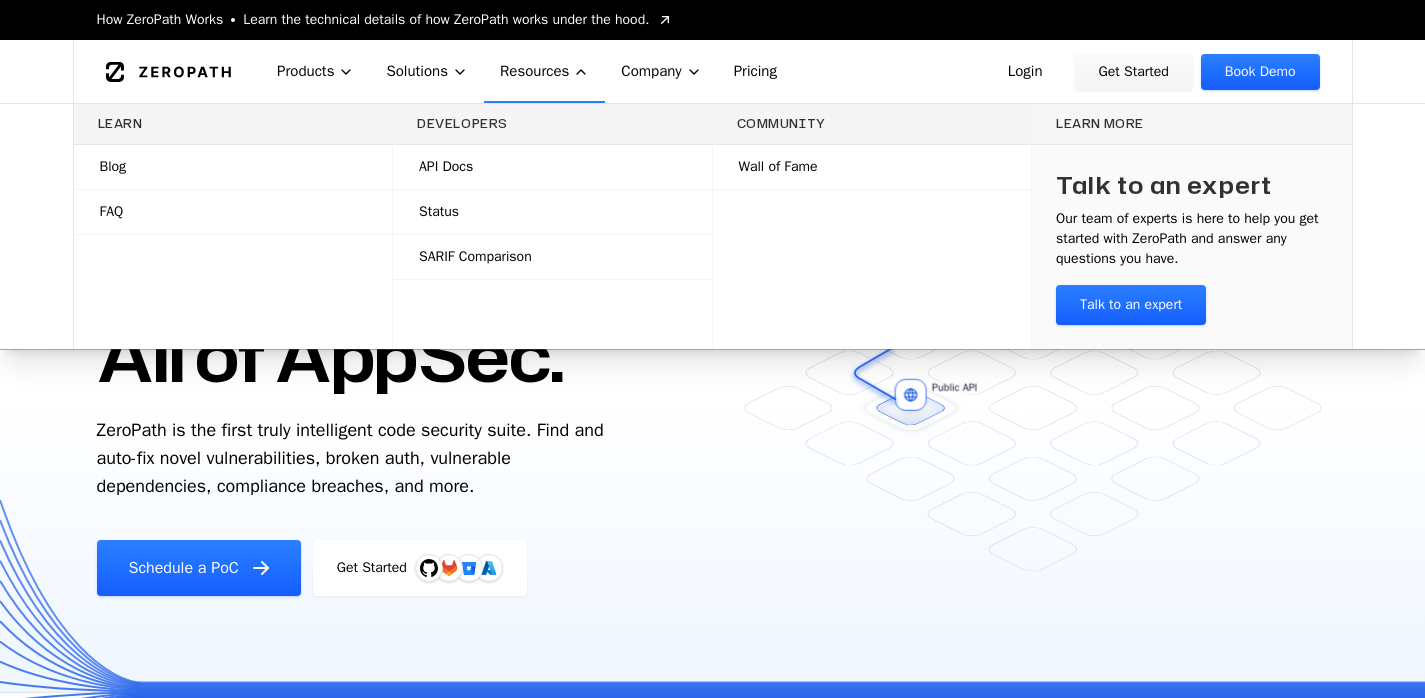 scroll, scrollTop: 0, scrollLeft: 0, axis: both 